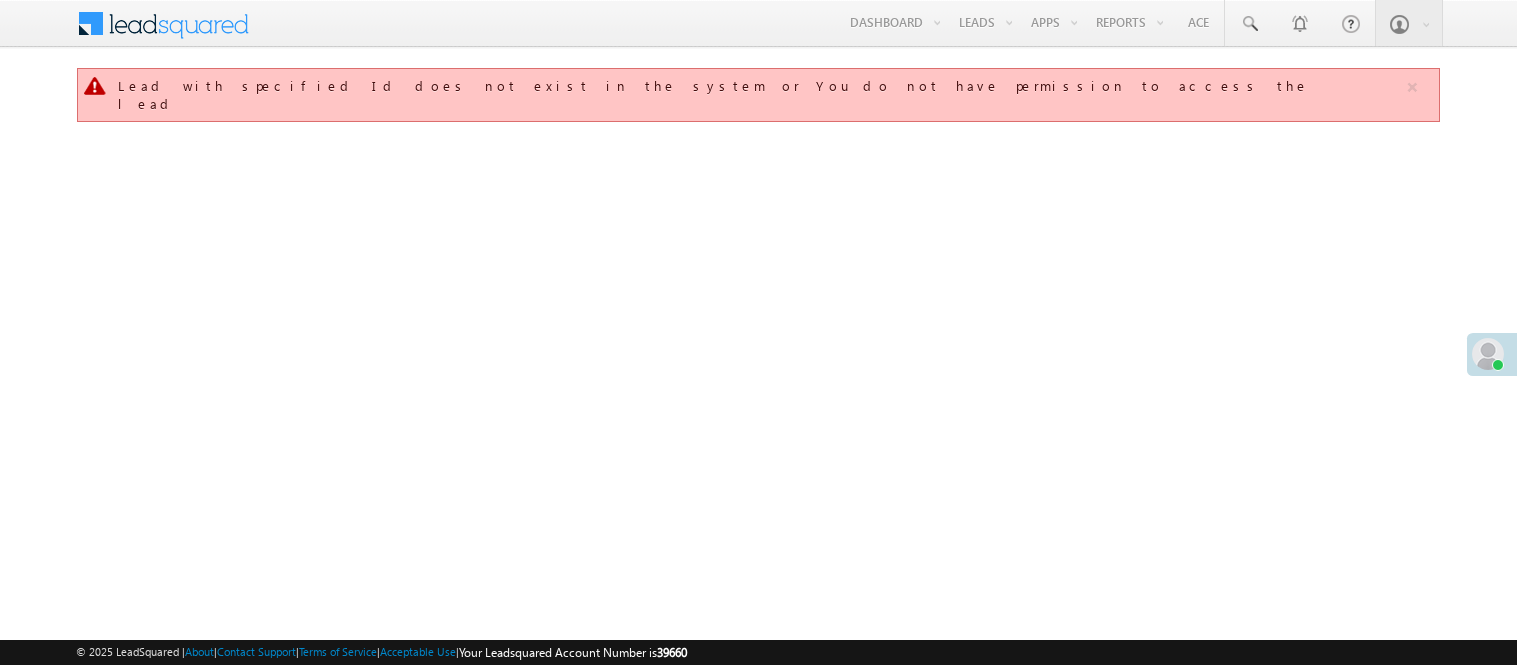 scroll, scrollTop: 0, scrollLeft: 0, axis: both 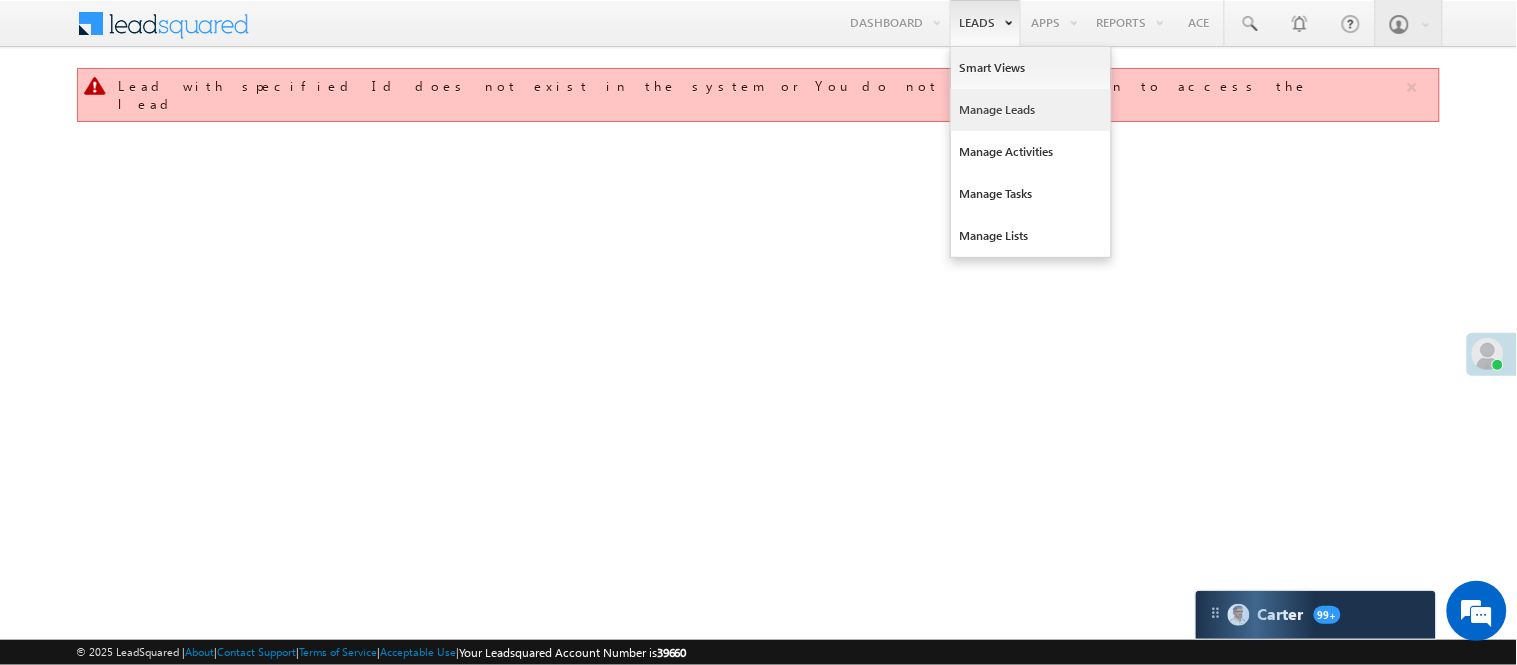 click on "Manage Leads" at bounding box center (1031, 110) 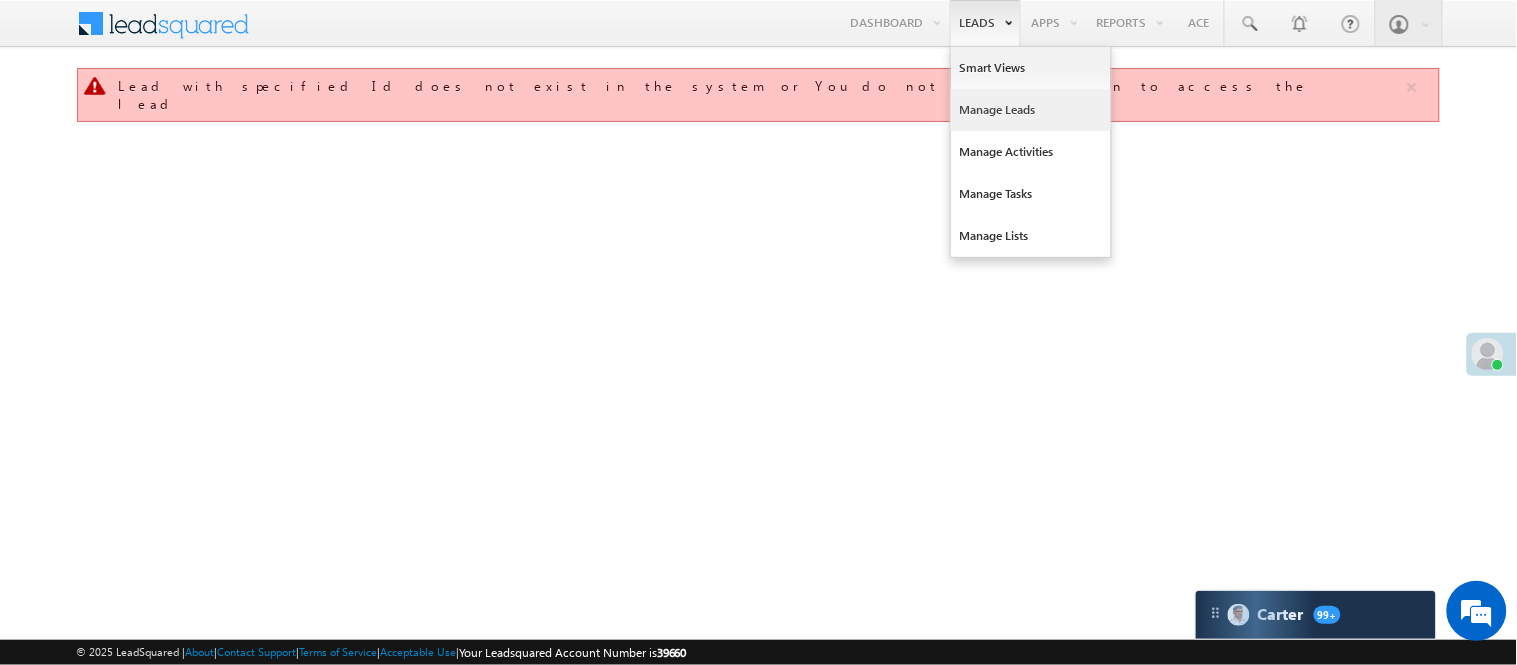 click on "Manage Leads" at bounding box center [1031, 110] 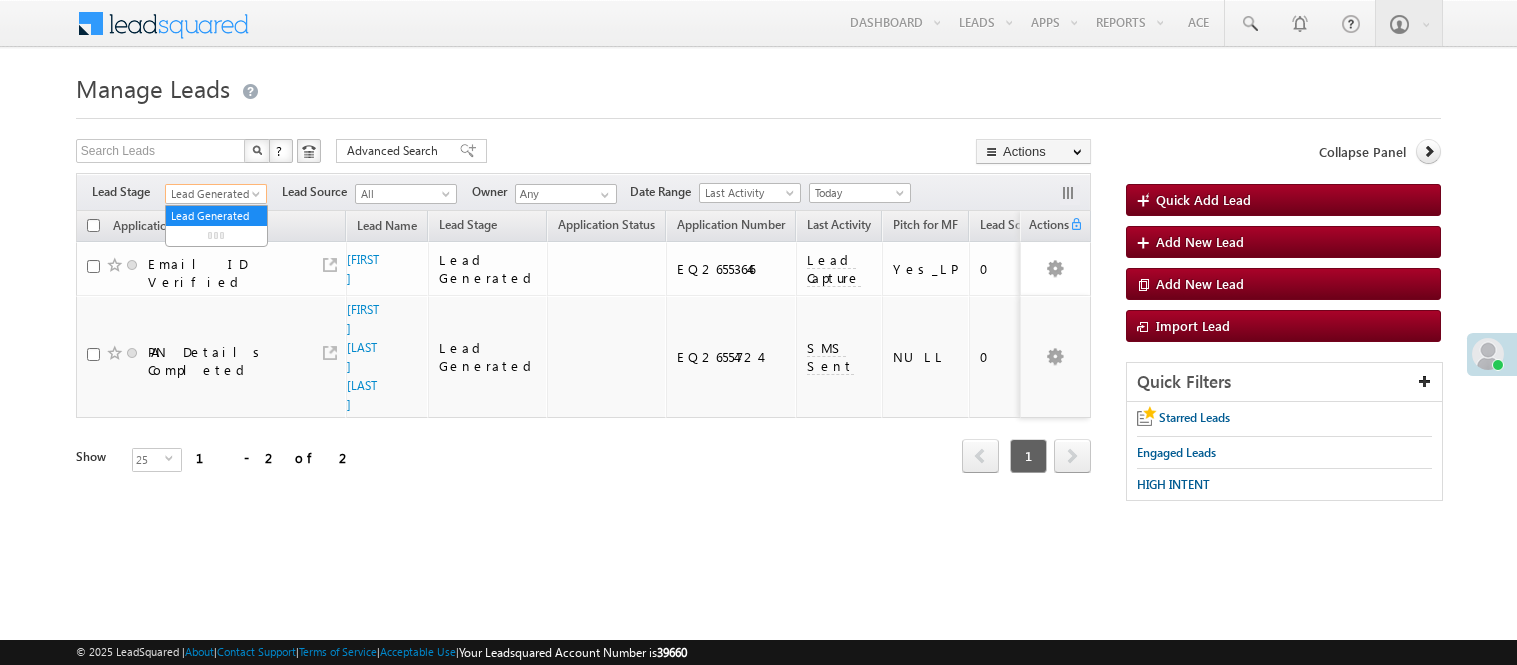 scroll, scrollTop: 0, scrollLeft: 0, axis: both 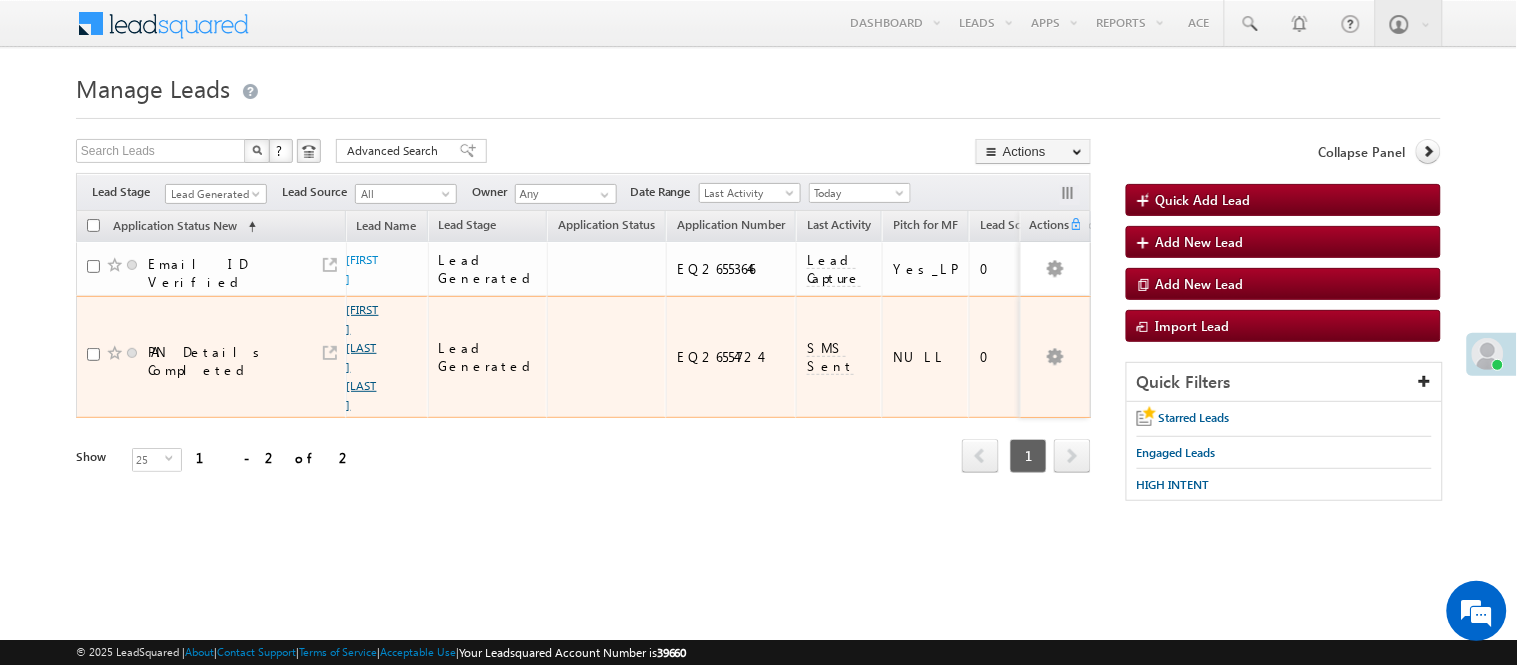 click on "Rambhau rajaram nikalje" at bounding box center (363, 357) 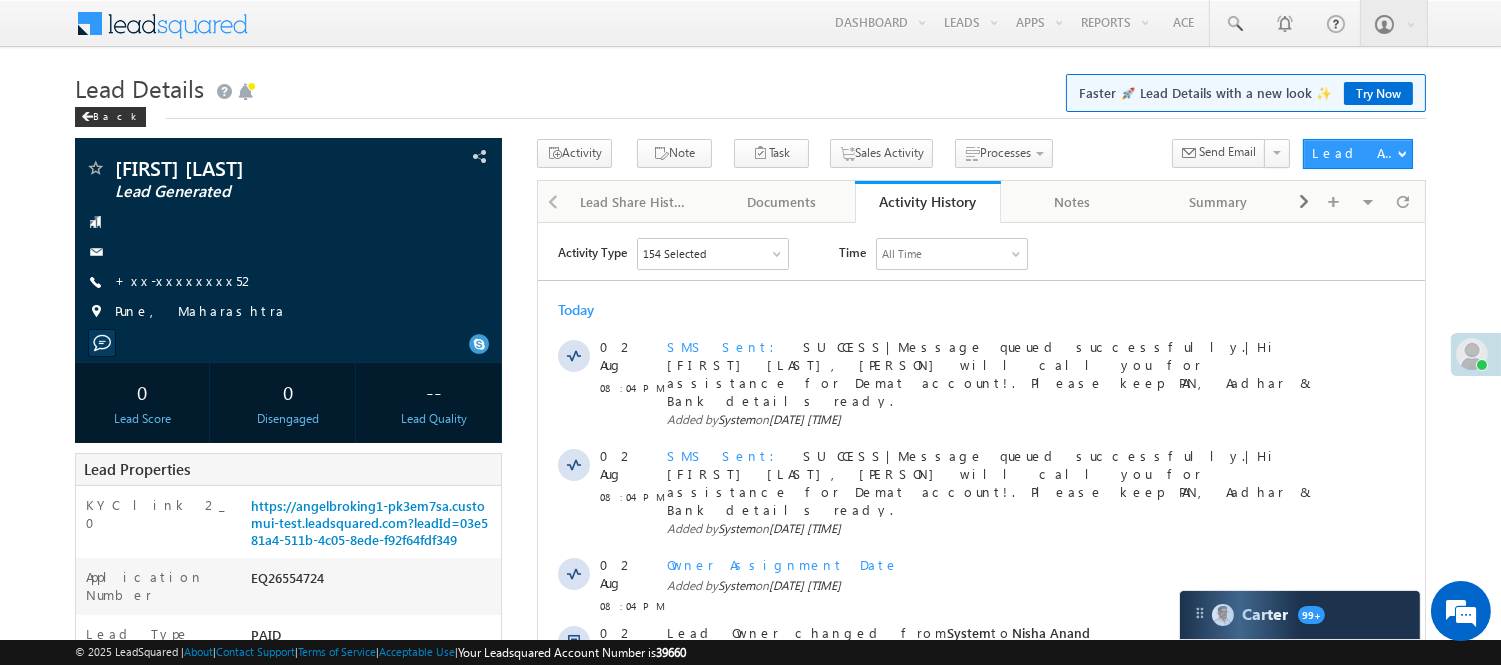 scroll, scrollTop: 0, scrollLeft: 0, axis: both 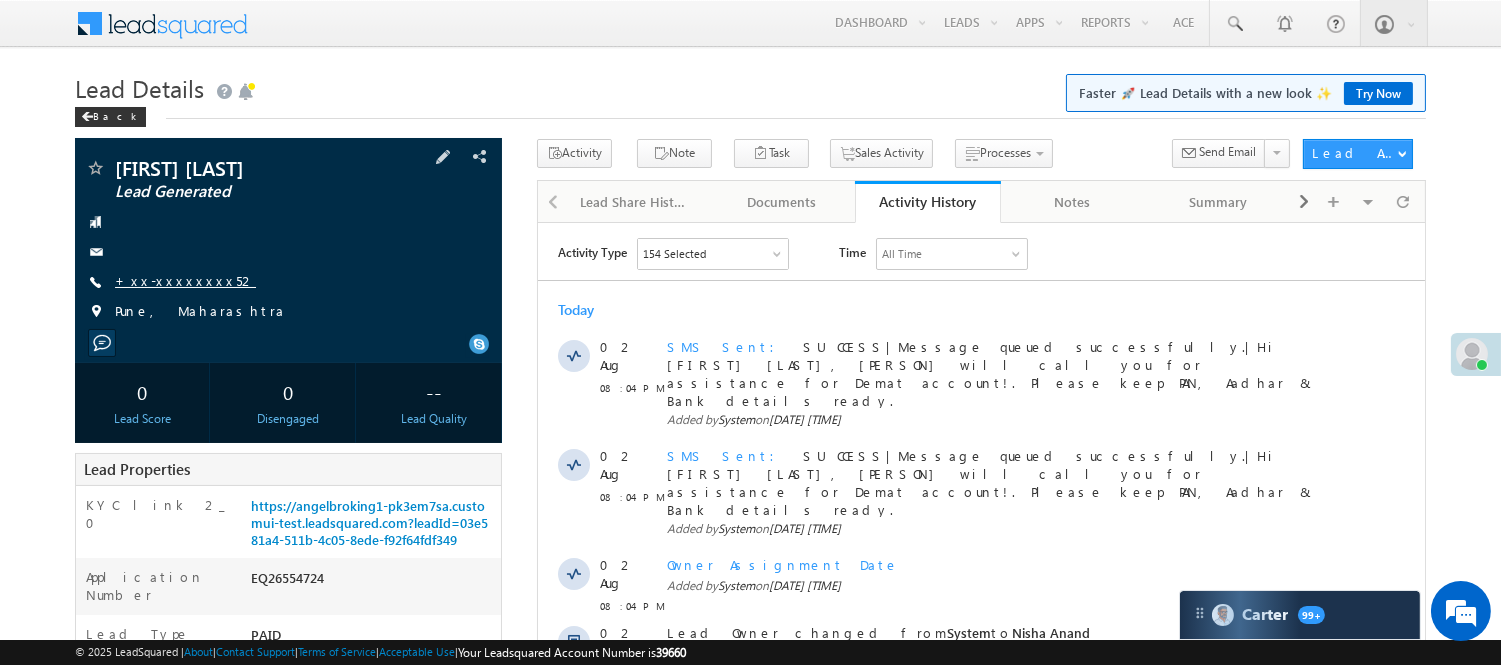 click on "+xx-xxxxxxxx52" at bounding box center (185, 280) 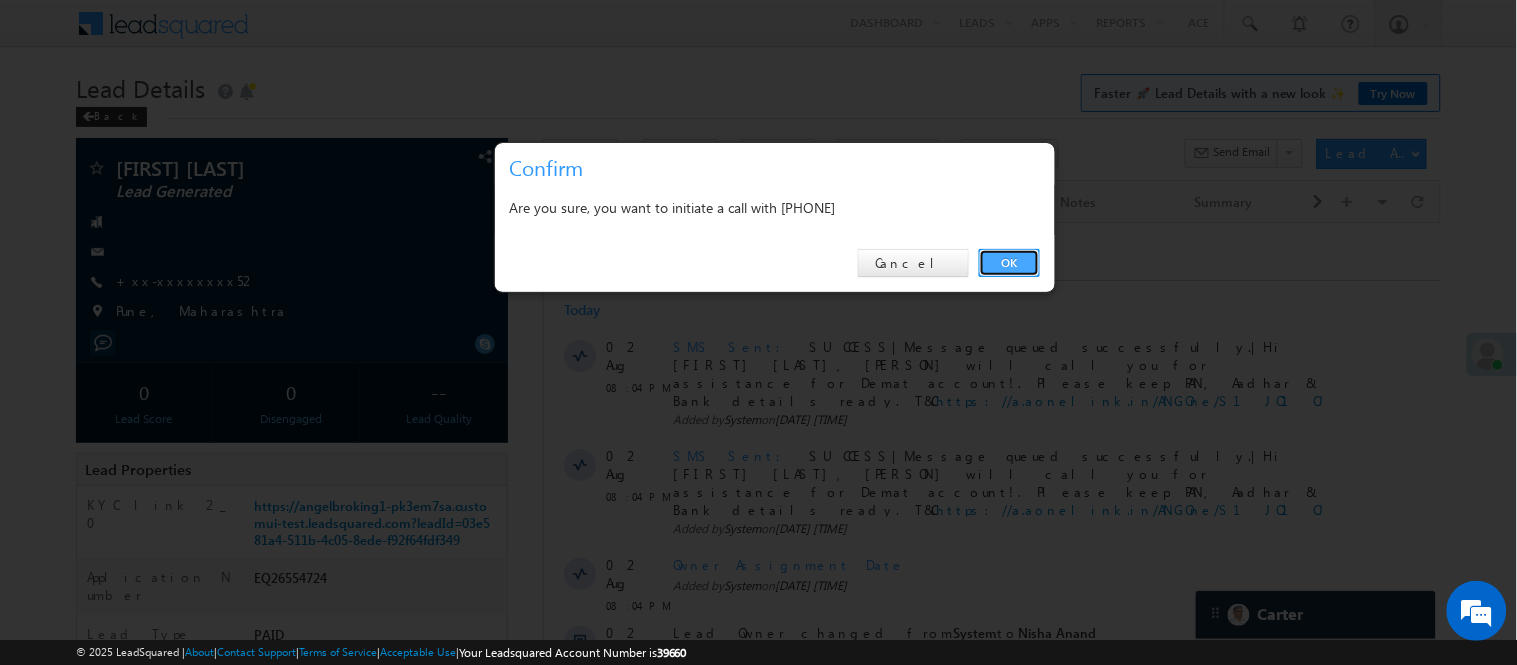 click on "OK" at bounding box center (1009, 263) 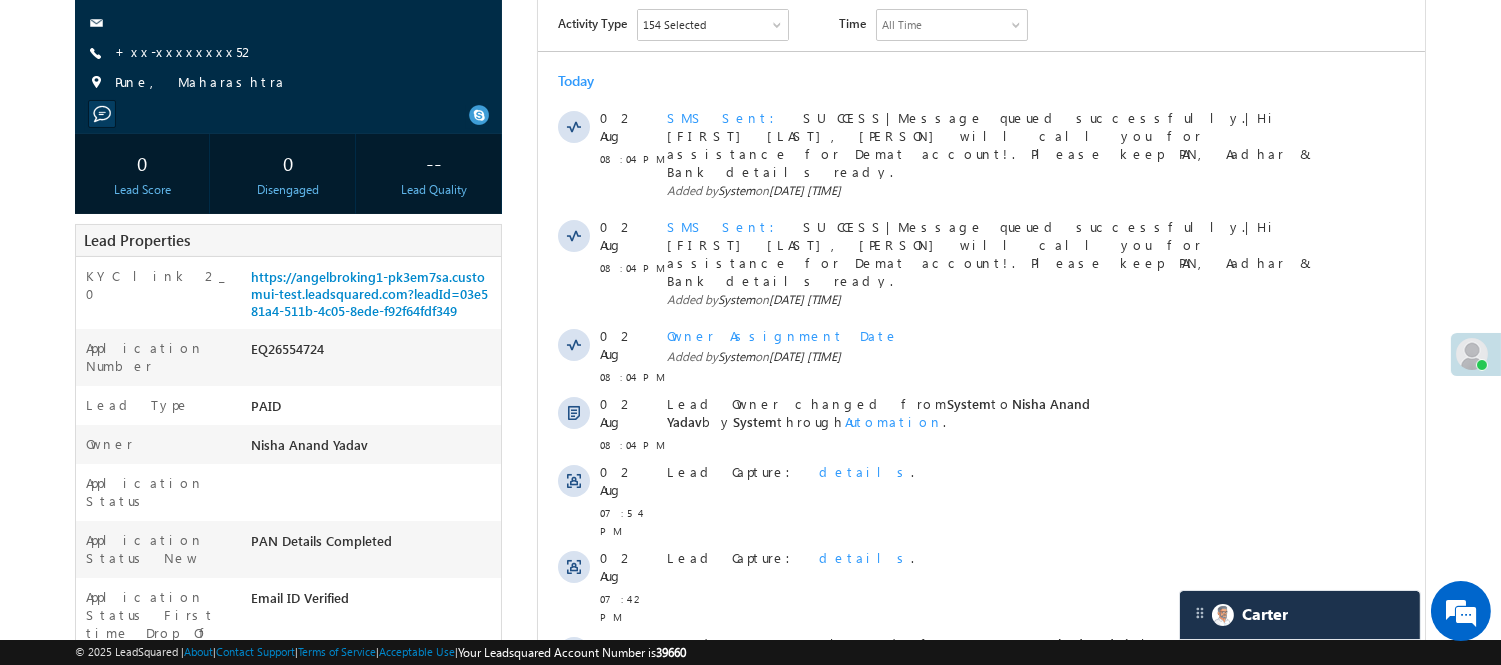 scroll, scrollTop: 28, scrollLeft: 0, axis: vertical 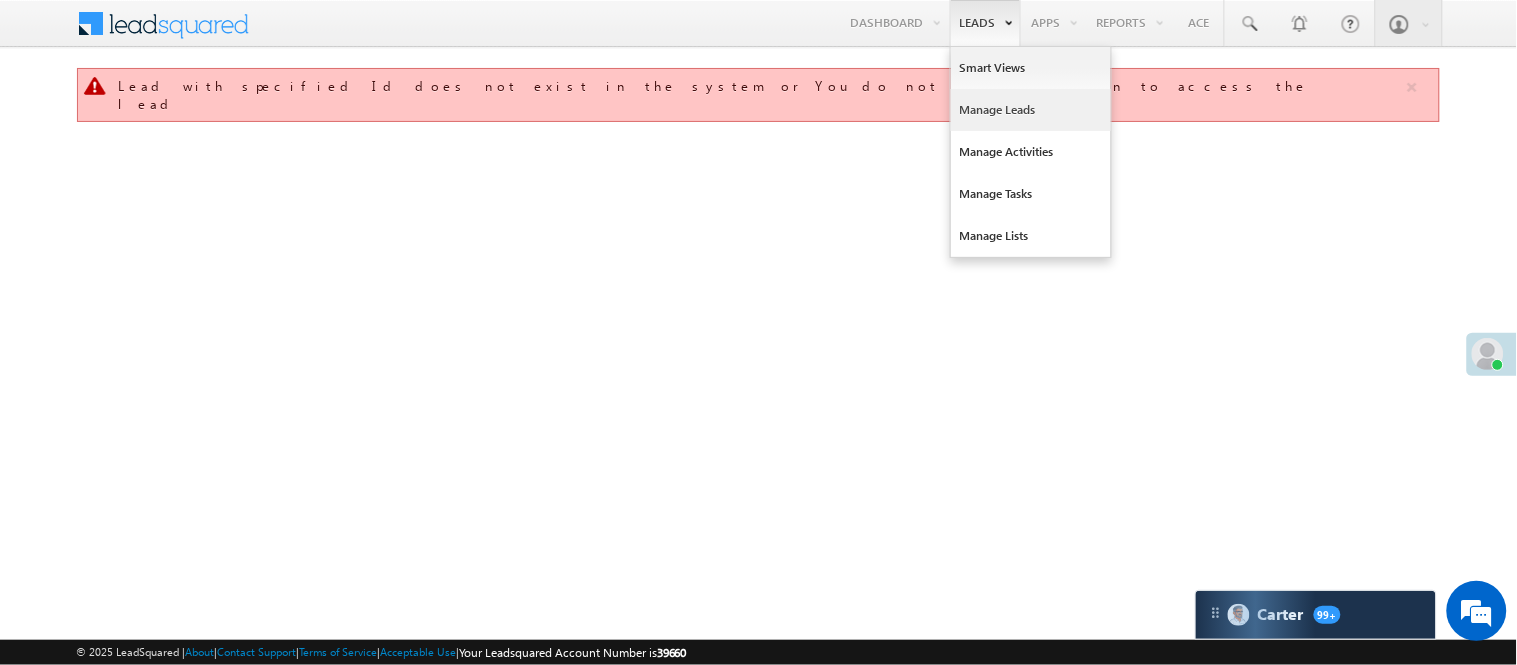 click on "Manage Leads" at bounding box center (1031, 110) 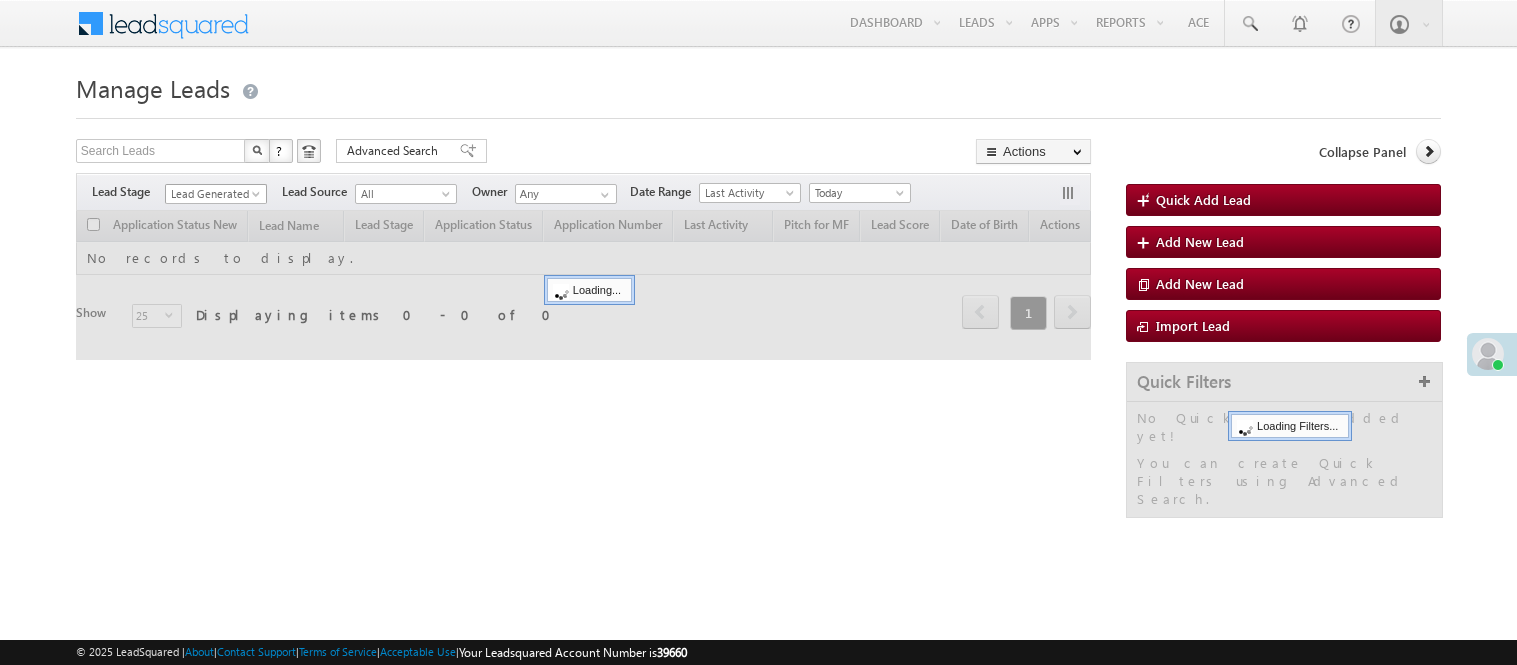 scroll, scrollTop: 0, scrollLeft: 0, axis: both 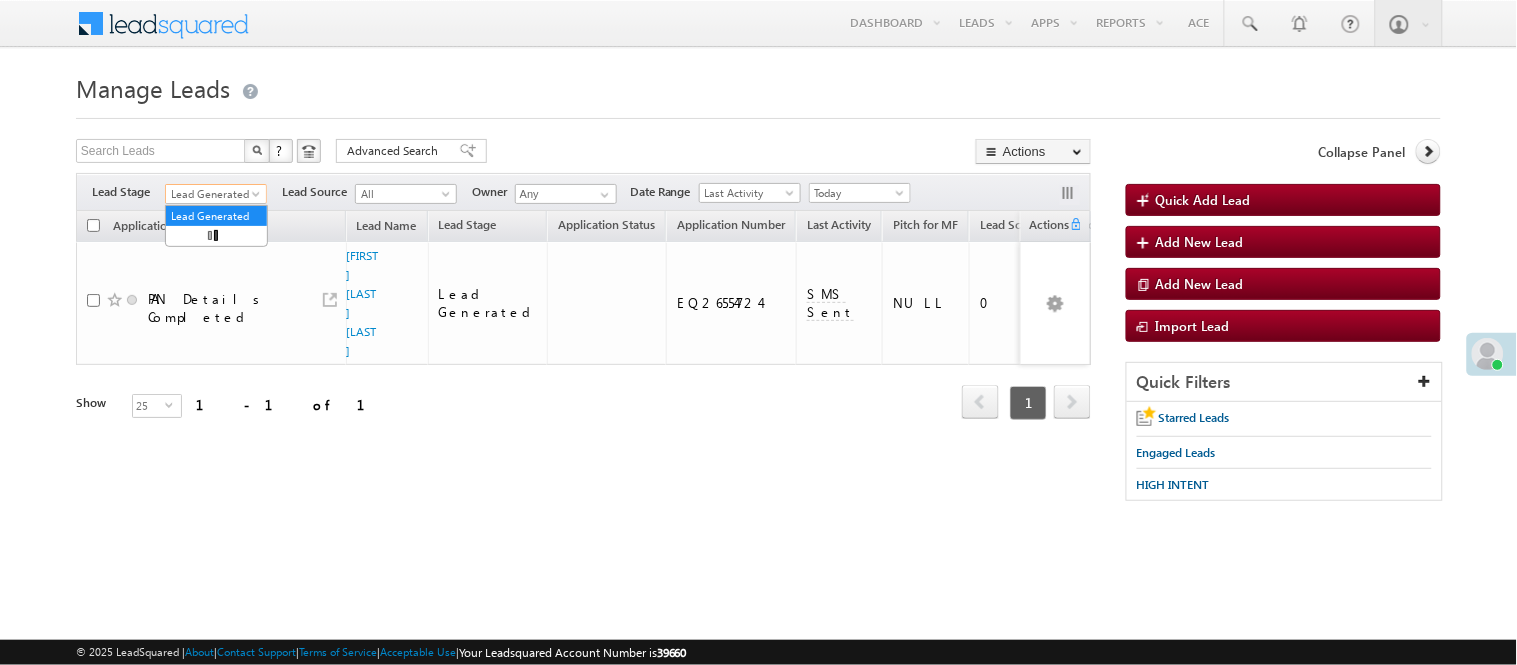 click on "Lead Generated" at bounding box center [213, 194] 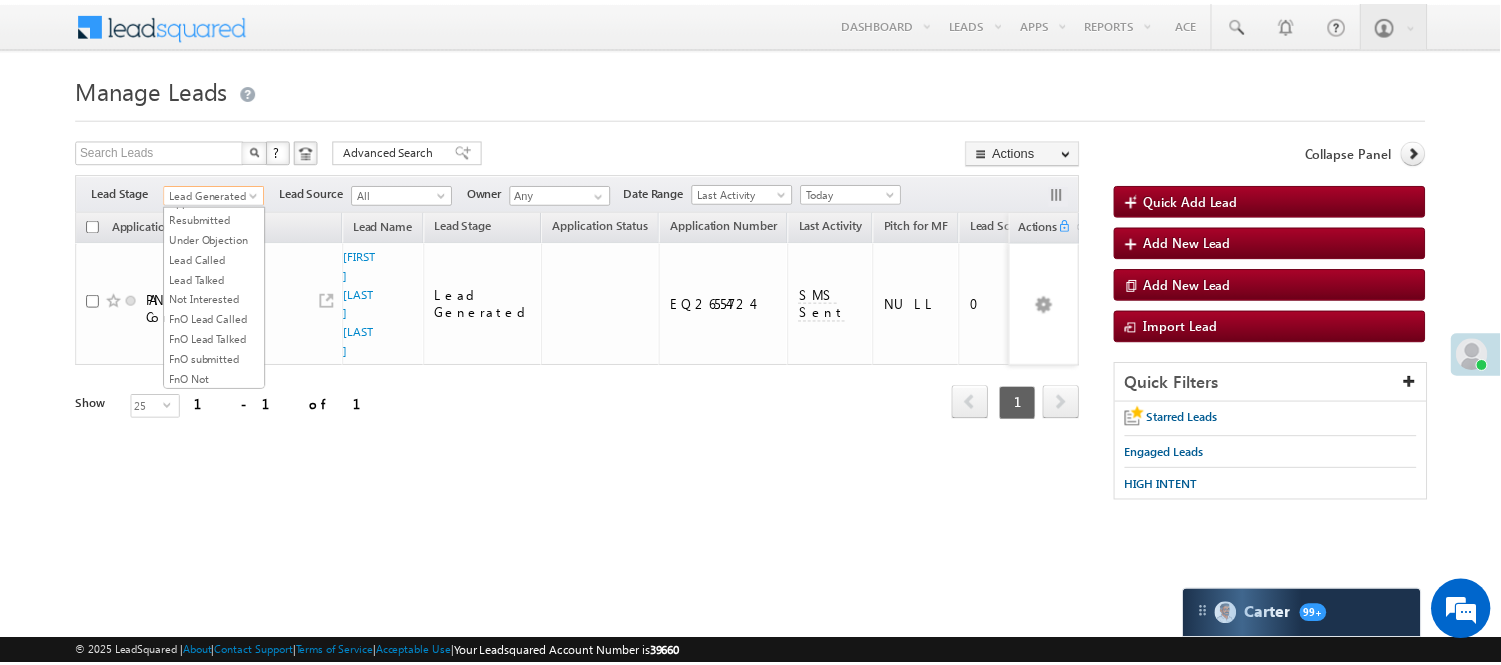 scroll, scrollTop: 444, scrollLeft: 0, axis: vertical 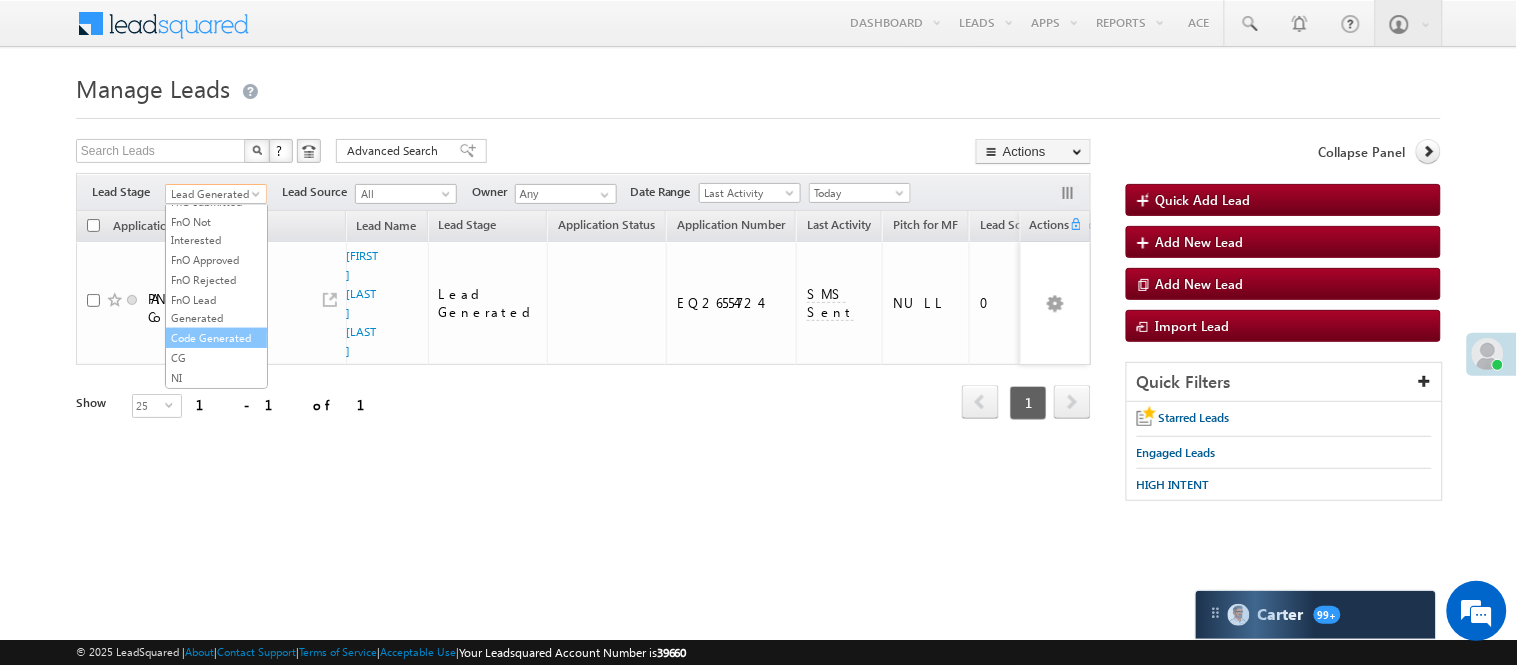 click on "Code Generated" at bounding box center (216, 338) 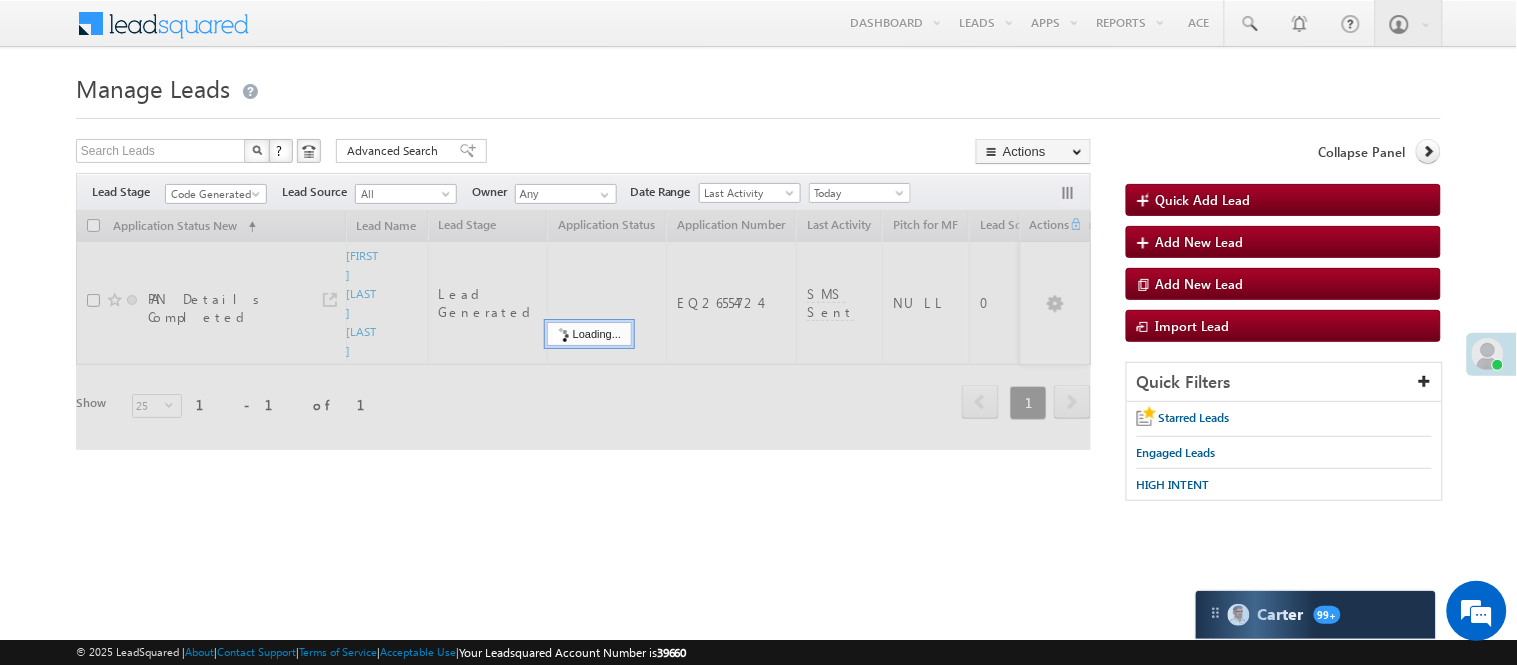 click on "Search Leads X ?   1 results found
Advanced Search
Advanced Search
Advanced search results
Actions Export Leads Reset all Filters
Actions Export Leads Bulk Update Send Email Add to List Add Activity Change Owner Change Stage Delete Merge Leads" at bounding box center (583, 153) 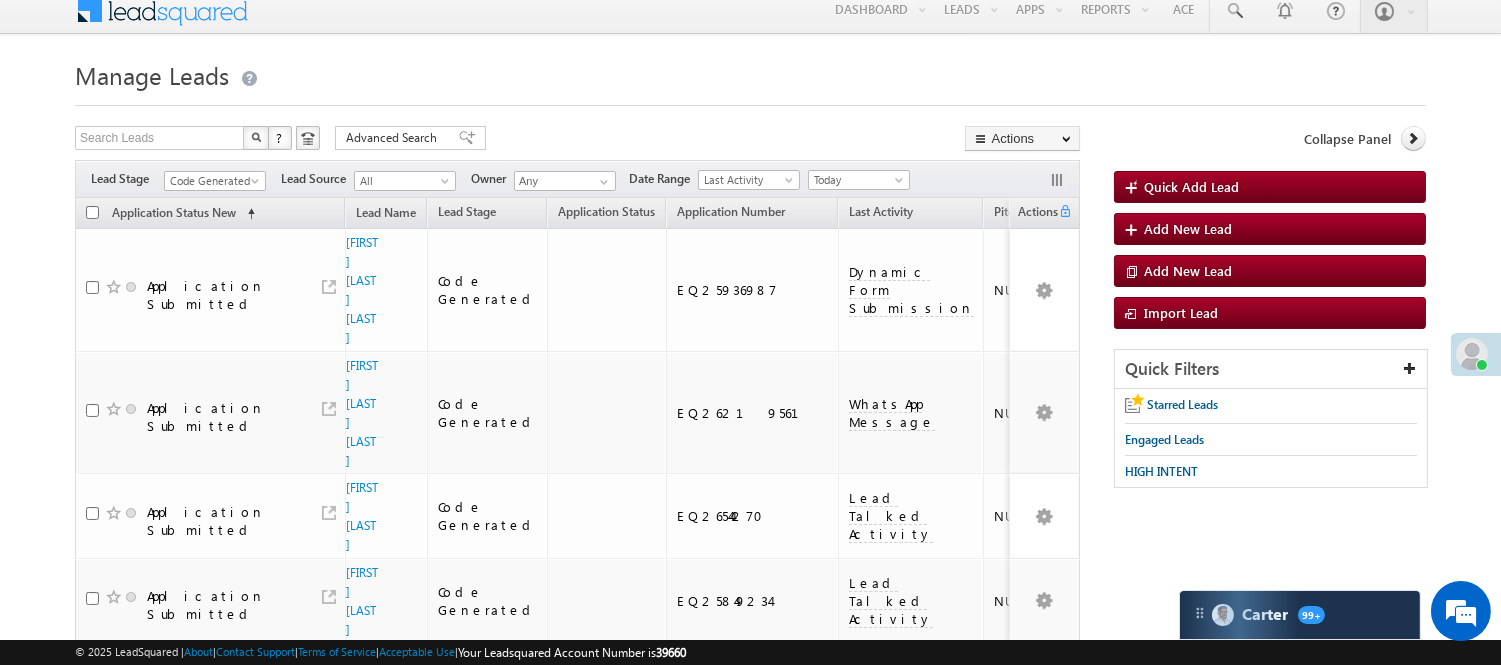 scroll, scrollTop: 0, scrollLeft: 0, axis: both 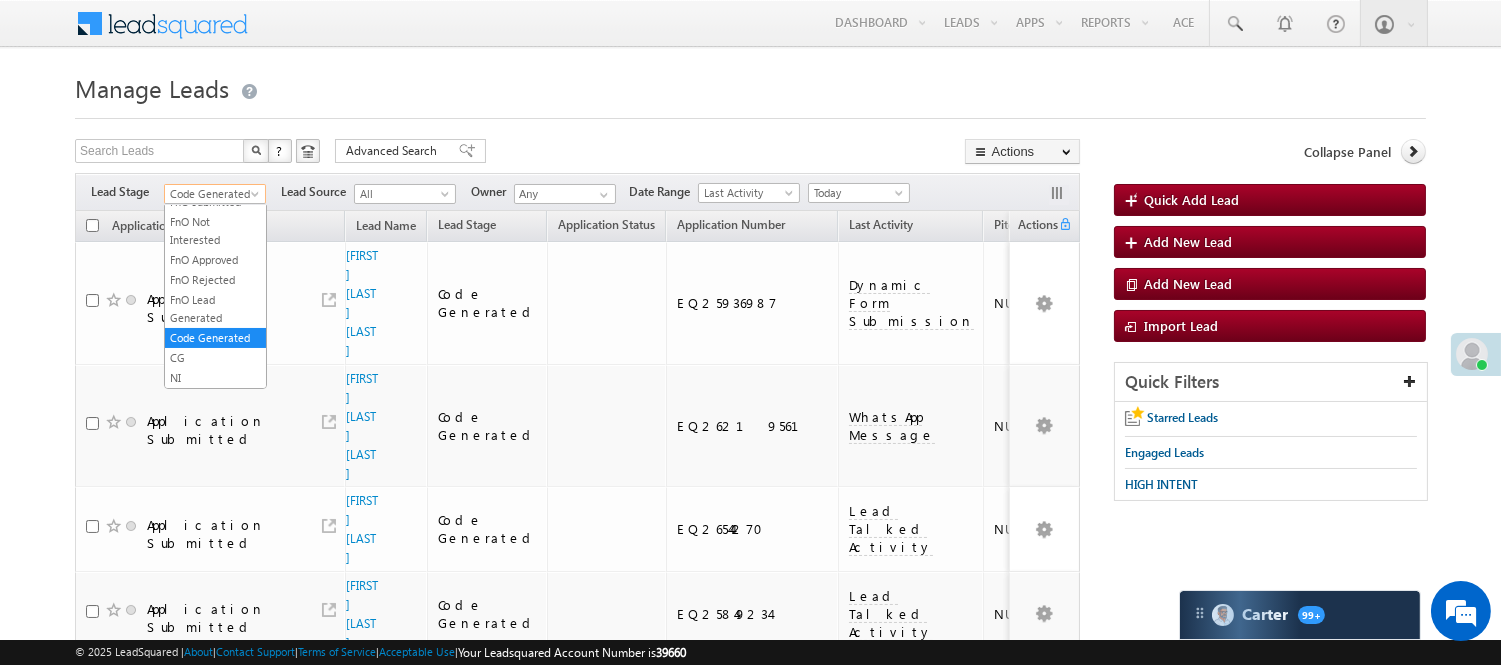 click on "Code Generated" at bounding box center [212, 194] 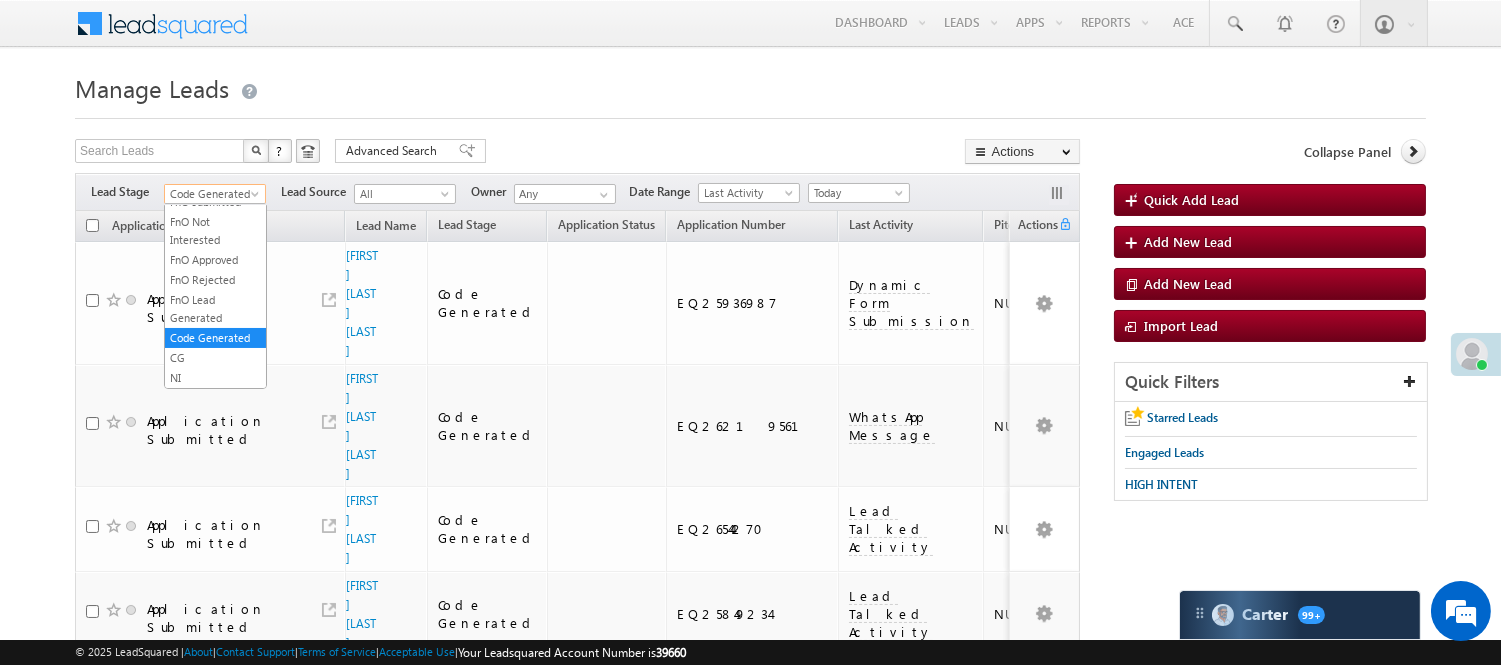scroll, scrollTop: 0, scrollLeft: 0, axis: both 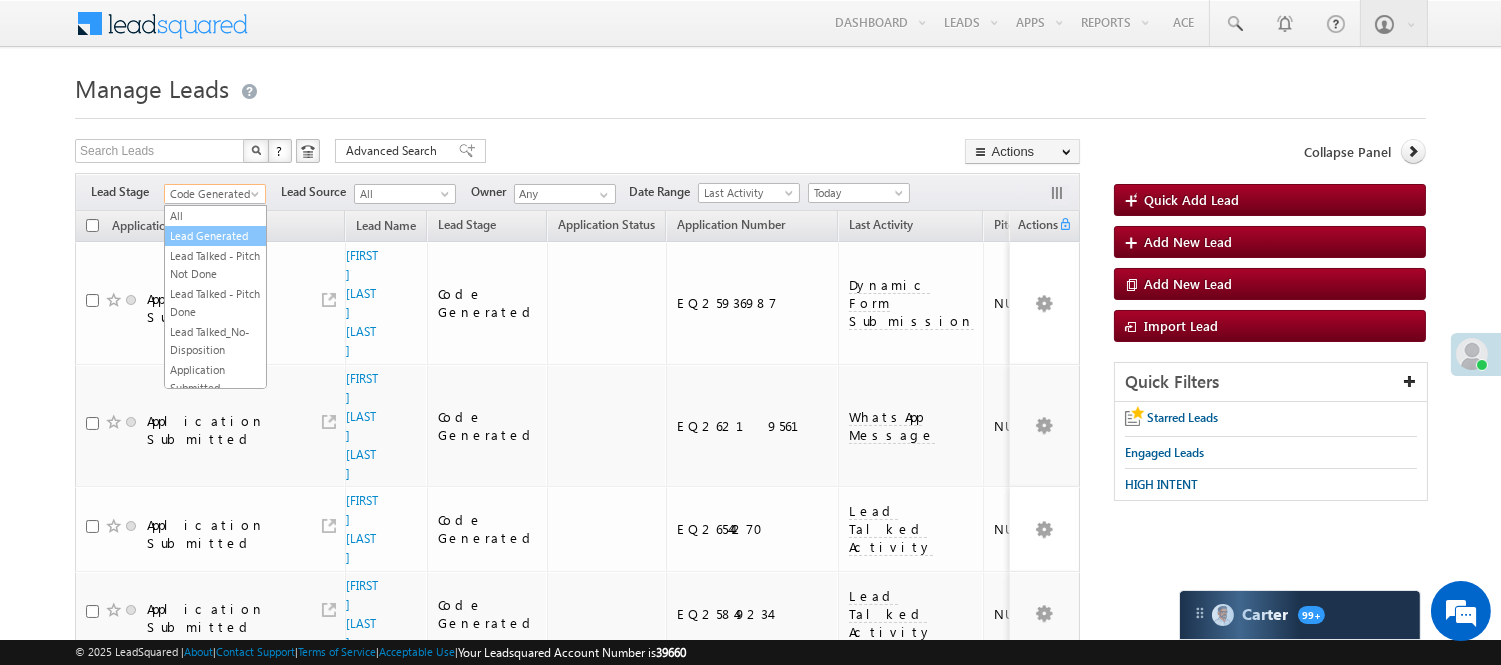 click on "Lead Generated" at bounding box center [215, 236] 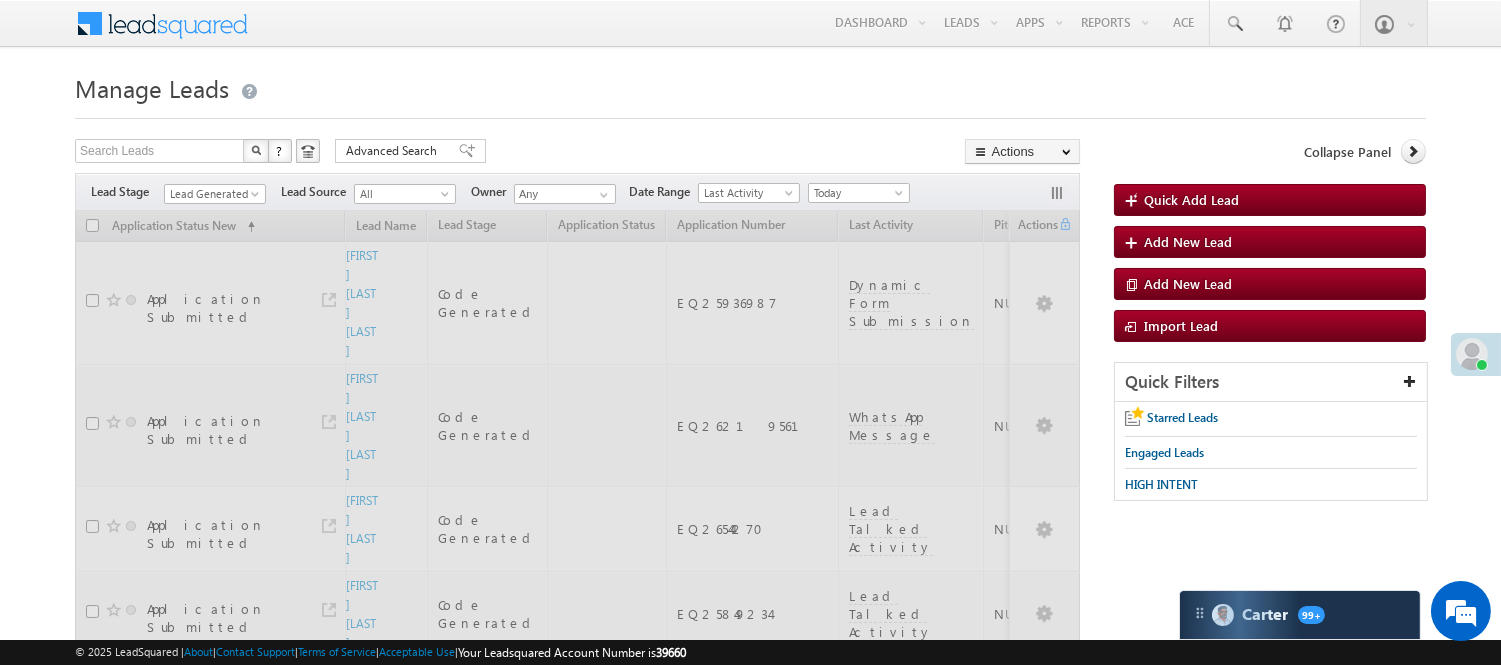 click on "Manage Leads
Quick Add Lead
Search Leads X ?   16 results found
Advanced Search
Advanced Search
Actions Actions" at bounding box center (750, 1019) 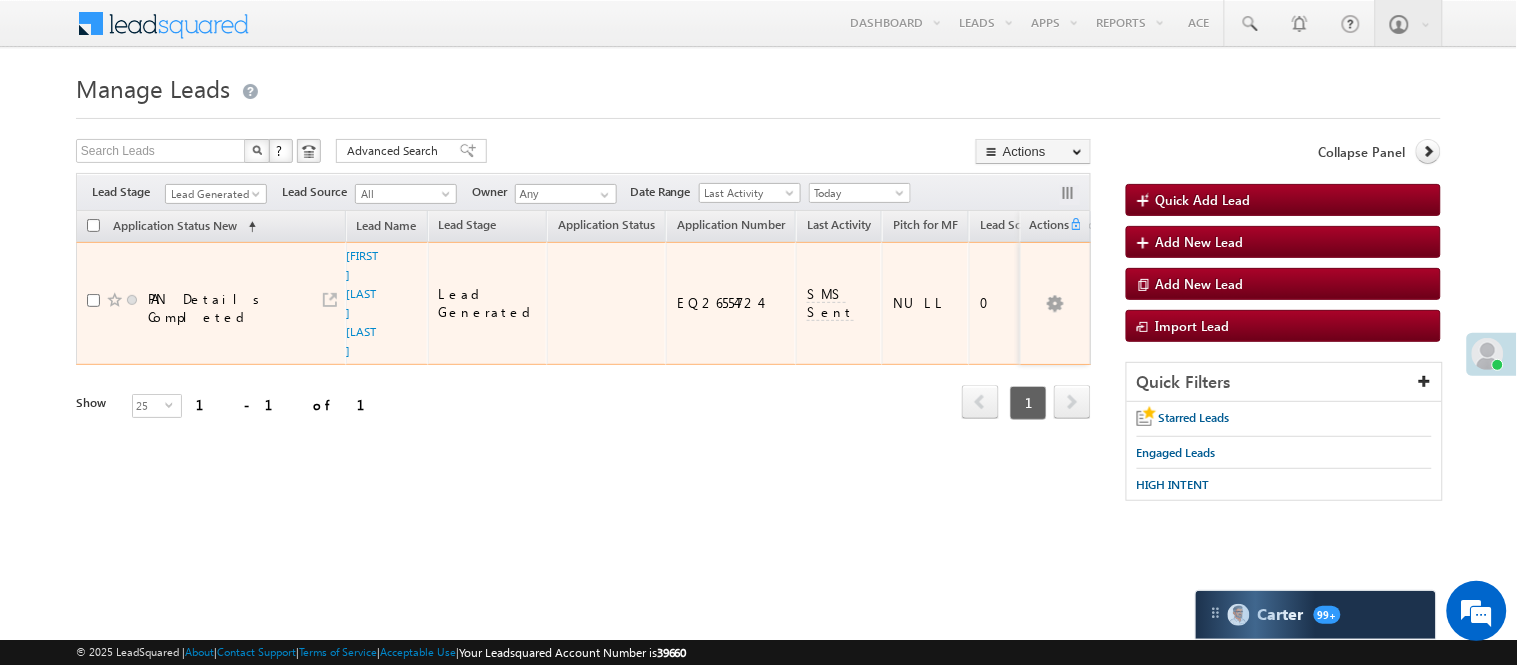 click on "Rambhau rajaram nikalje" at bounding box center [364, 303] 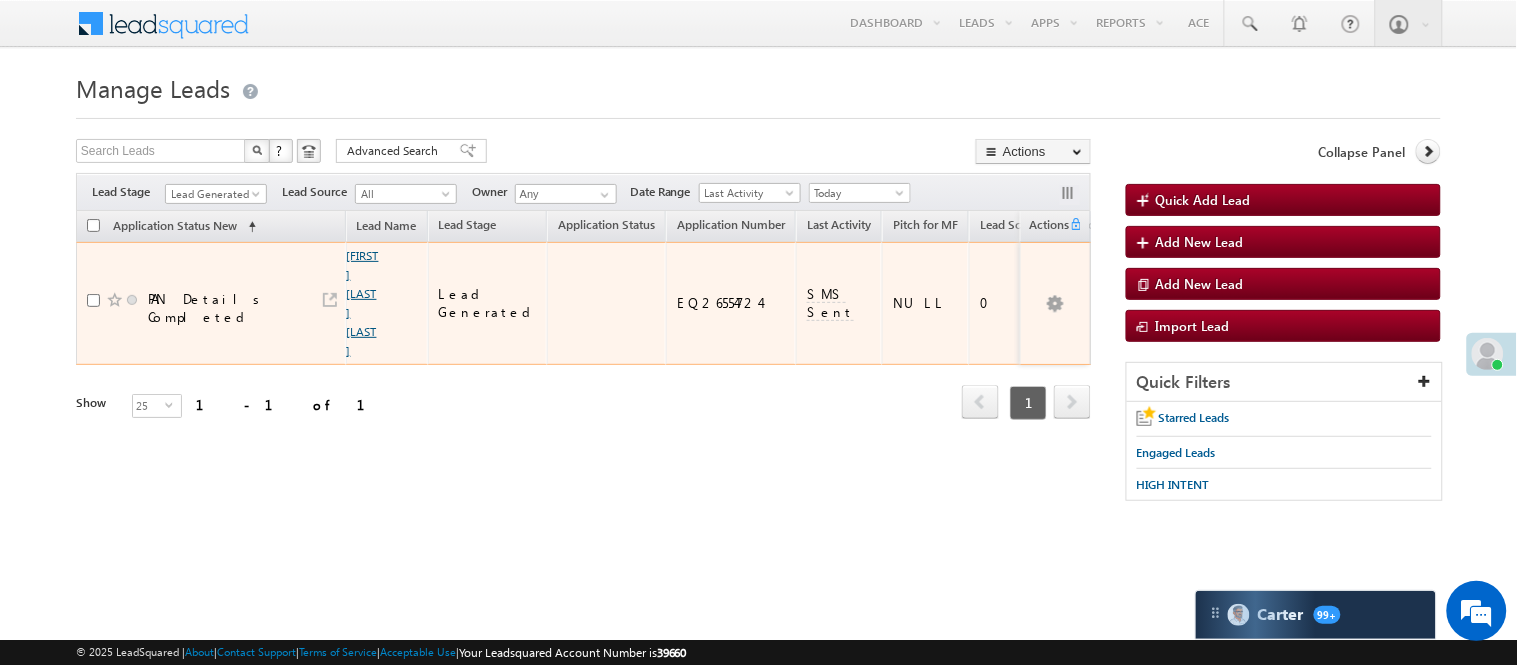 click on "Rambhau rajaram nikalje" at bounding box center (363, 303) 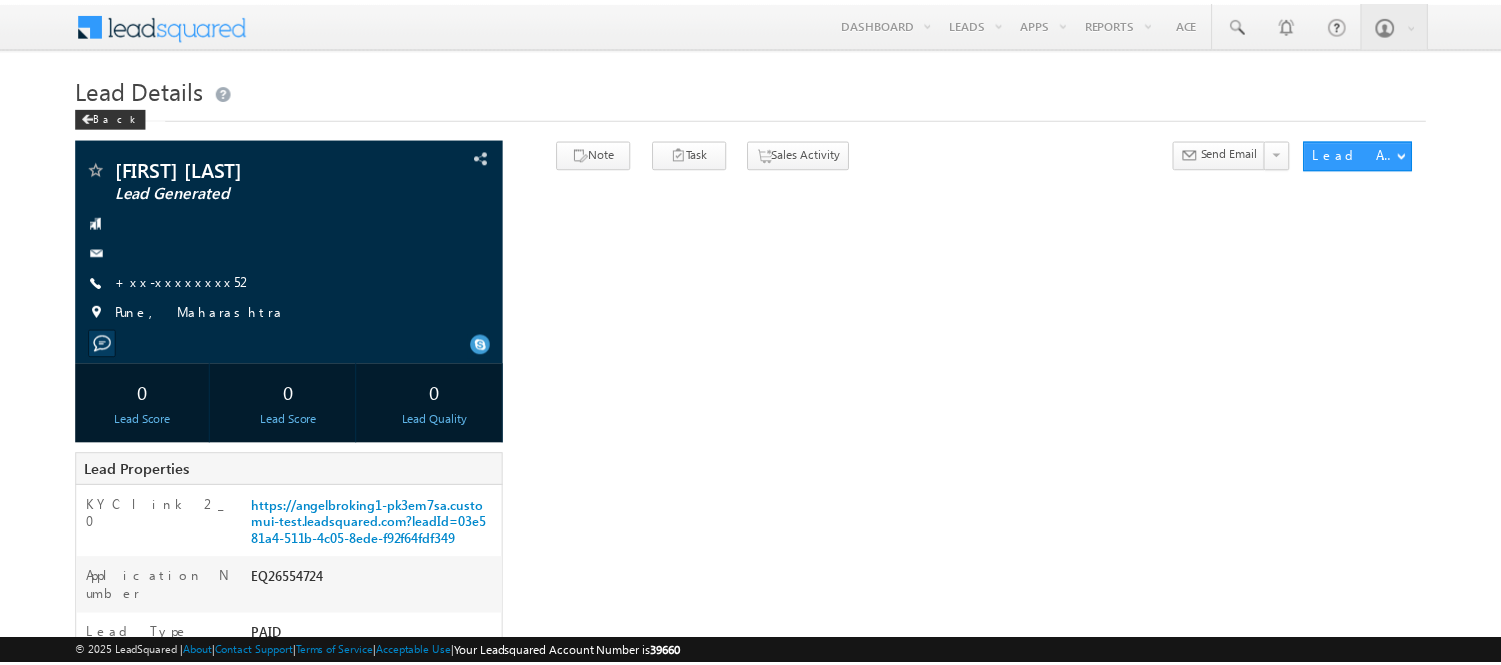 scroll, scrollTop: 0, scrollLeft: 0, axis: both 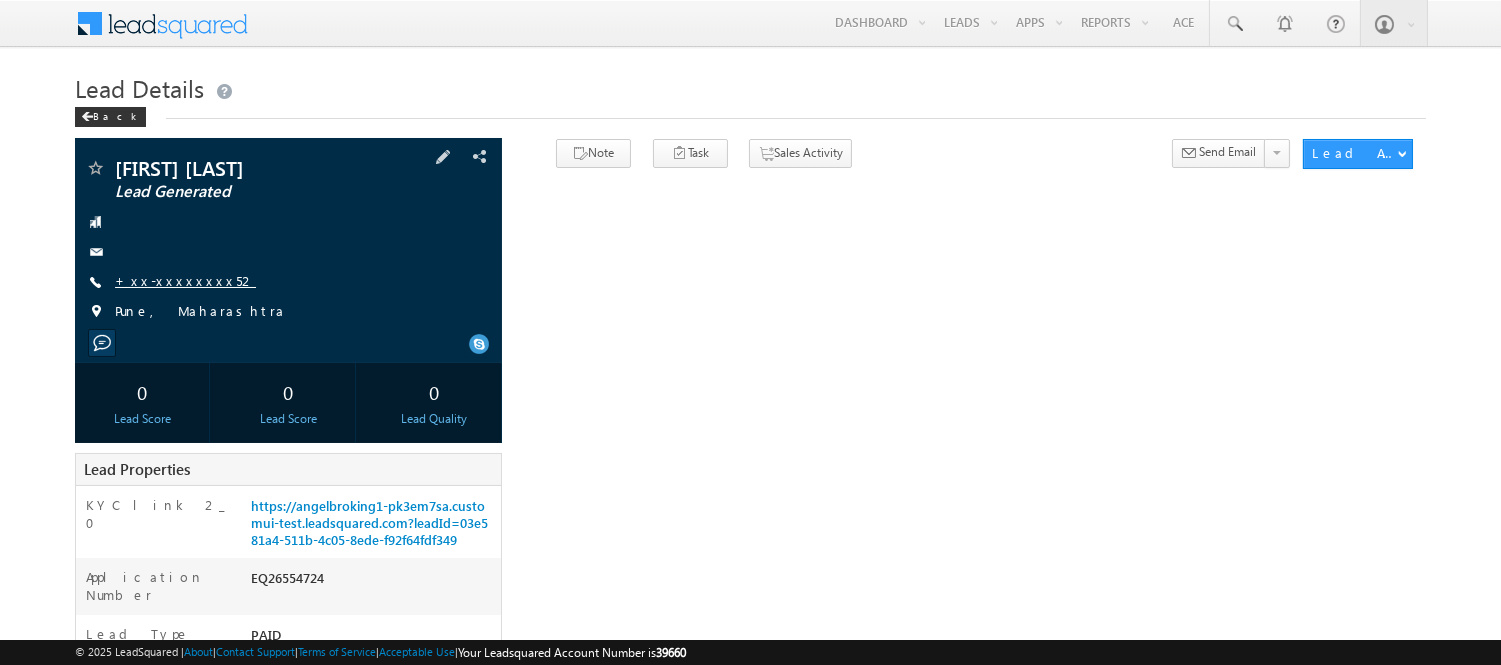 click on "+xx-xxxxxxxx52" at bounding box center (185, 280) 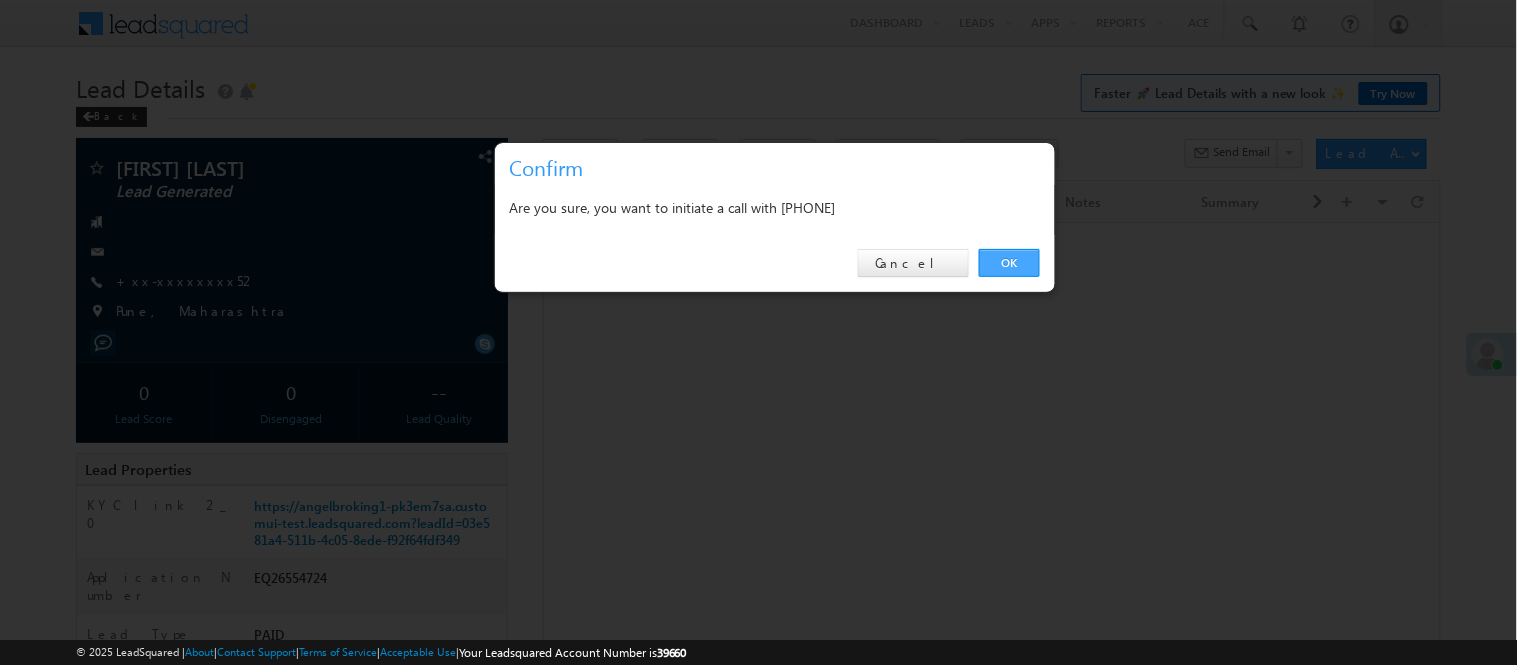 click on "OK" at bounding box center (1009, 263) 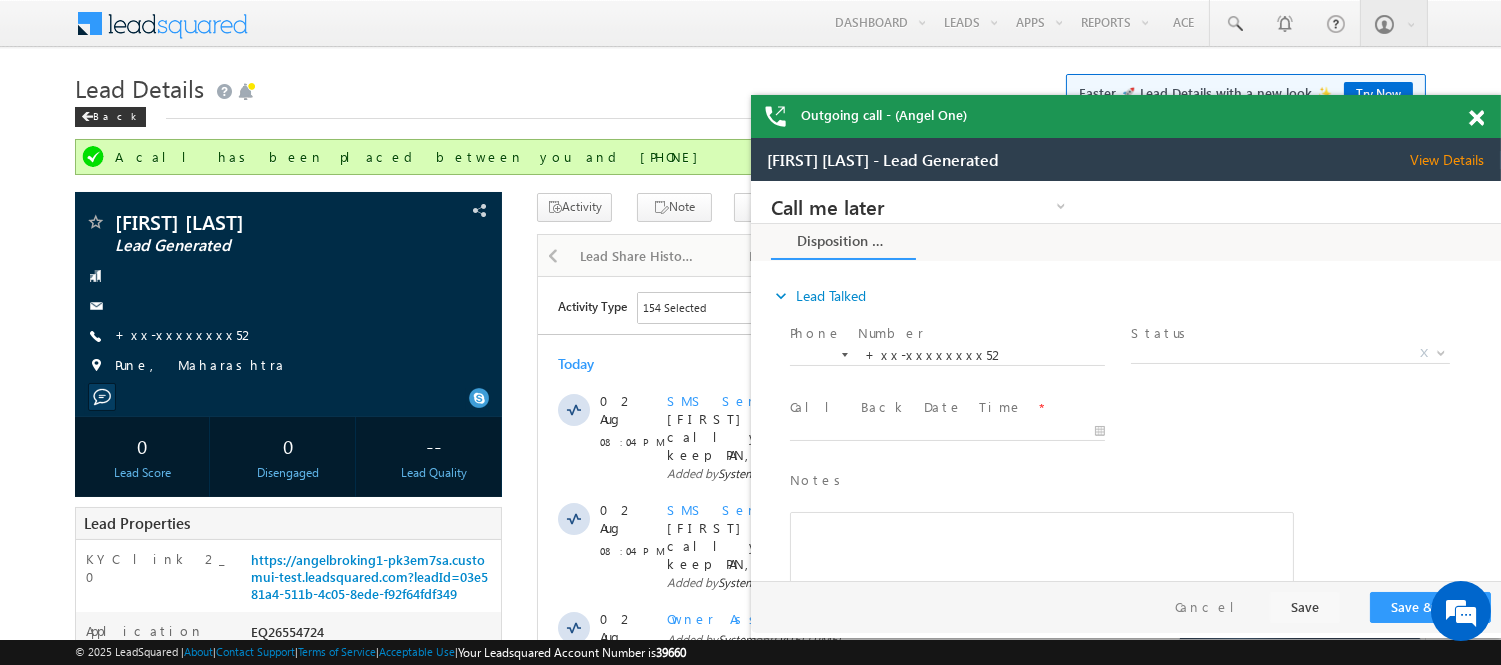 scroll, scrollTop: 0, scrollLeft: 0, axis: both 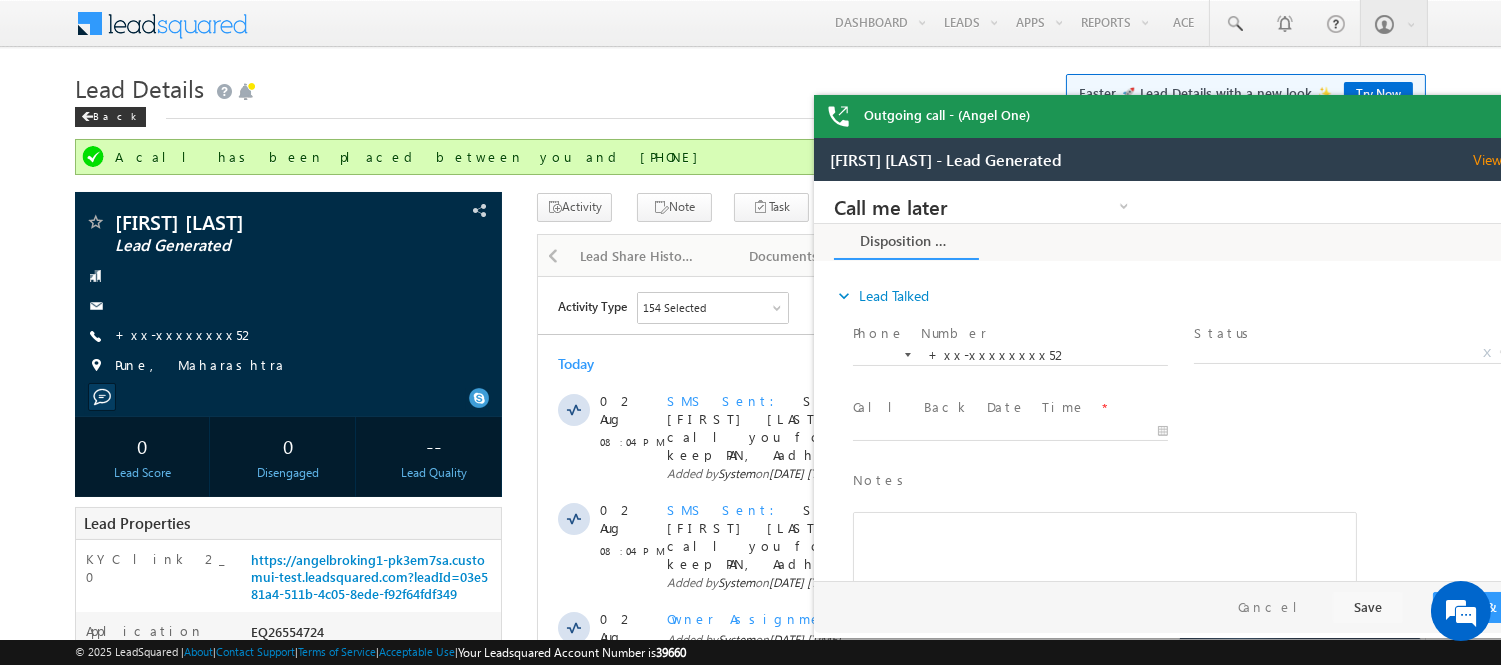 click on "Outgoing call -  (Angel One)" at bounding box center [1189, 116] 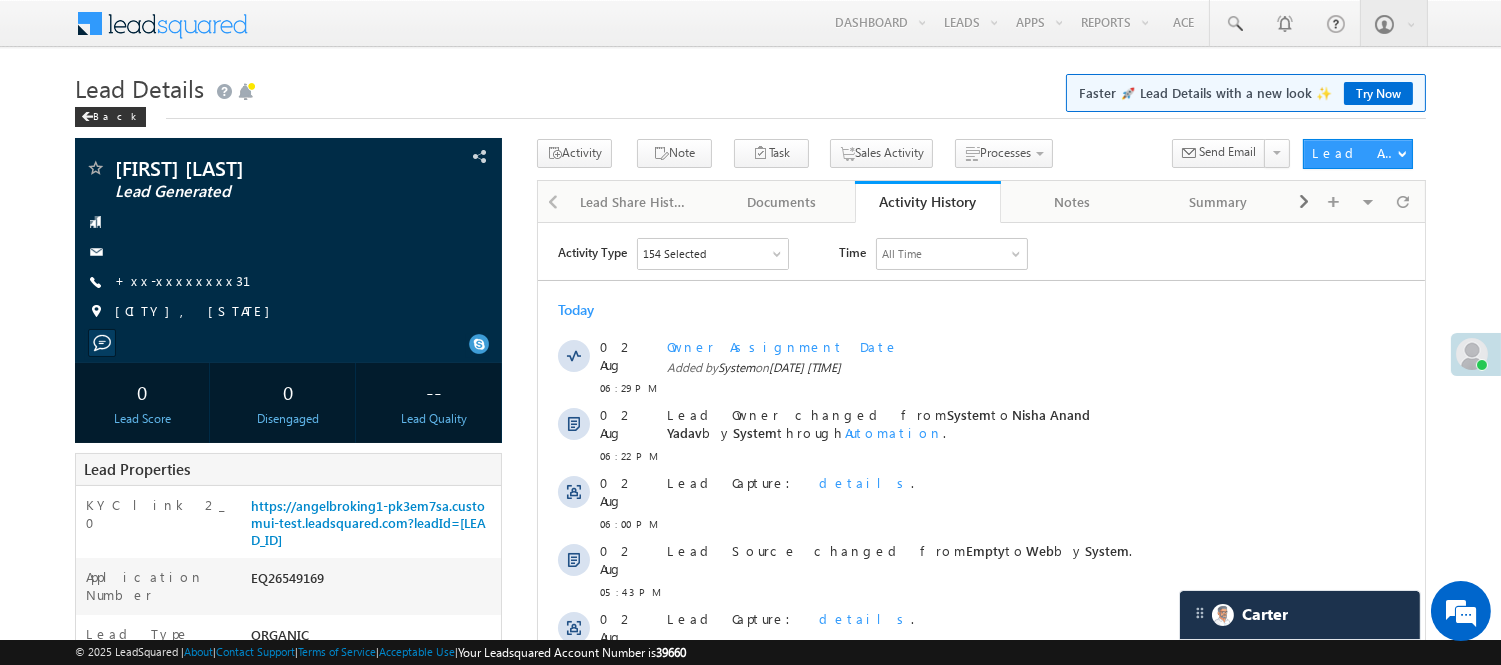 scroll, scrollTop: 0, scrollLeft: 0, axis: both 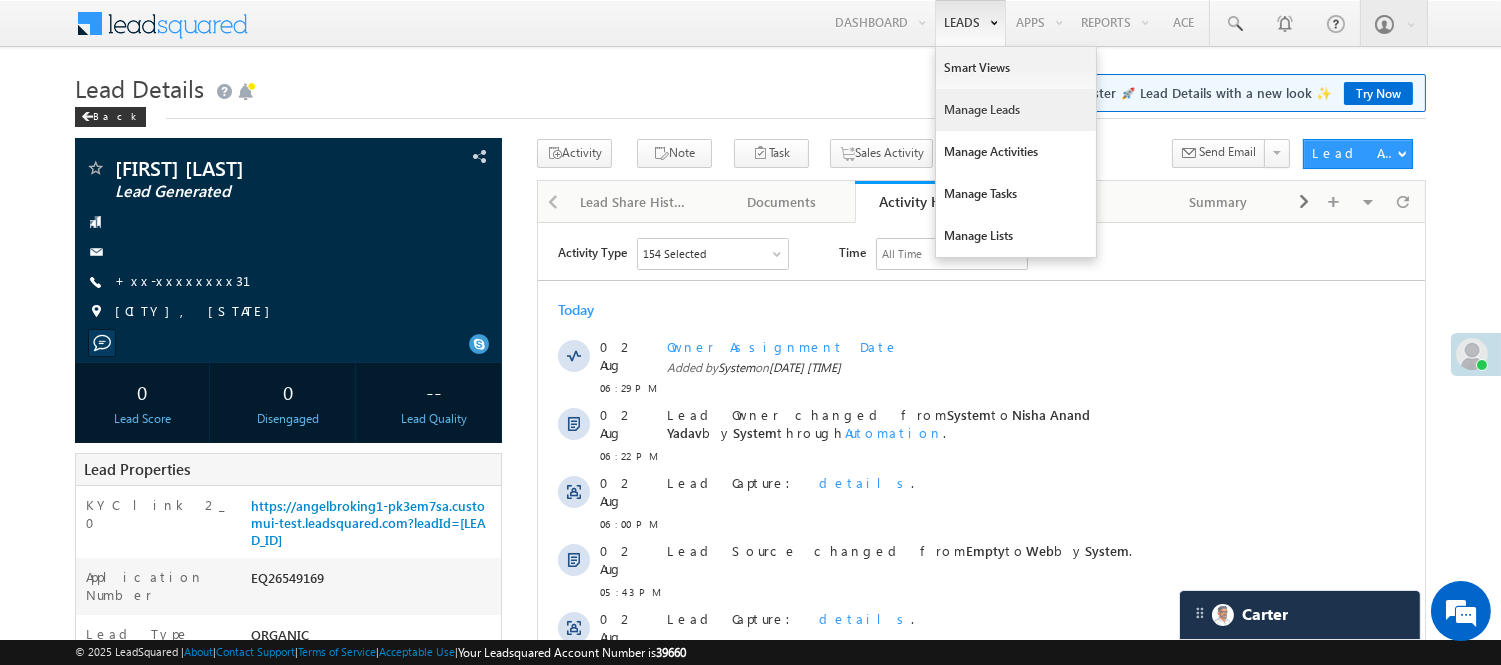 click on "Manage Leads" at bounding box center (1016, 110) 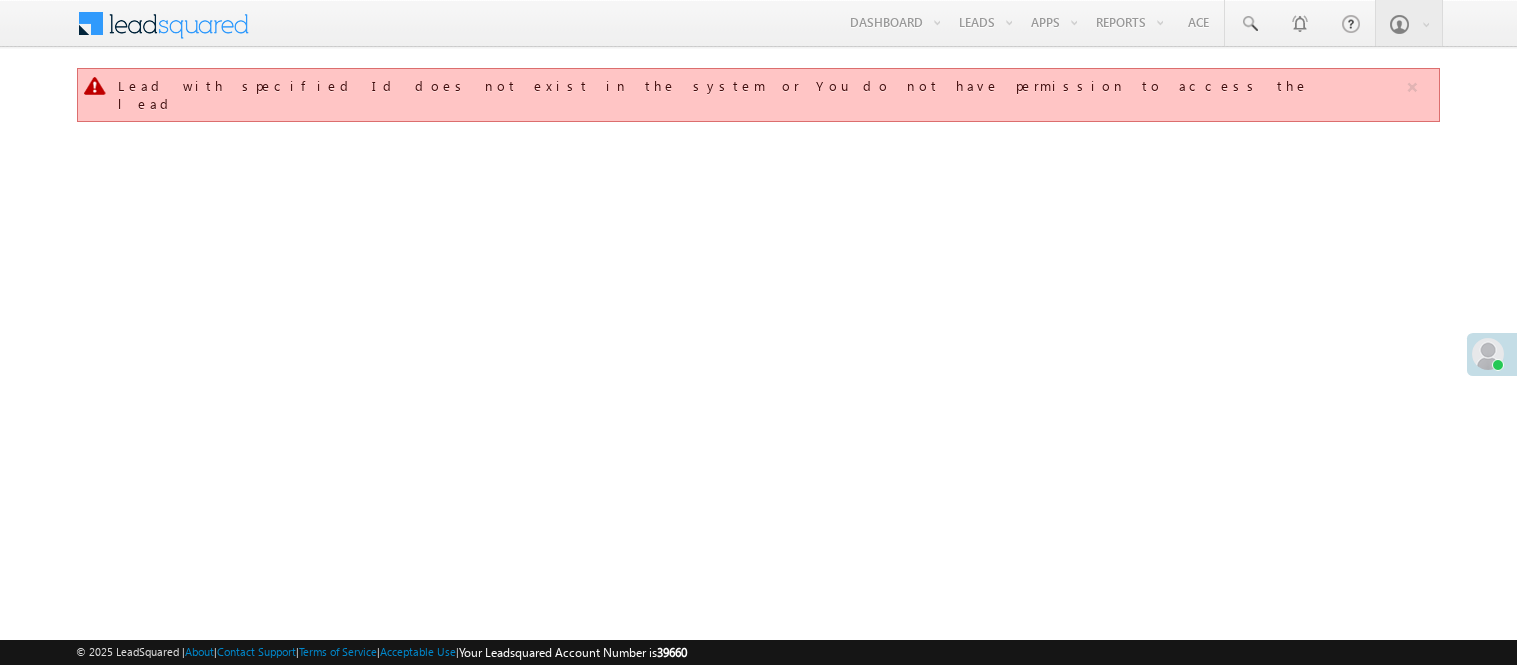 scroll, scrollTop: 0, scrollLeft: 0, axis: both 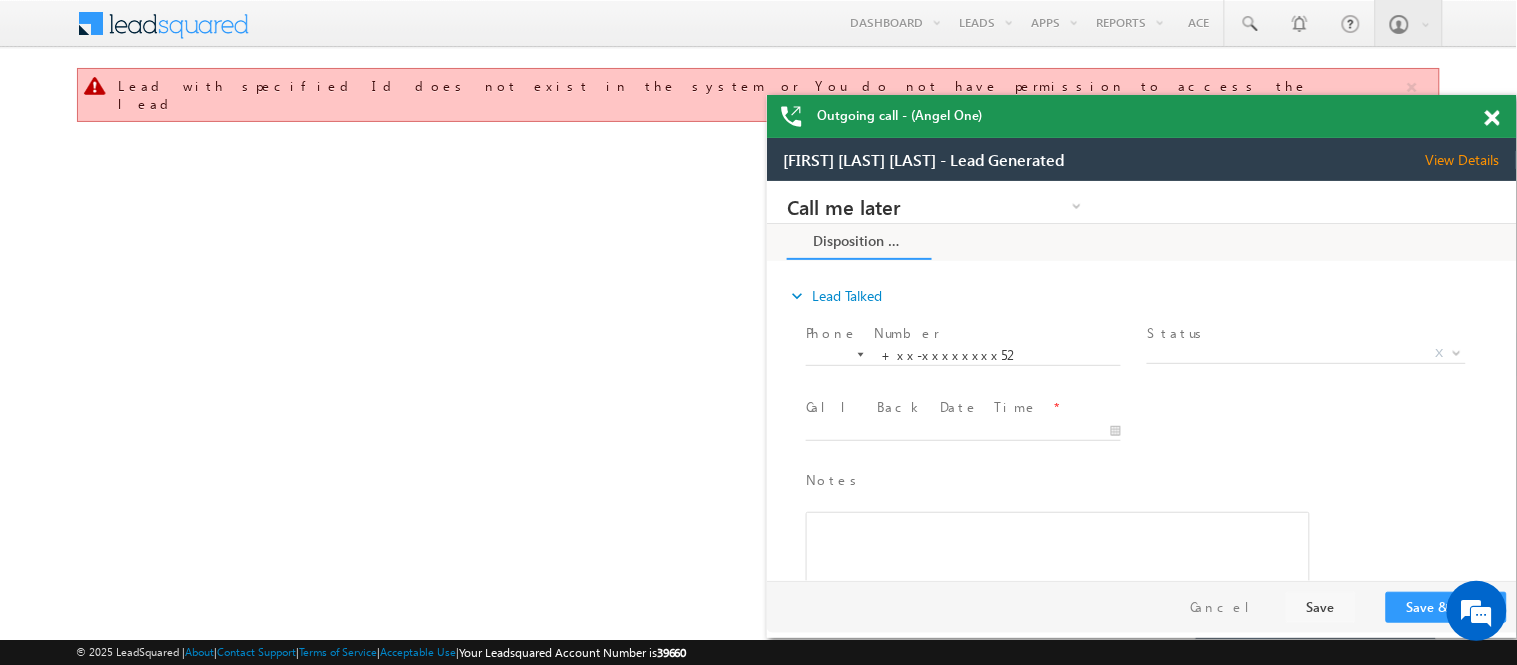 click at bounding box center [1492, 118] 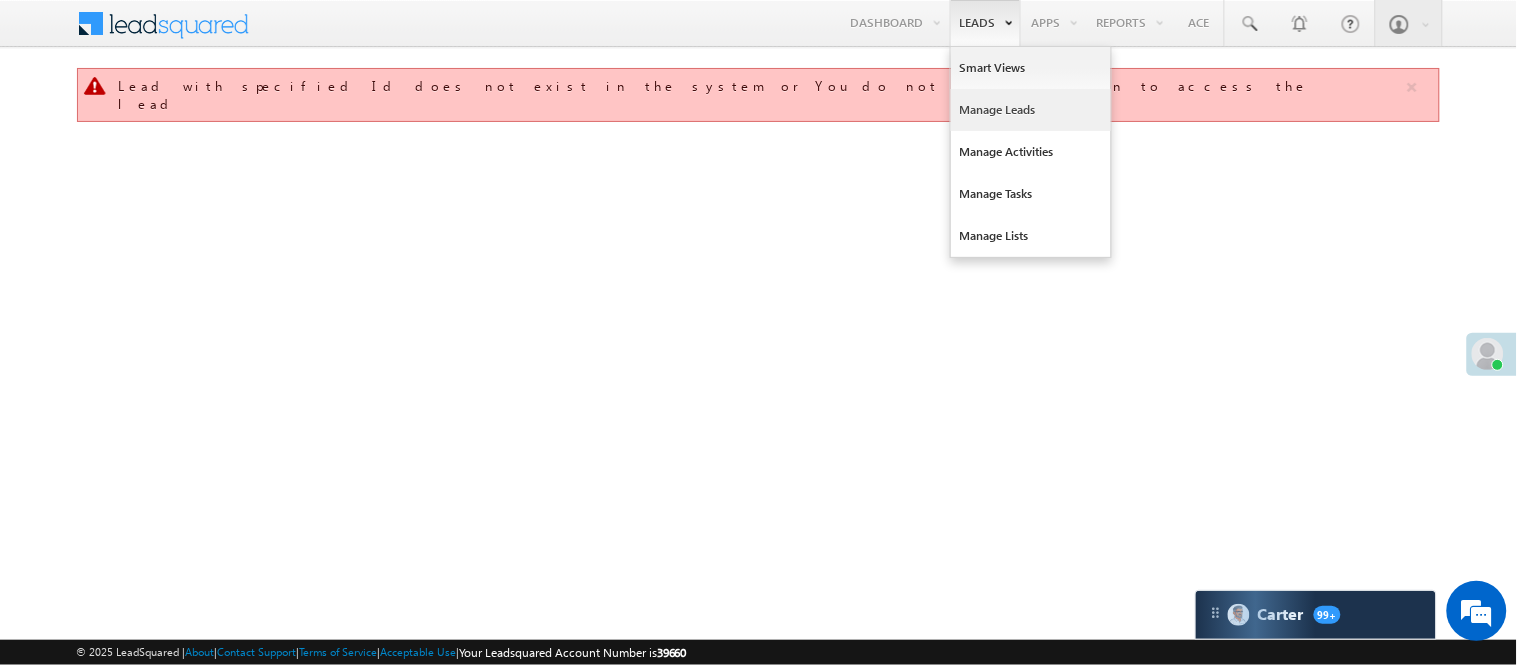 click on "Manage Leads" at bounding box center [1031, 110] 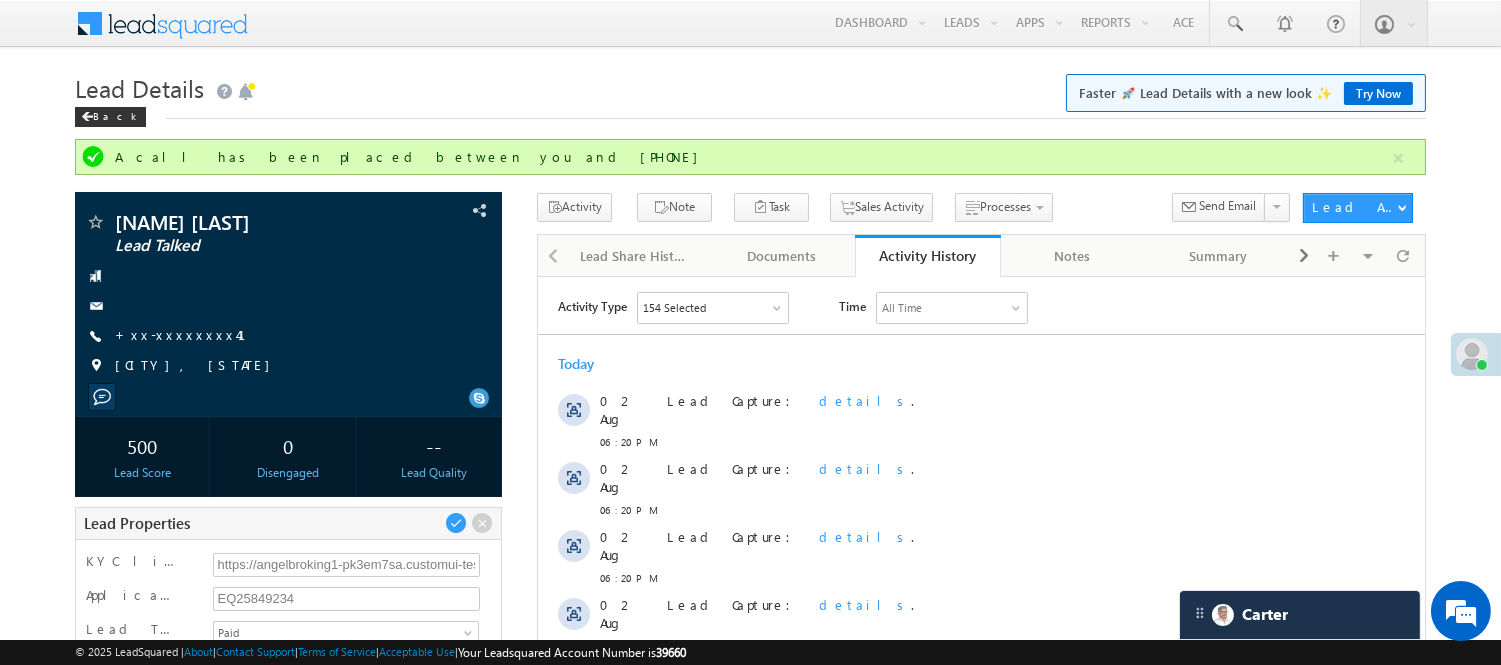 scroll, scrollTop: 0, scrollLeft: 0, axis: both 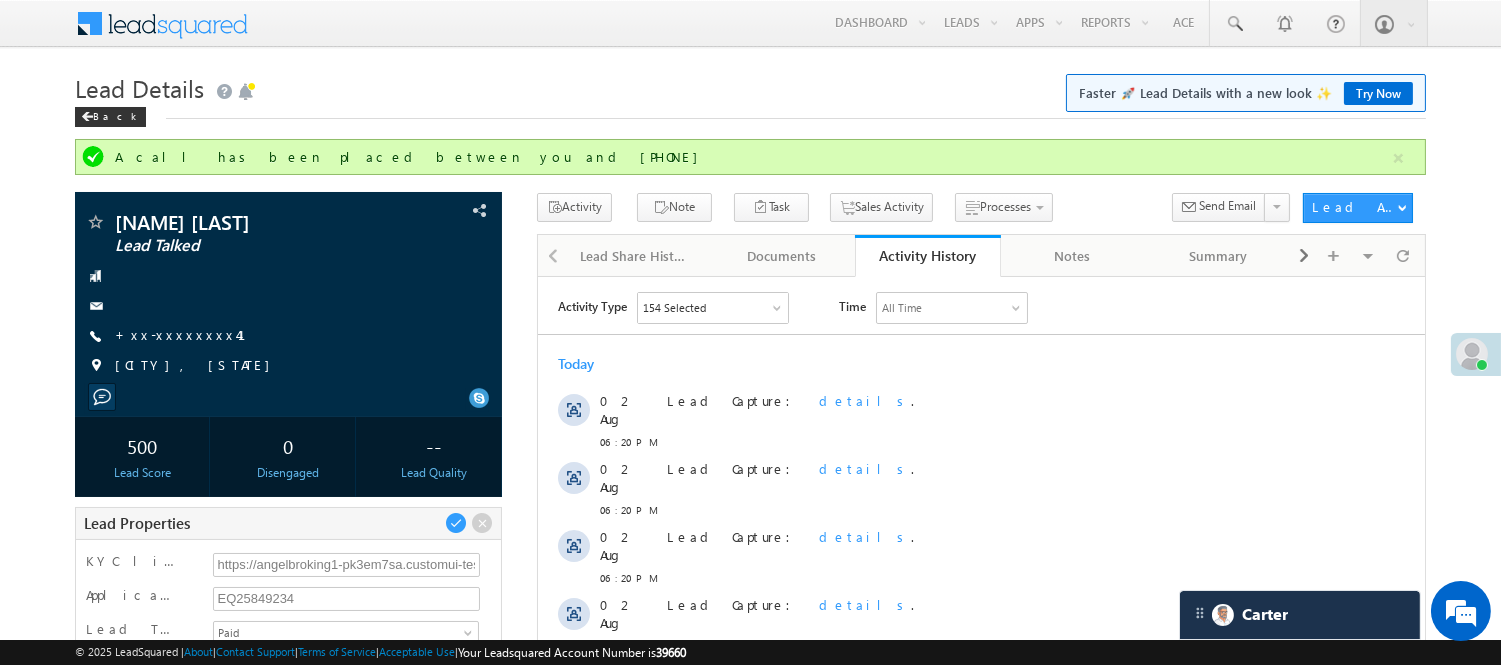 click on "Back" at bounding box center (750, 112) 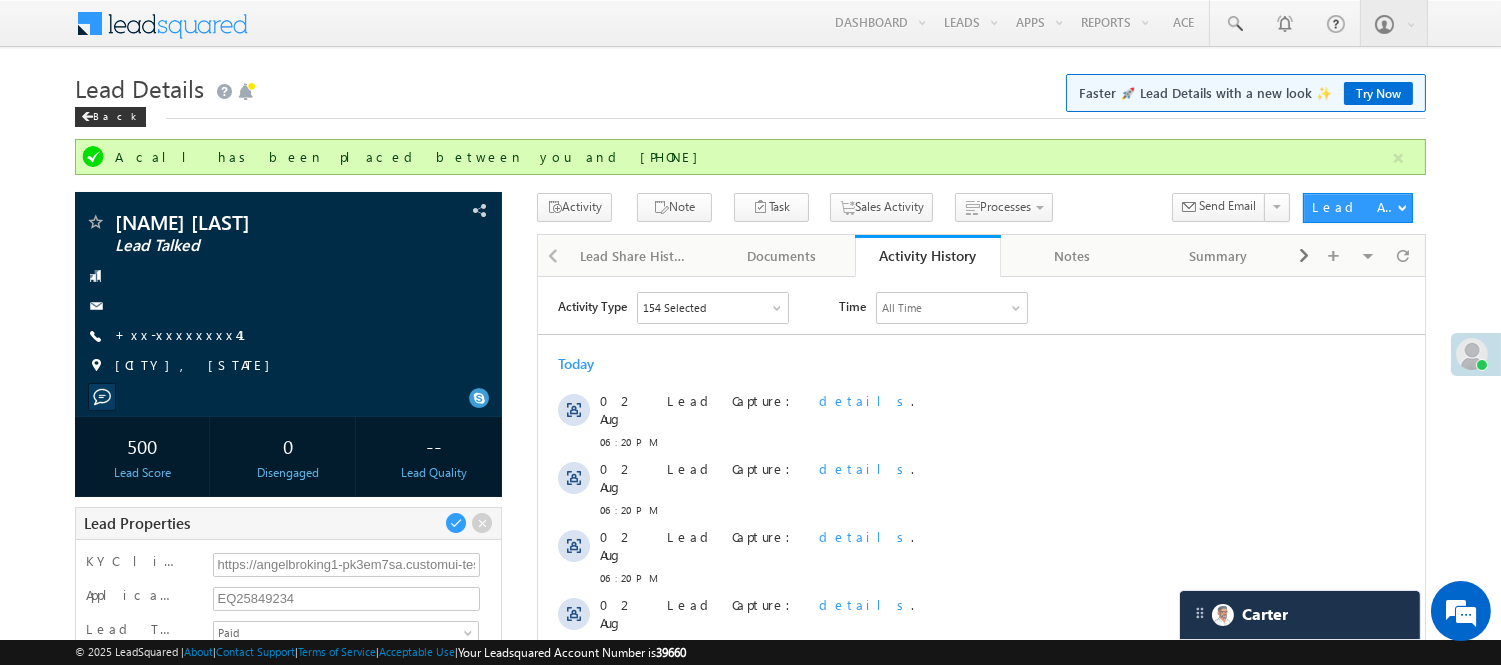 scroll, scrollTop: 582, scrollLeft: 0, axis: vertical 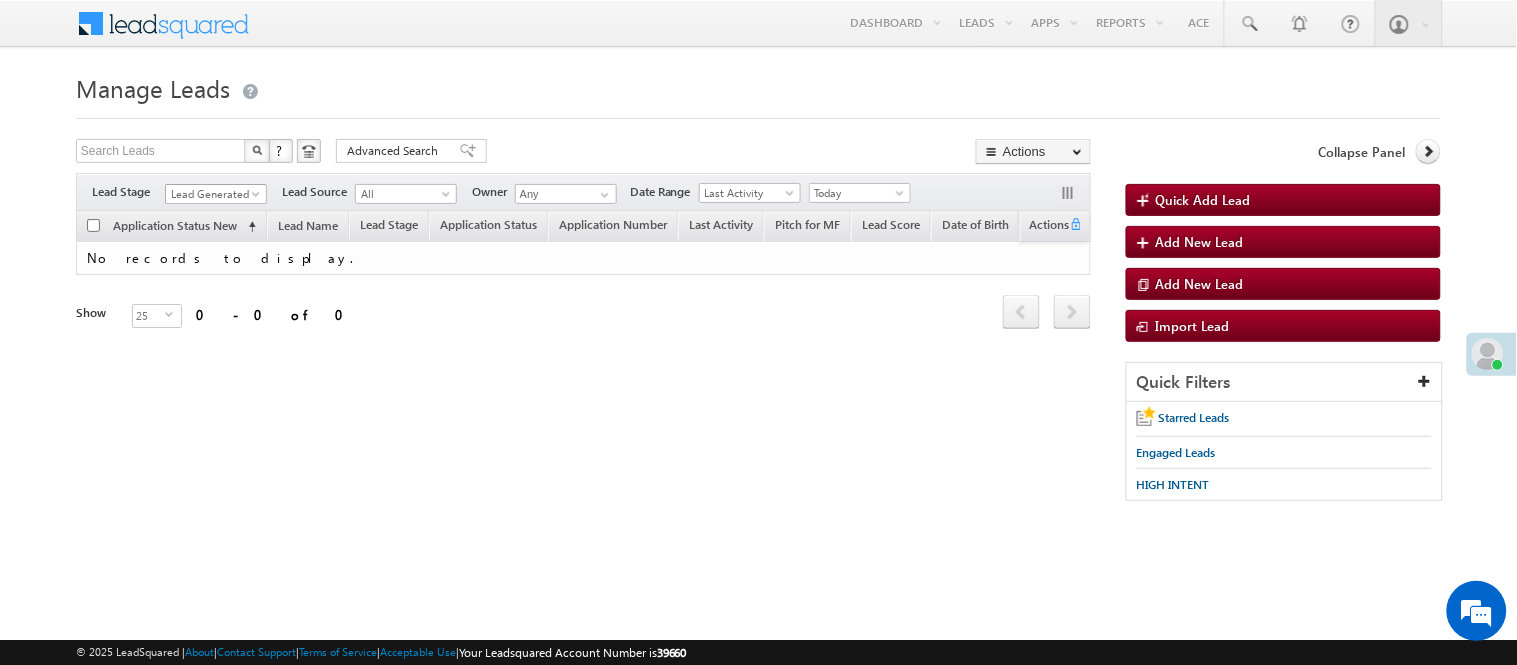 click on "Lead Generated" at bounding box center [213, 194] 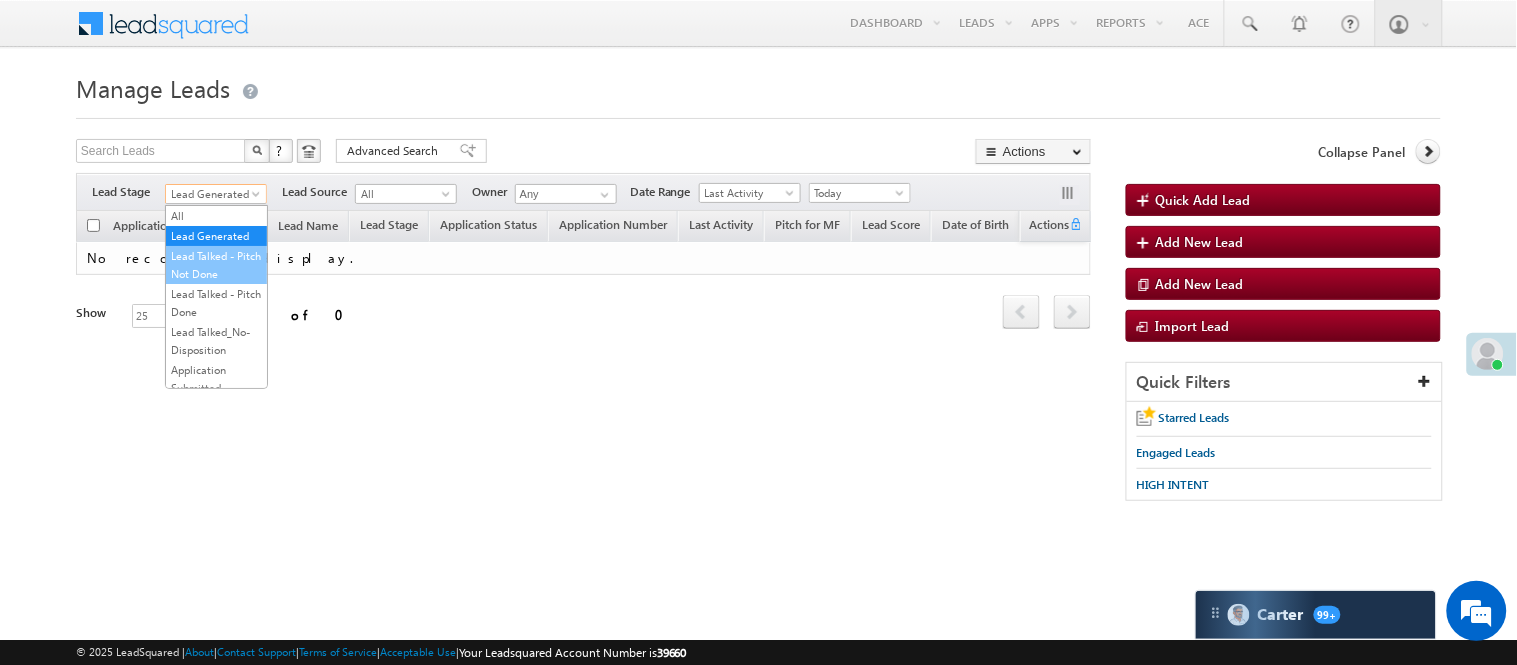 click on "Lead Talked - Pitch Not Done" at bounding box center [216, 265] 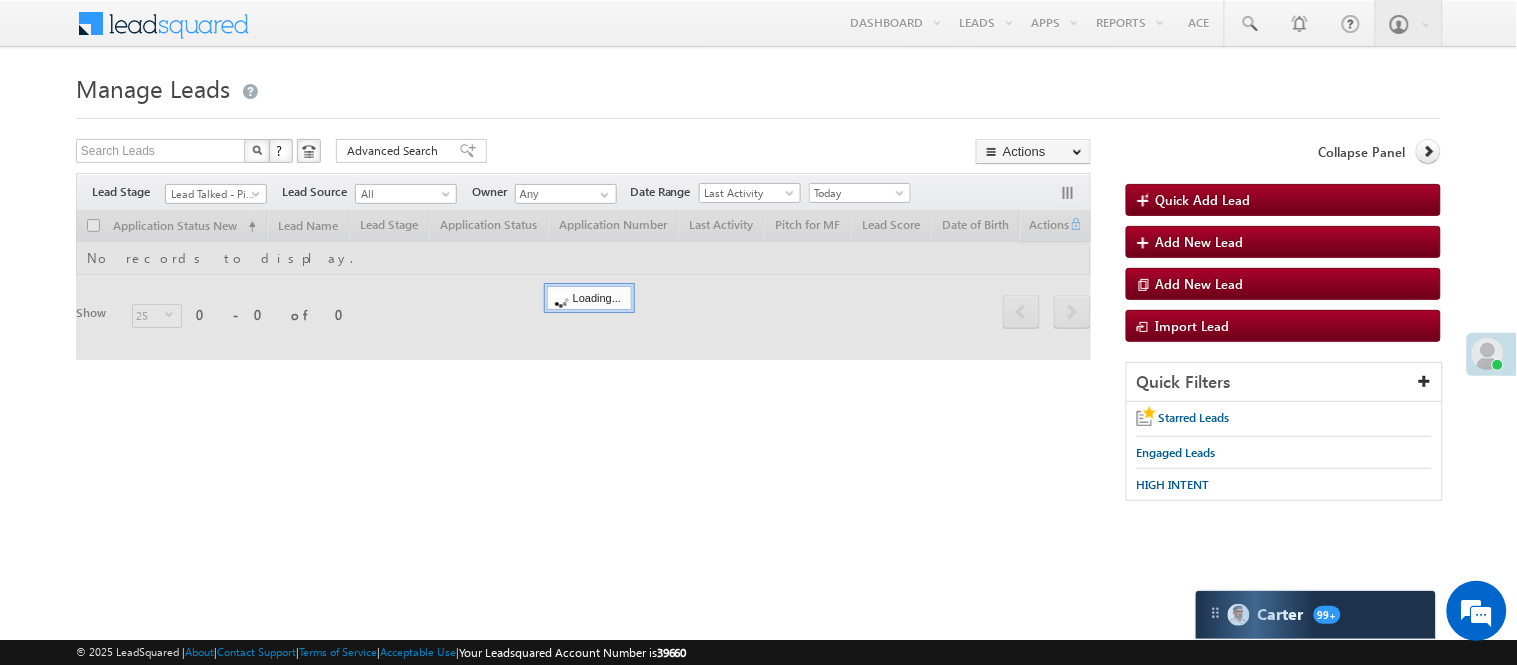 click on "Search Leads X ?   0 results found
Advanced Search
Advanced Search
Advanced search results
Actions Export Leads Reset all Filters
Actions Export Leads Bulk Update Send Email Add to List Add Activity Change Owner Change Stage Delete Merge Leads" at bounding box center [583, 153] 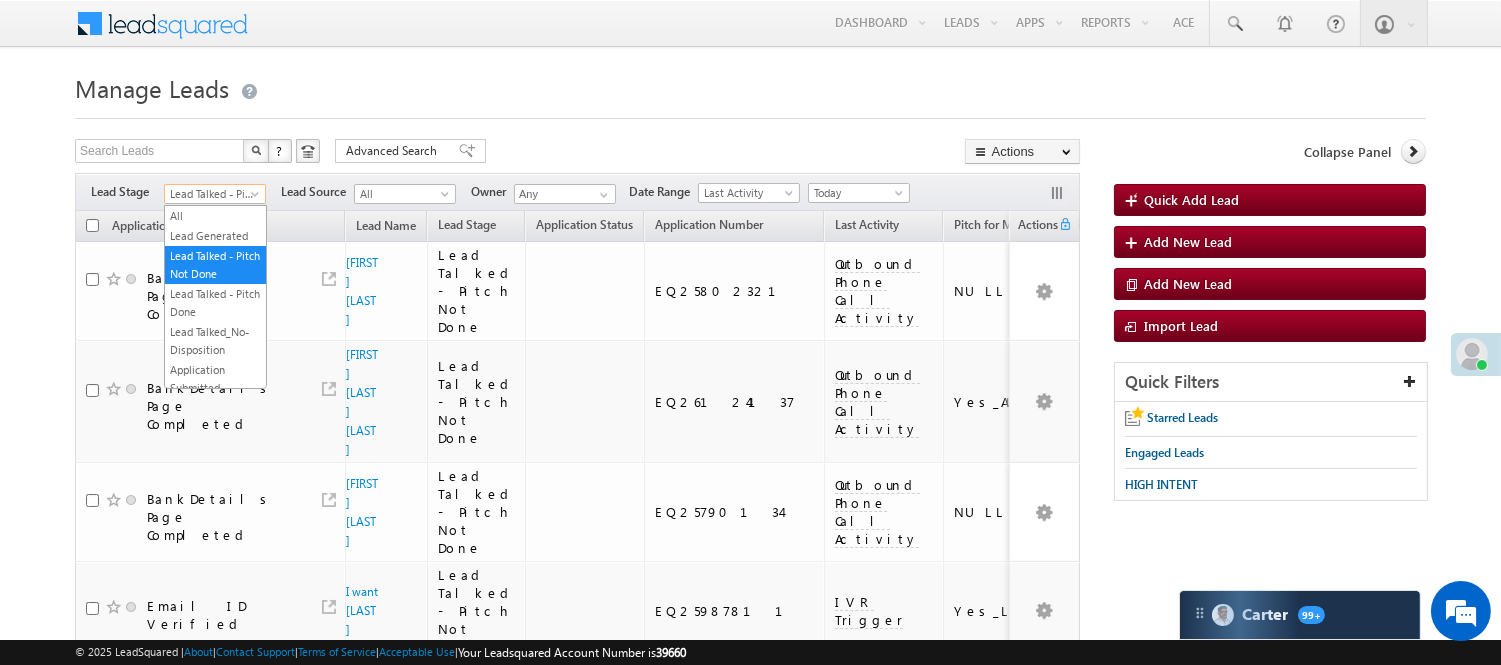 click on "Lead Talked - Pitch Not Done" at bounding box center [212, 194] 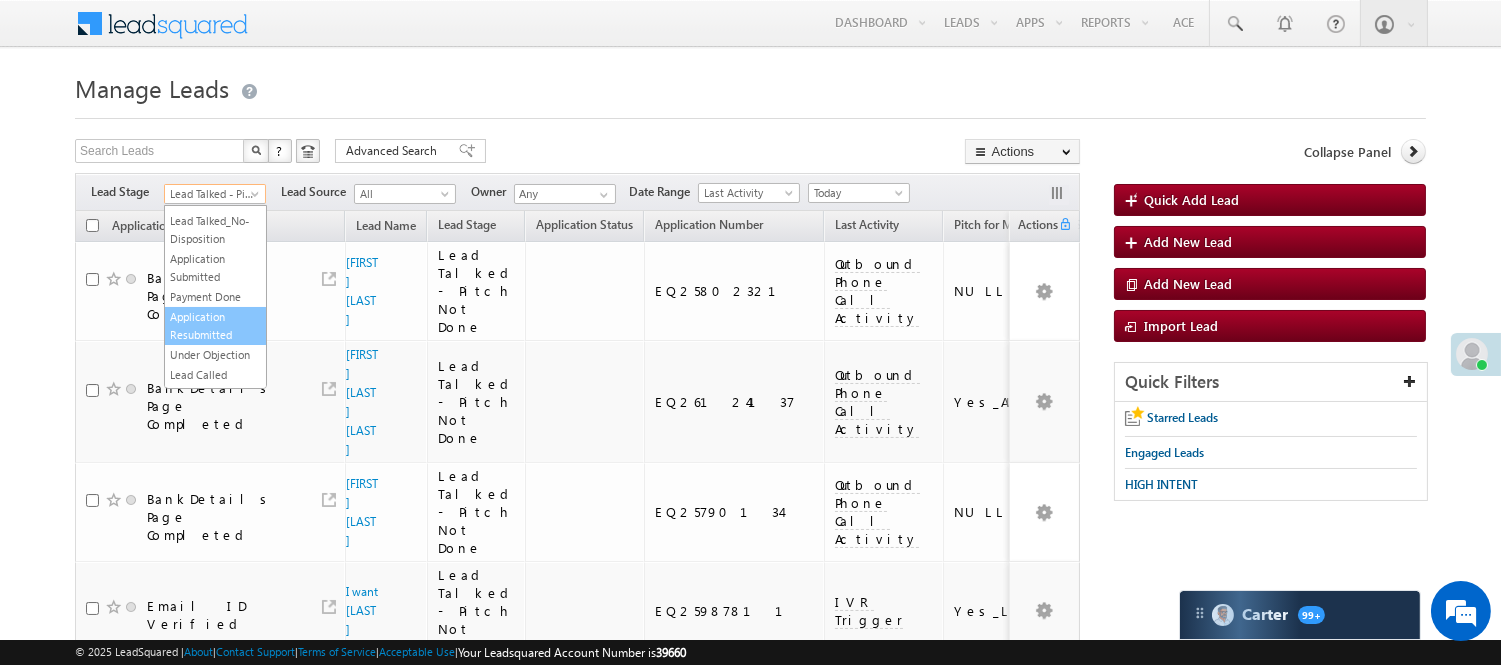 scroll, scrollTop: 222, scrollLeft: 0, axis: vertical 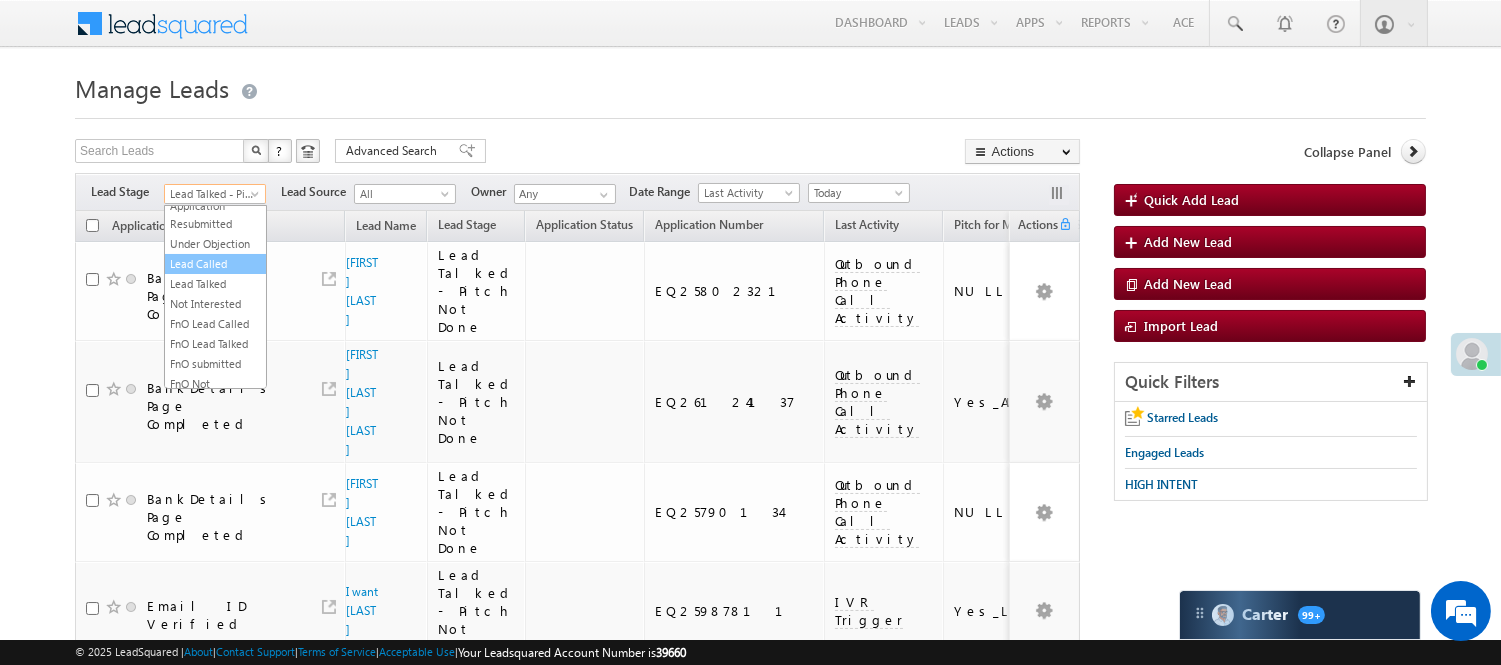 click on "Lead Called" at bounding box center [215, 264] 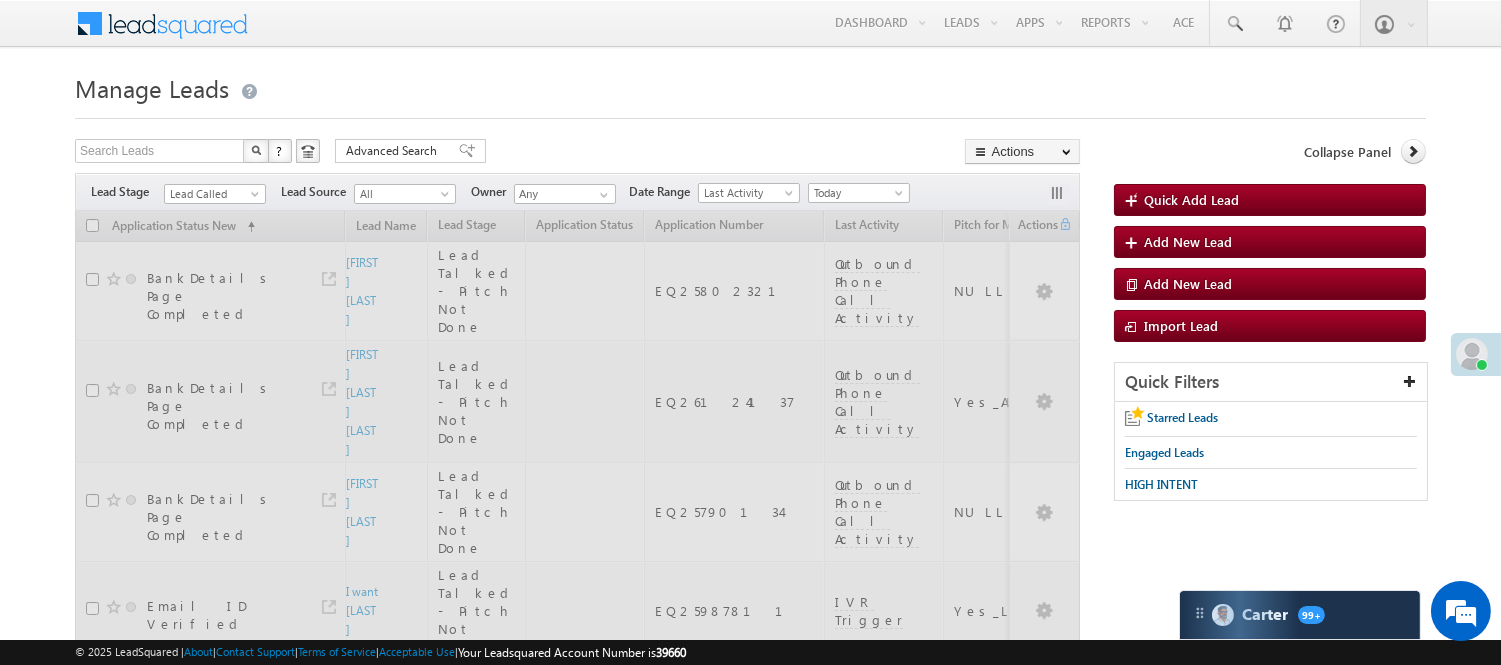 click at bounding box center (750, 112) 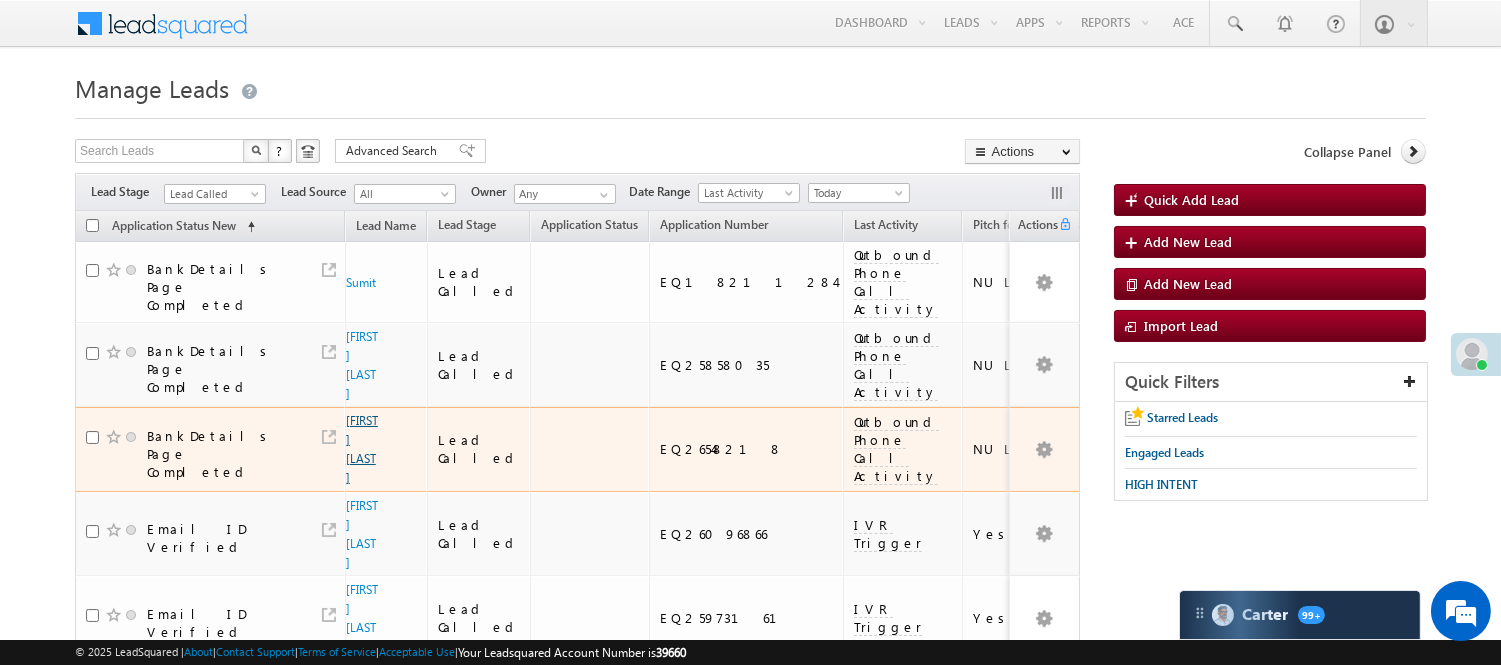 click on "Vishal Singh" at bounding box center (362, 449) 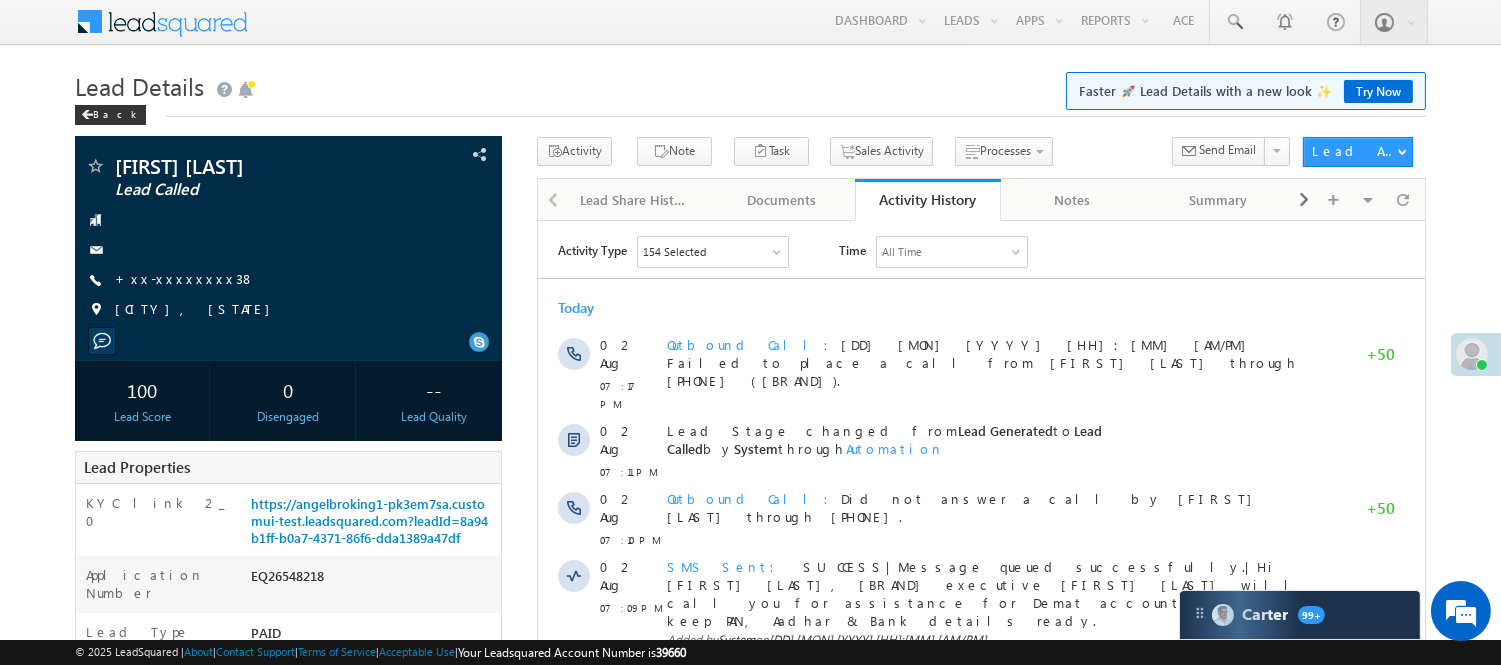 scroll, scrollTop: 0, scrollLeft: 0, axis: both 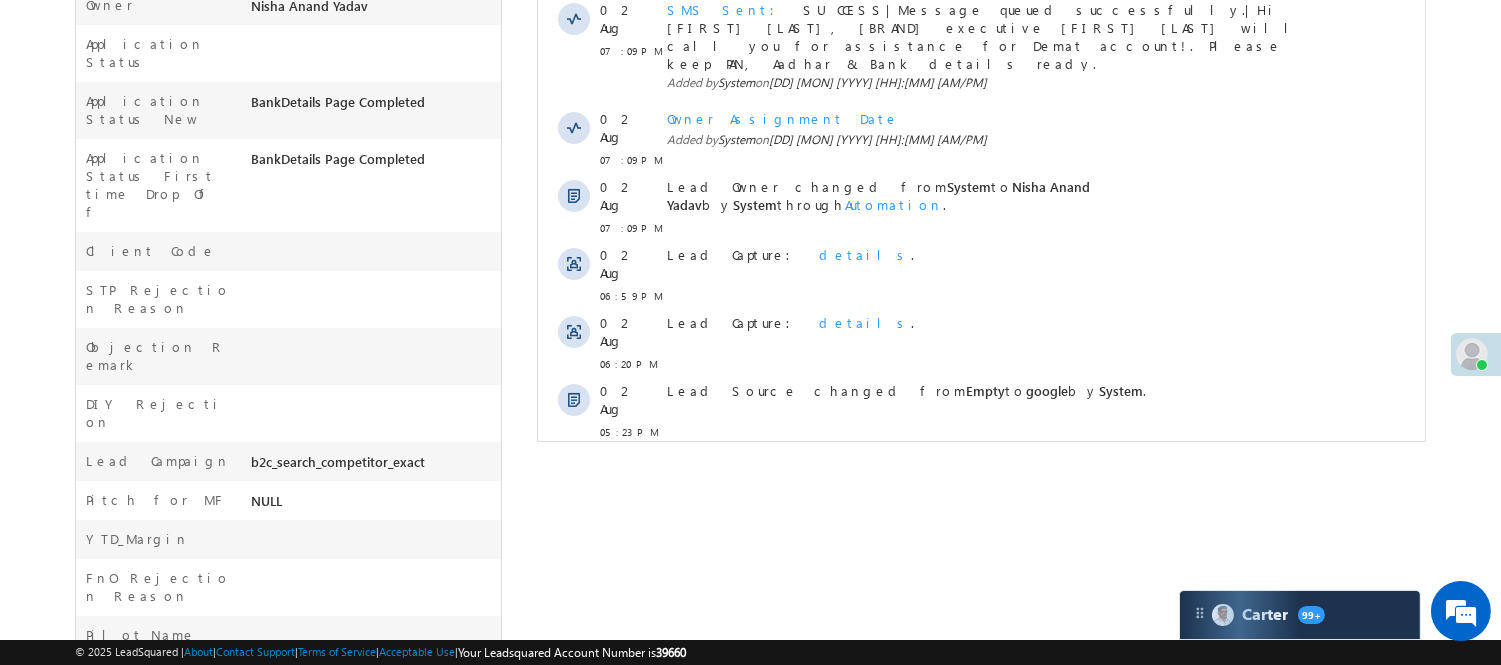 click at bounding box center (928, 479) 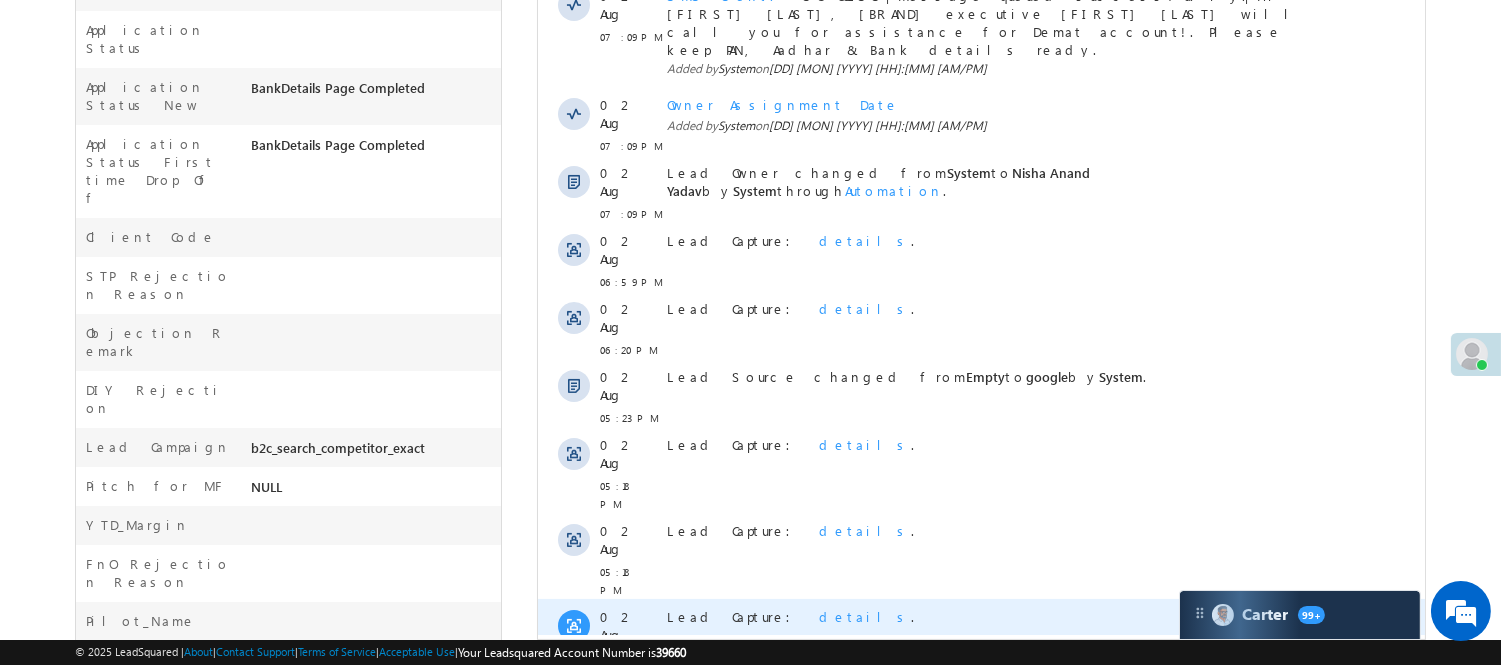 scroll, scrollTop: 571, scrollLeft: 0, axis: vertical 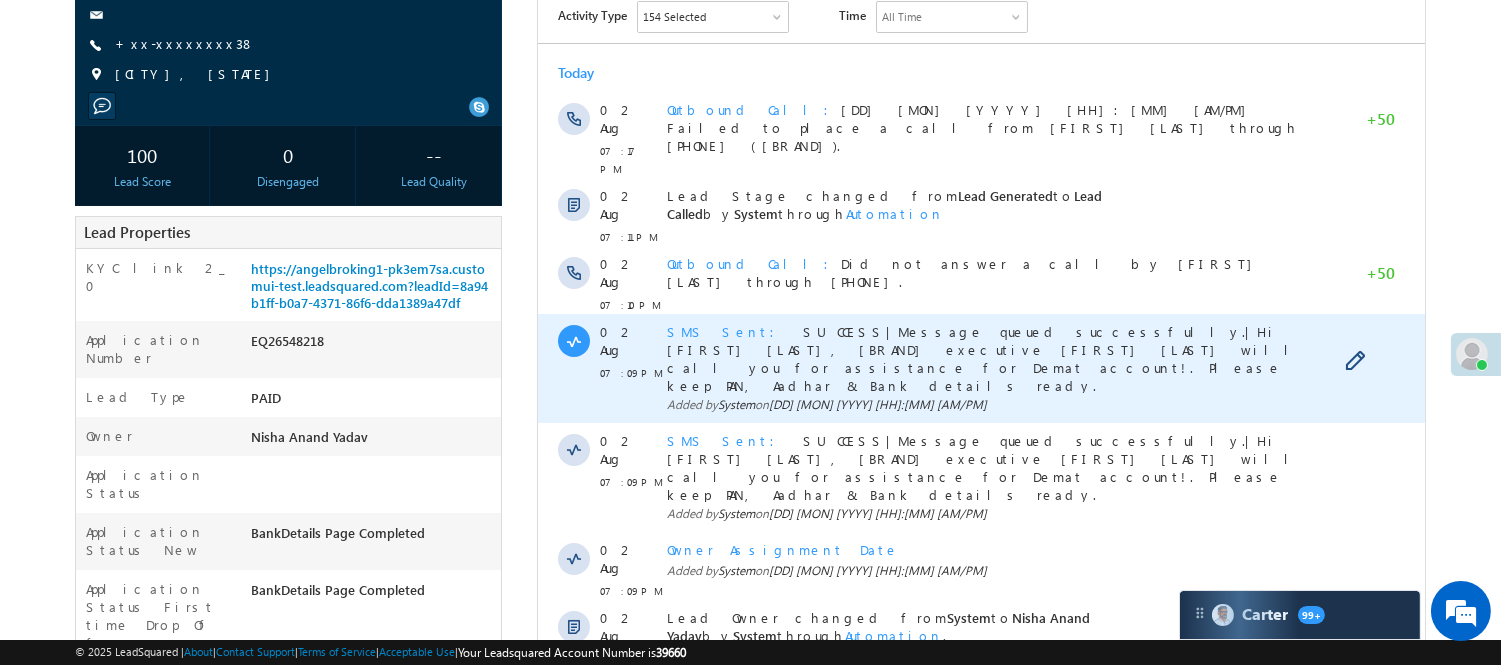 click on "SMS Sent" at bounding box center (726, 331) 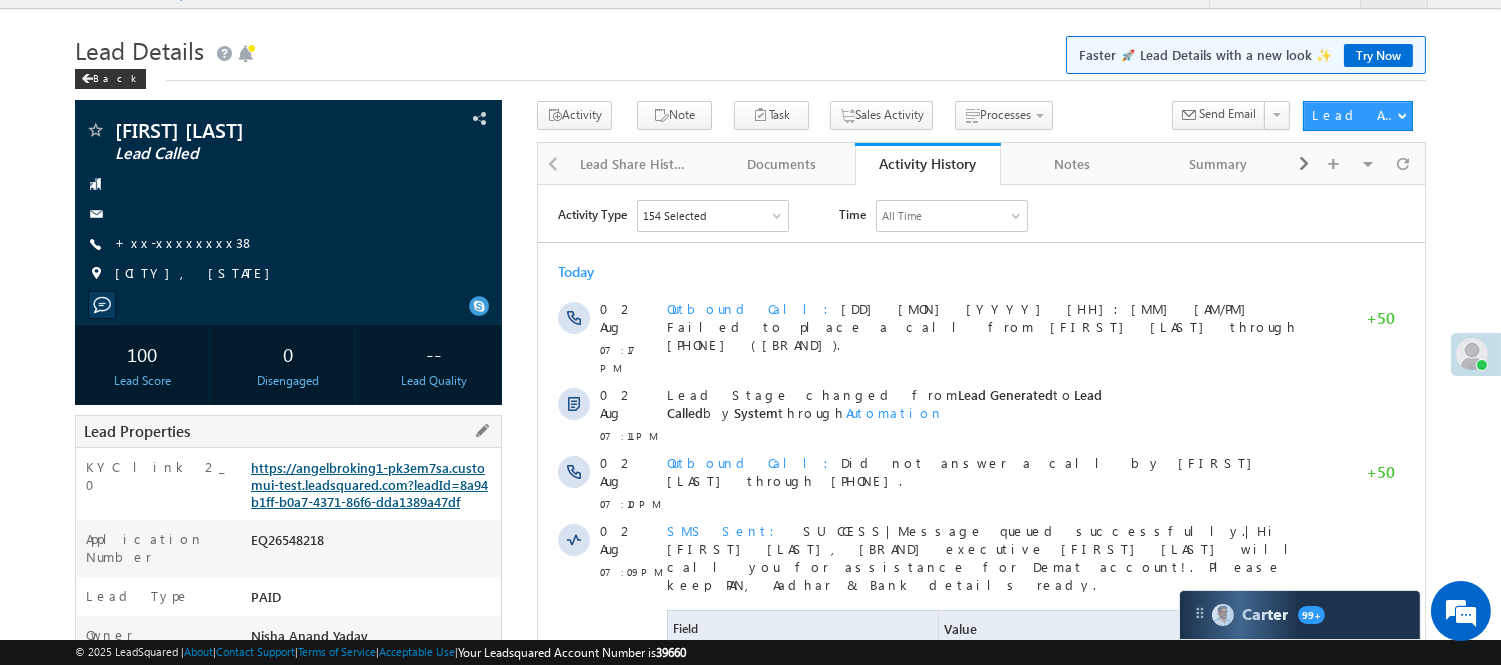 scroll, scrollTop: 0, scrollLeft: 0, axis: both 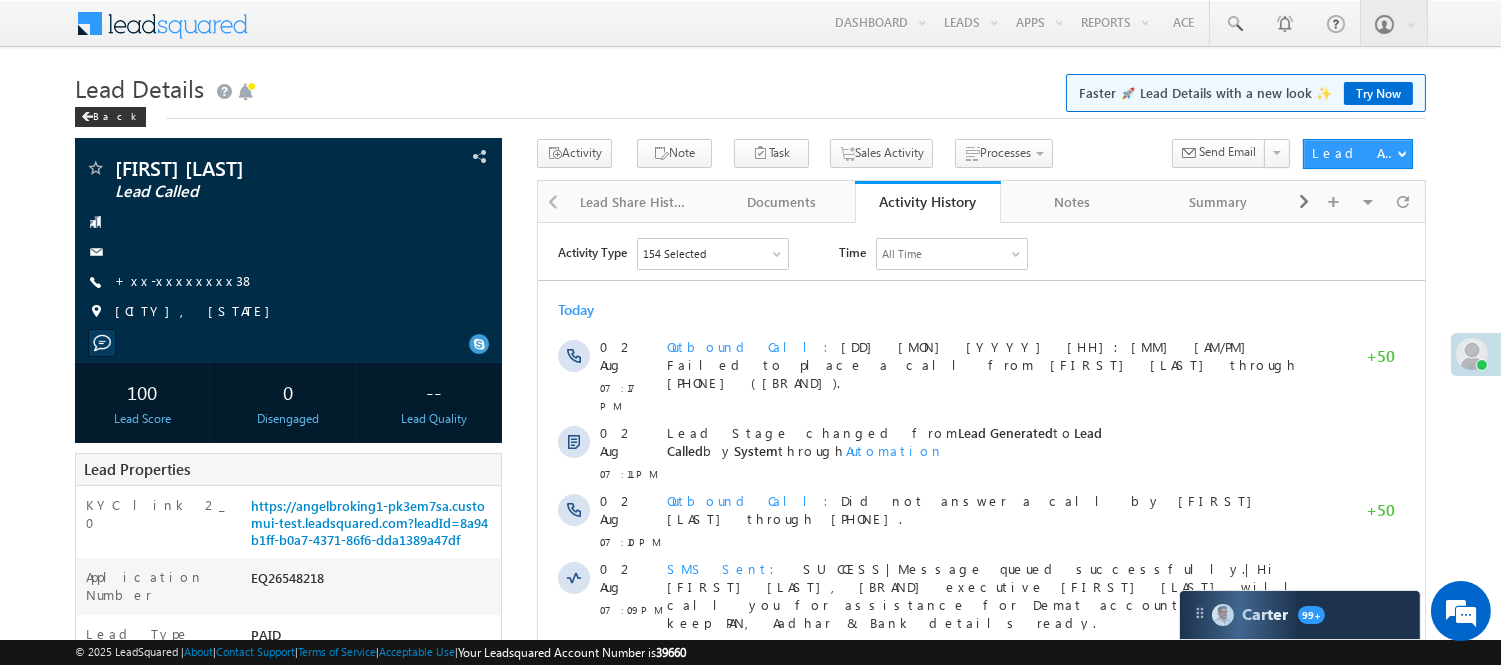click on "Back" at bounding box center (750, 112) 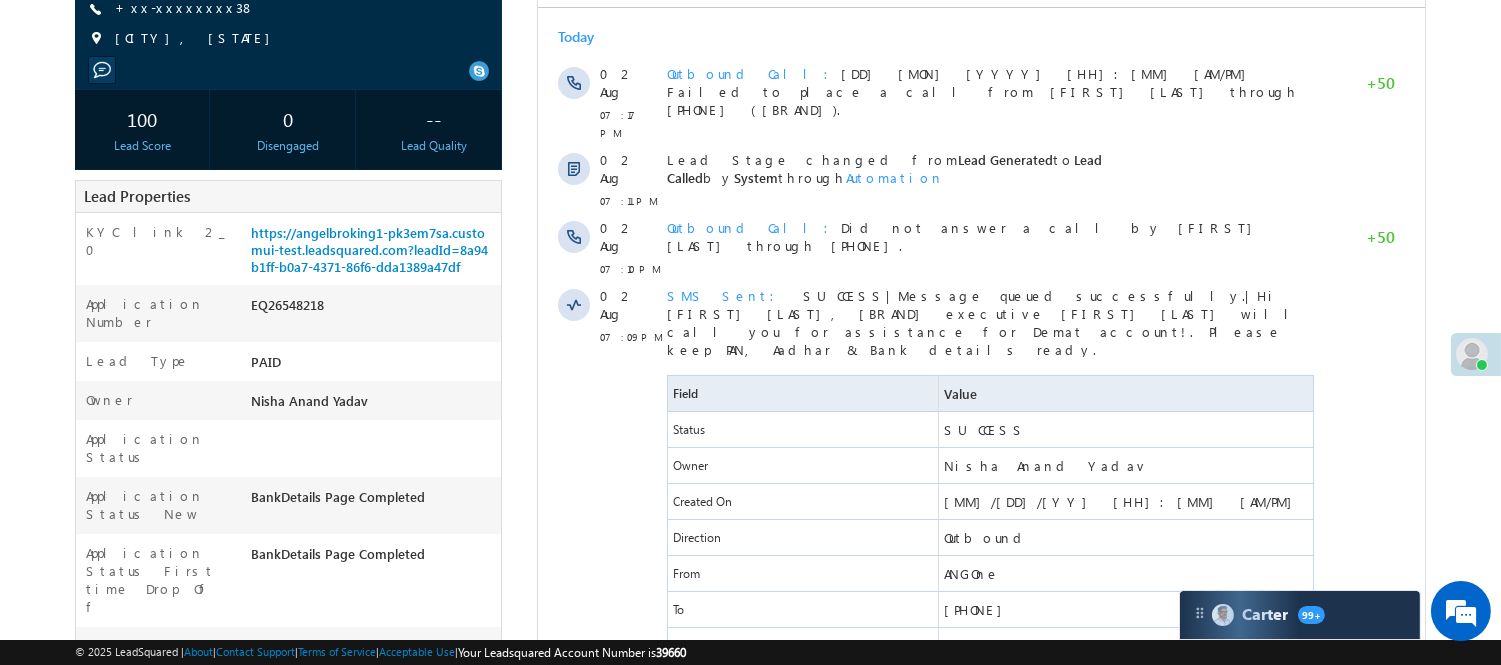 scroll, scrollTop: 333, scrollLeft: 0, axis: vertical 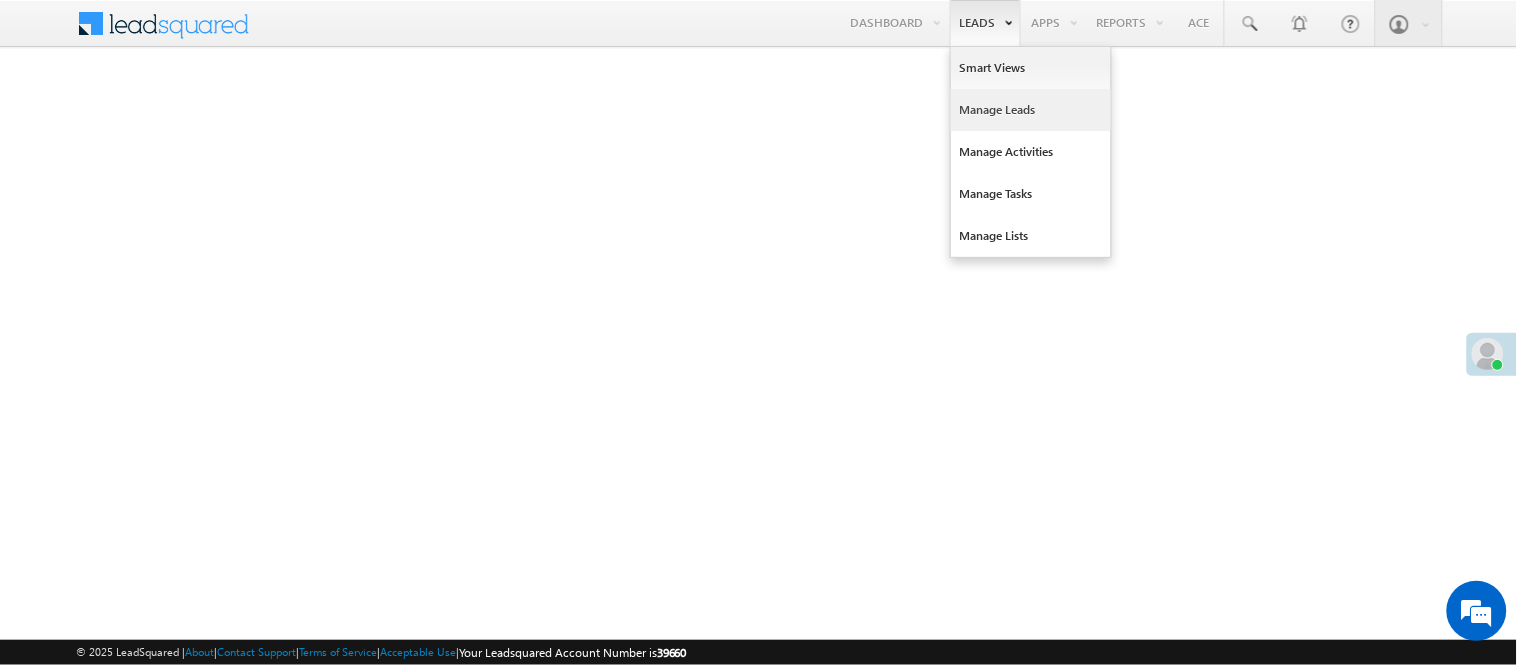 click on "Manage Leads" at bounding box center (1031, 110) 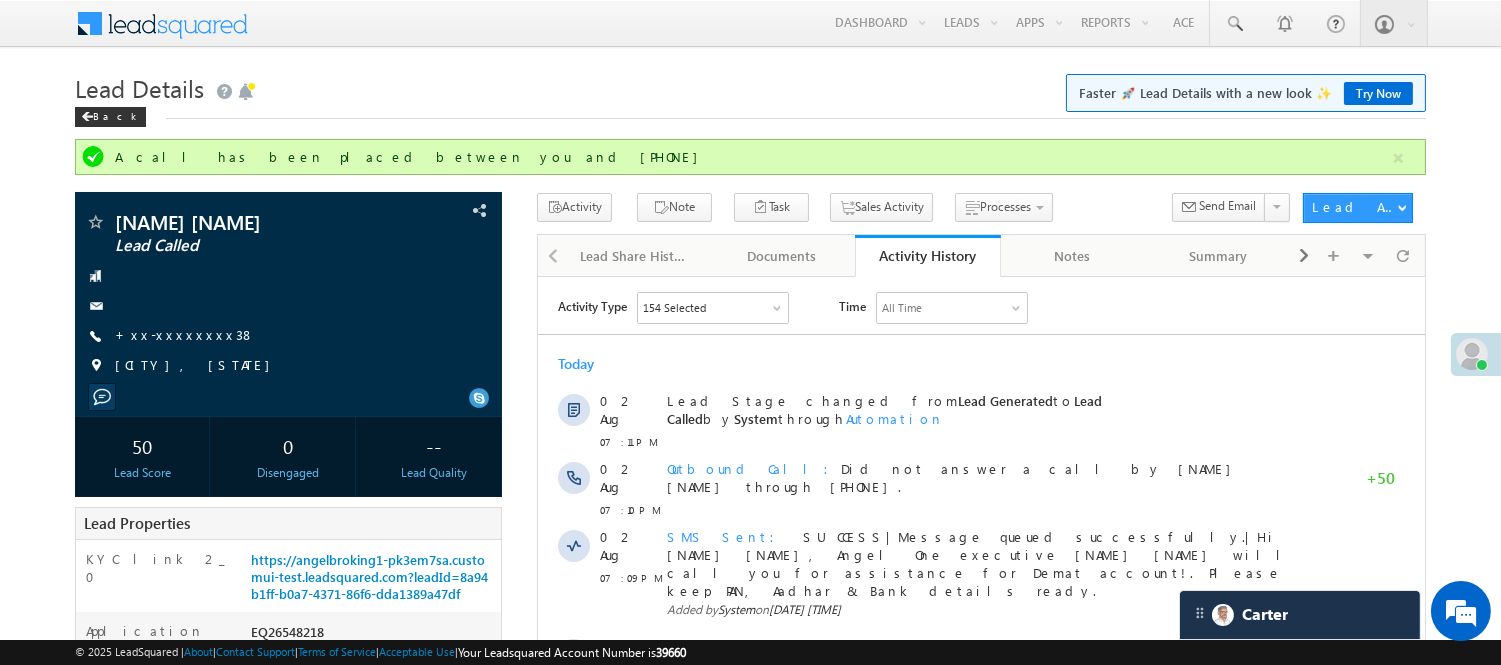 scroll, scrollTop: 0, scrollLeft: 0, axis: both 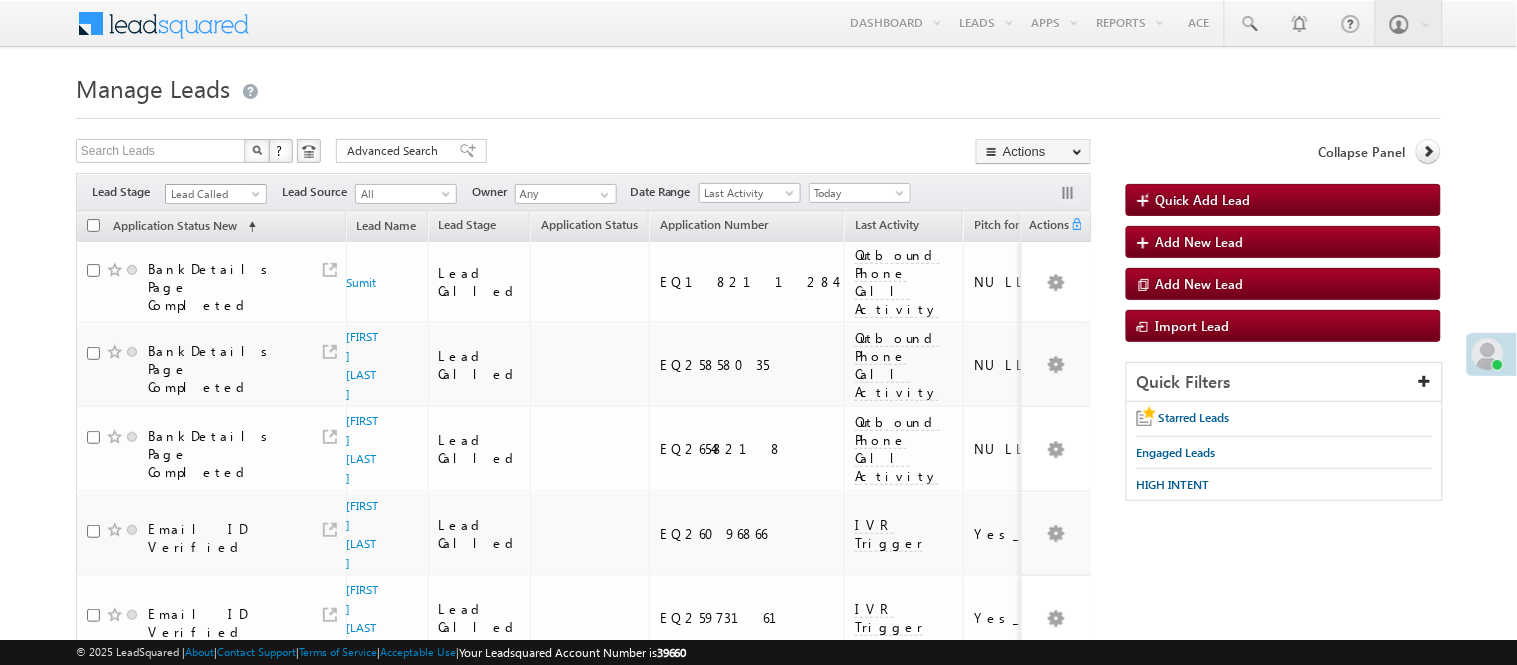 click on "Lead Called" at bounding box center [213, 194] 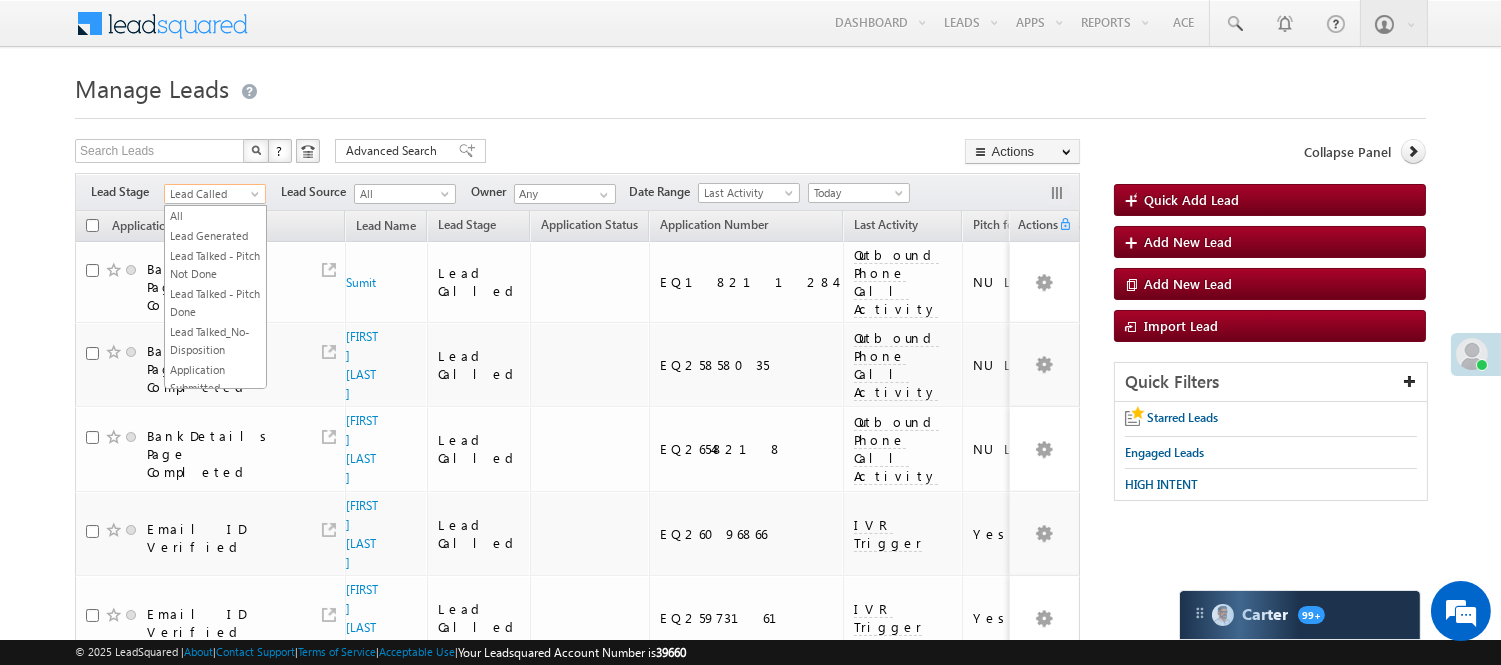 scroll, scrollTop: 496, scrollLeft: 0, axis: vertical 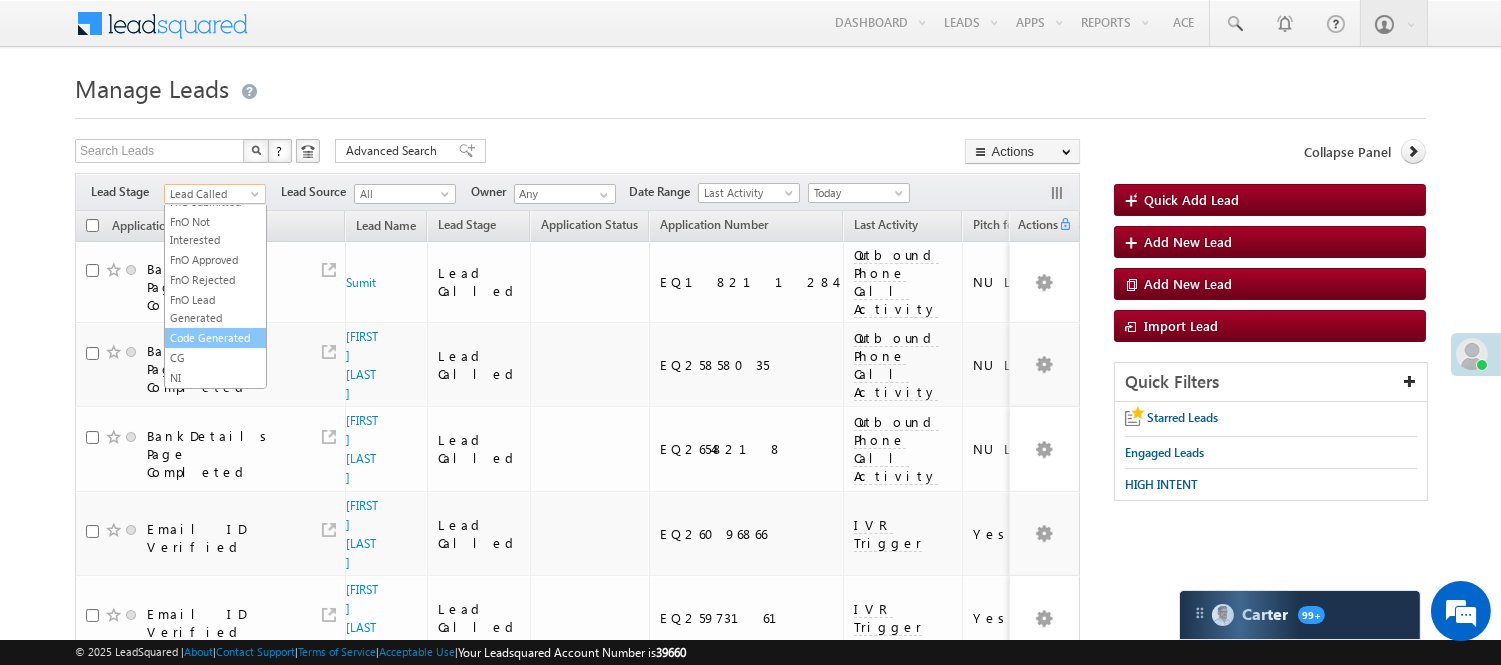click on "Code Generated" at bounding box center (215, 338) 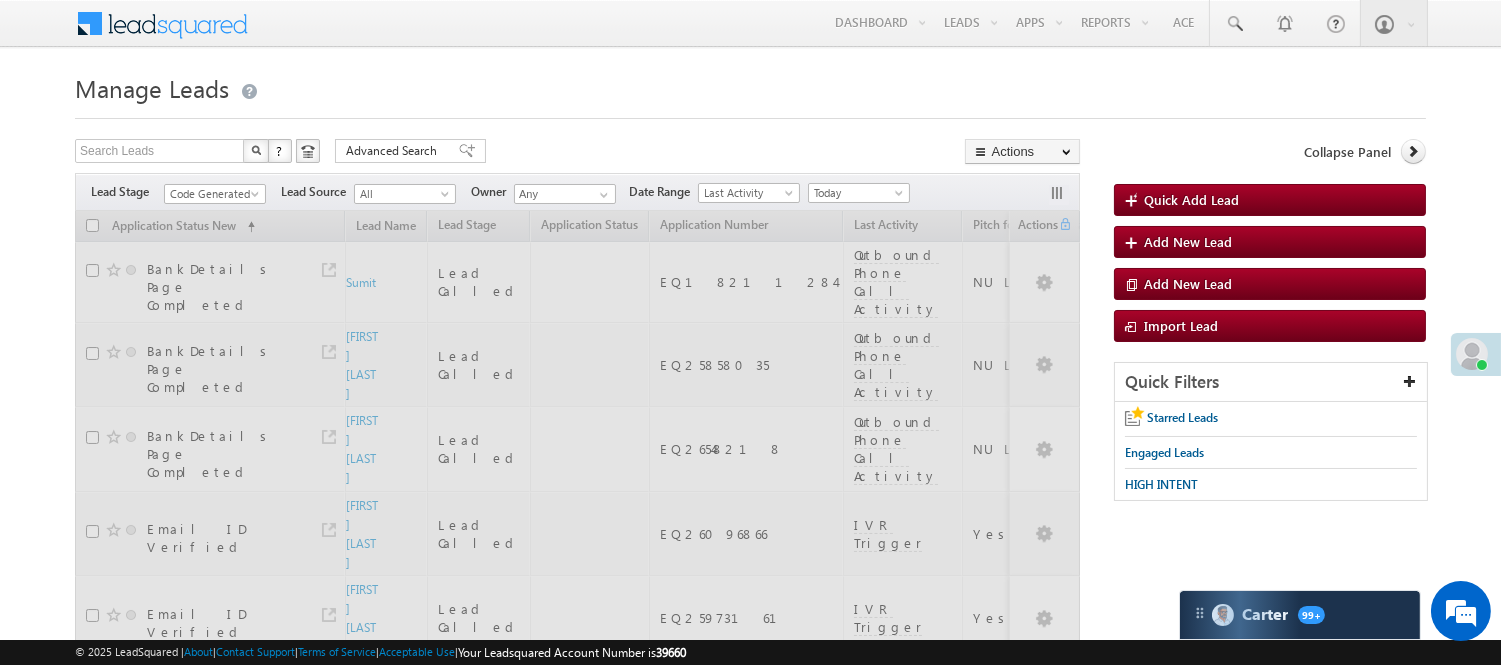 click on "Search Leads X ?   150 results found
Advanced Search
Advanced Search
Advanced search results
Actions Export Leads Reset all Filters
Actions Export Leads Bulk Update Send Email Add to List Add Activity Change Owner Change Stage Delete Merge Leads" at bounding box center (577, 153) 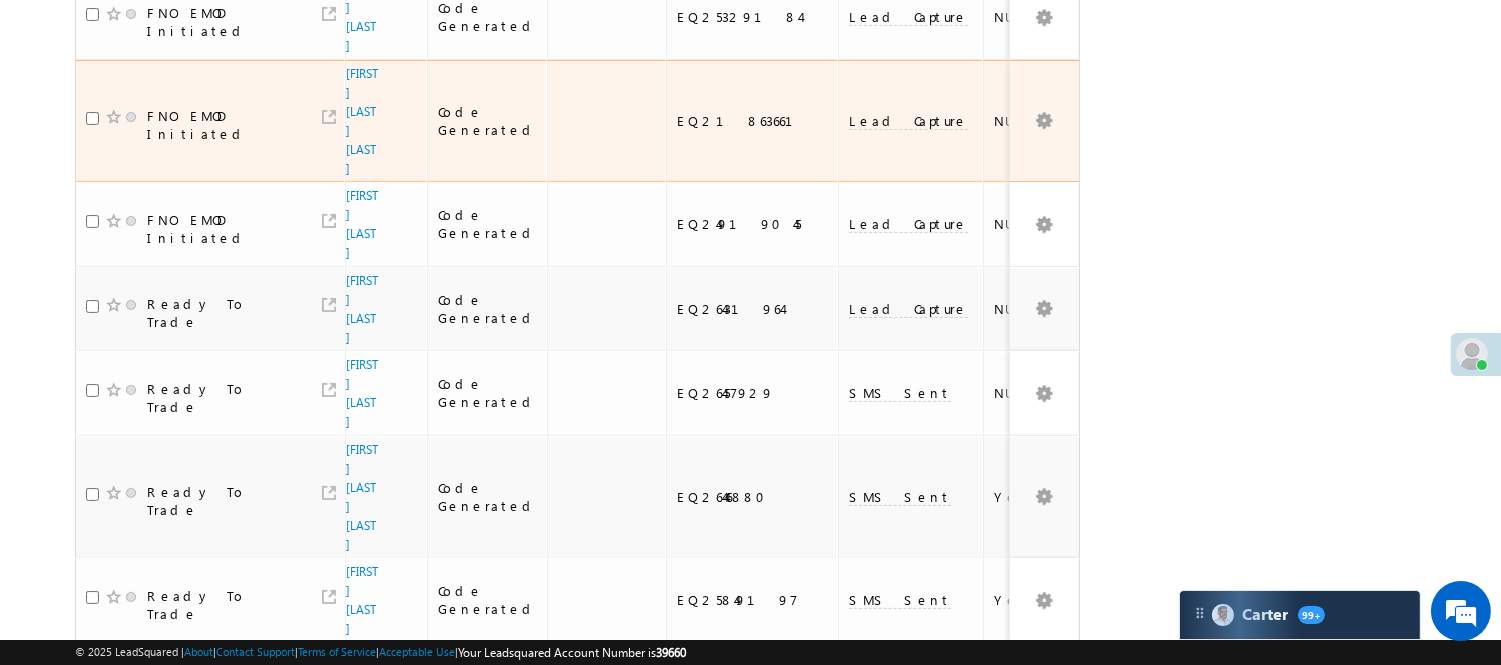 scroll, scrollTop: 183, scrollLeft: 0, axis: vertical 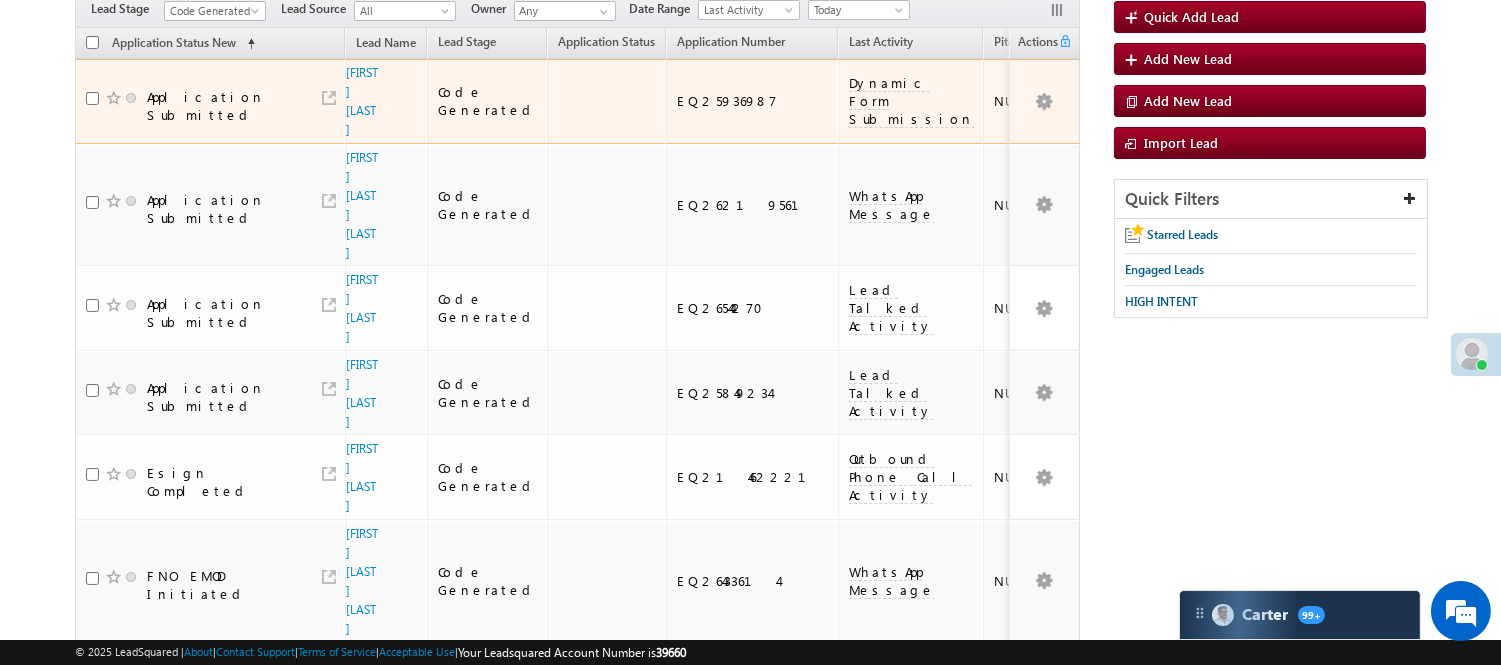 click on "Code Generated" at bounding box center [212, 11] 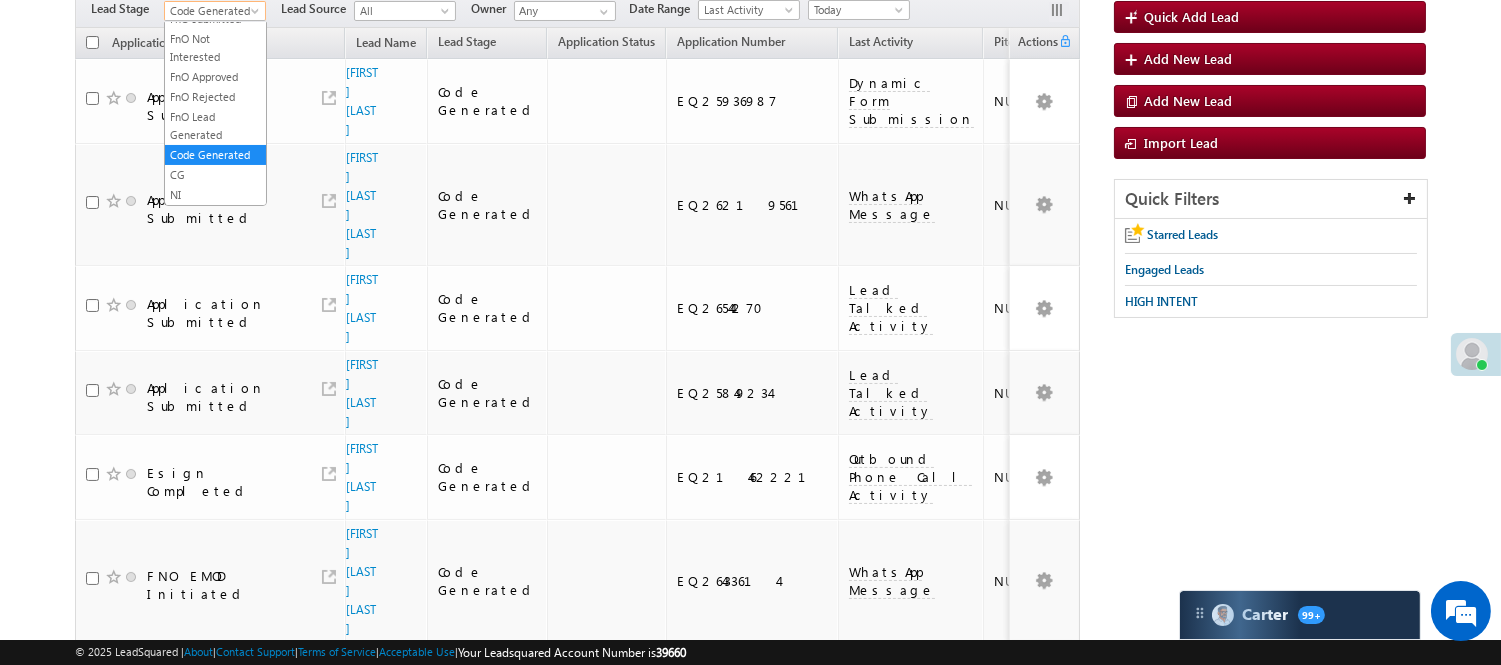 scroll, scrollTop: 0, scrollLeft: 0, axis: both 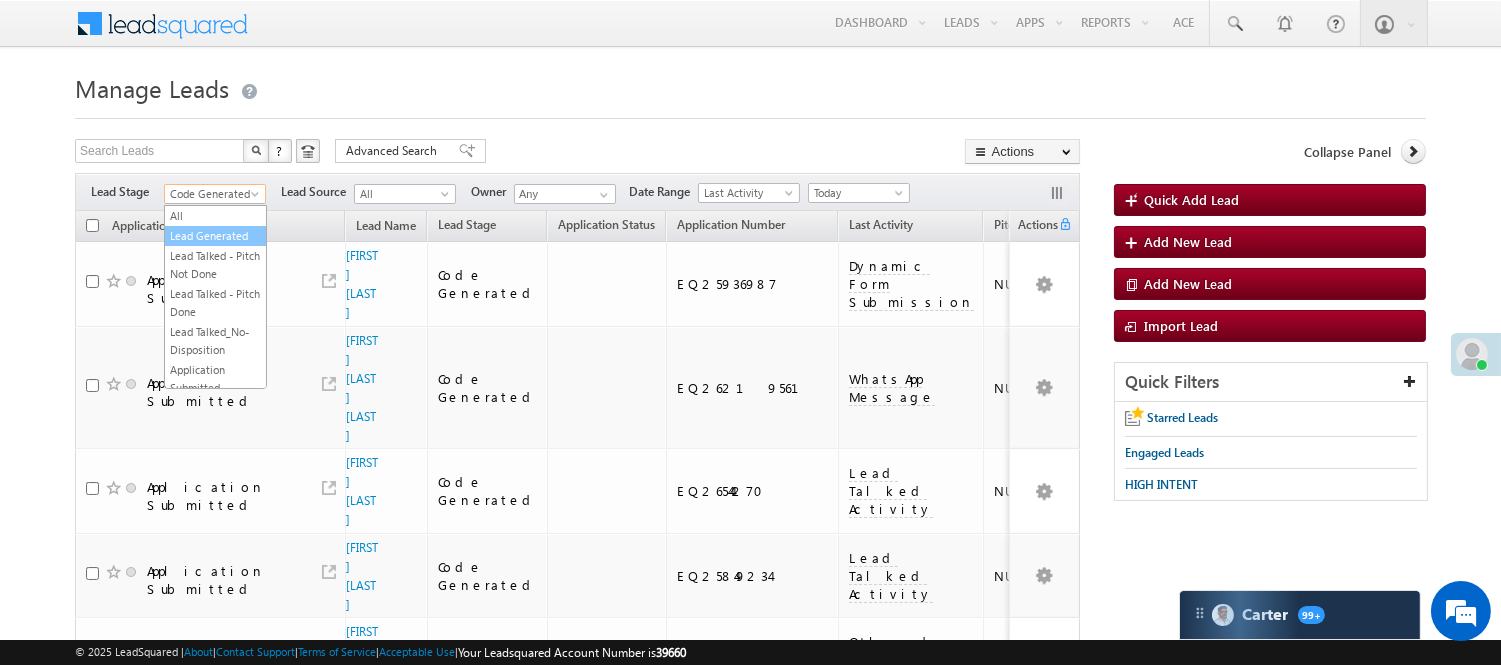 click on "Lead Generated" at bounding box center (215, 236) 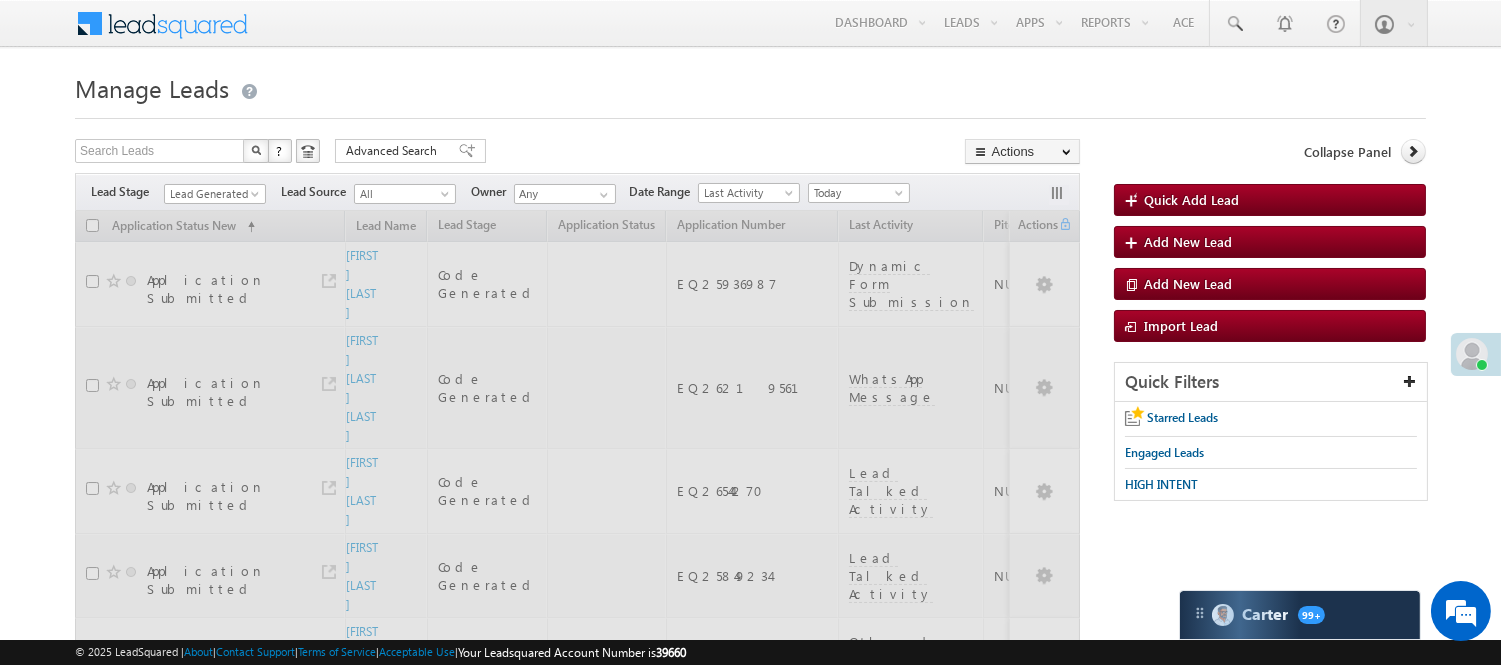 click on "Manage Leads
Quick Add Lead
Search Leads X ?   16 results found
Advanced Search
Advanced Search
Actions Actions" at bounding box center (750, 962) 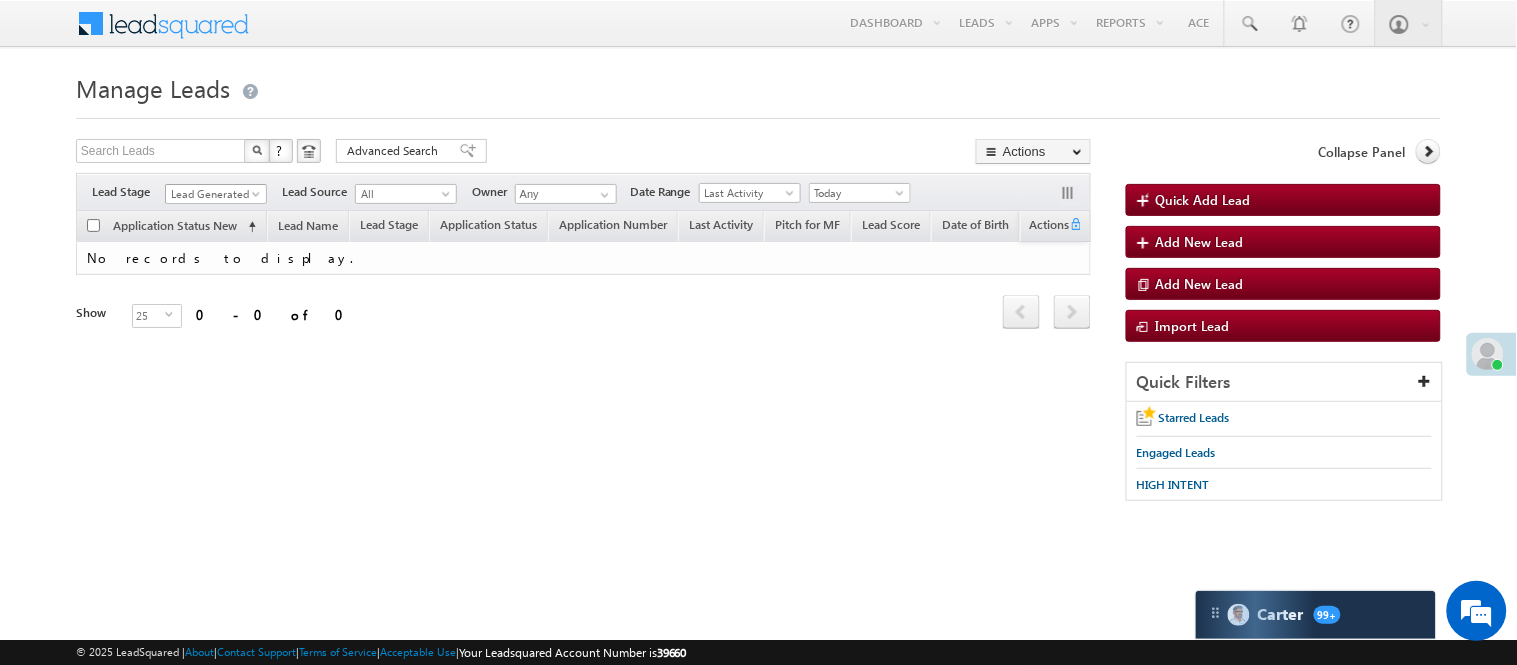 click at bounding box center (258, 198) 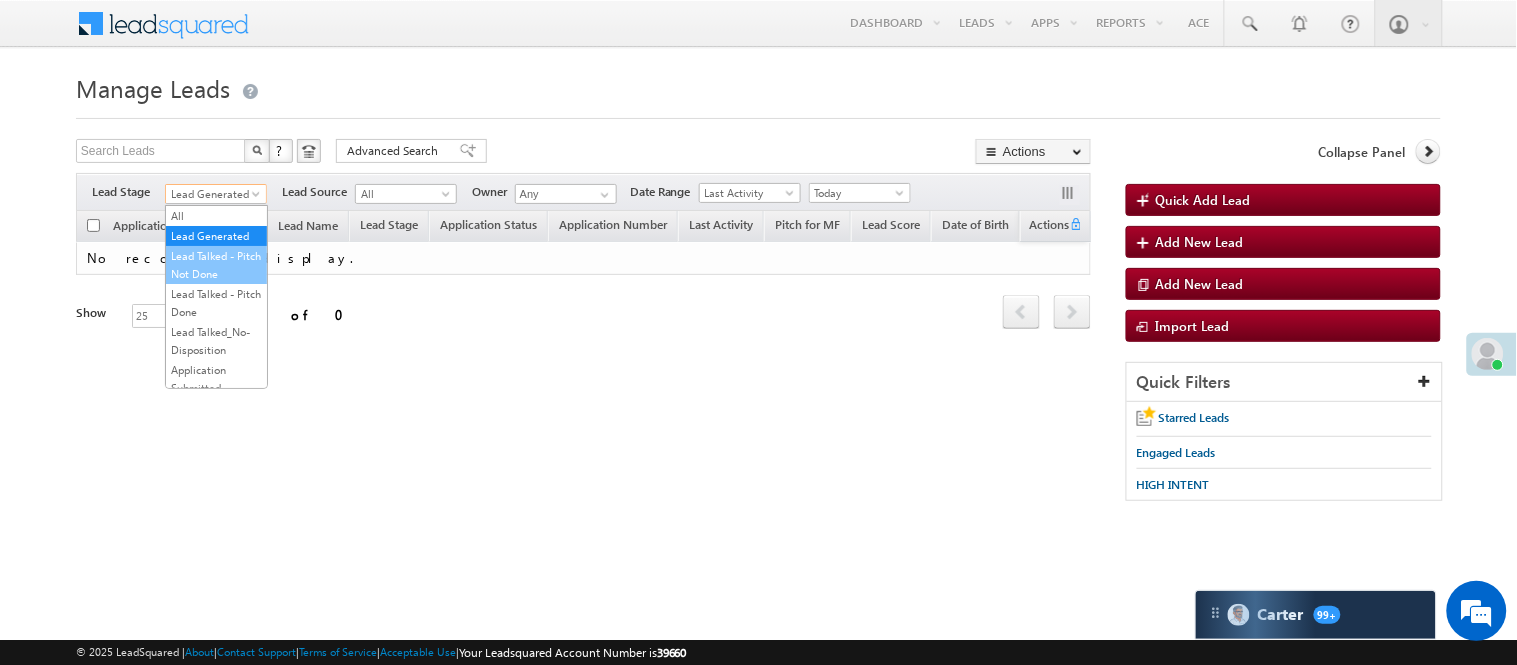 click on "Lead Talked - Pitch Not Done" at bounding box center [216, 265] 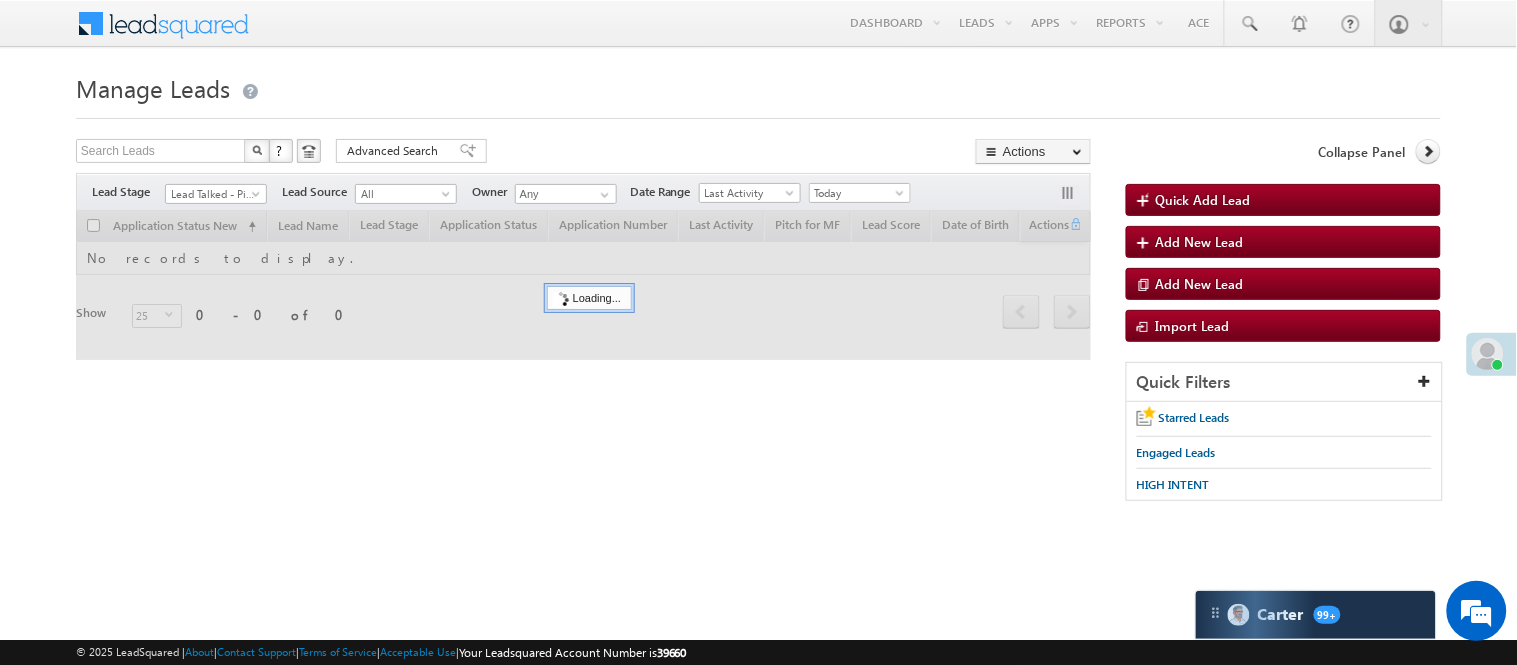 click on "Manage Leads
Quick Add Lead
Search Leads X ?   0 results found
Advanced Search
Advanced Search
Actions Actions" at bounding box center (758, 294) 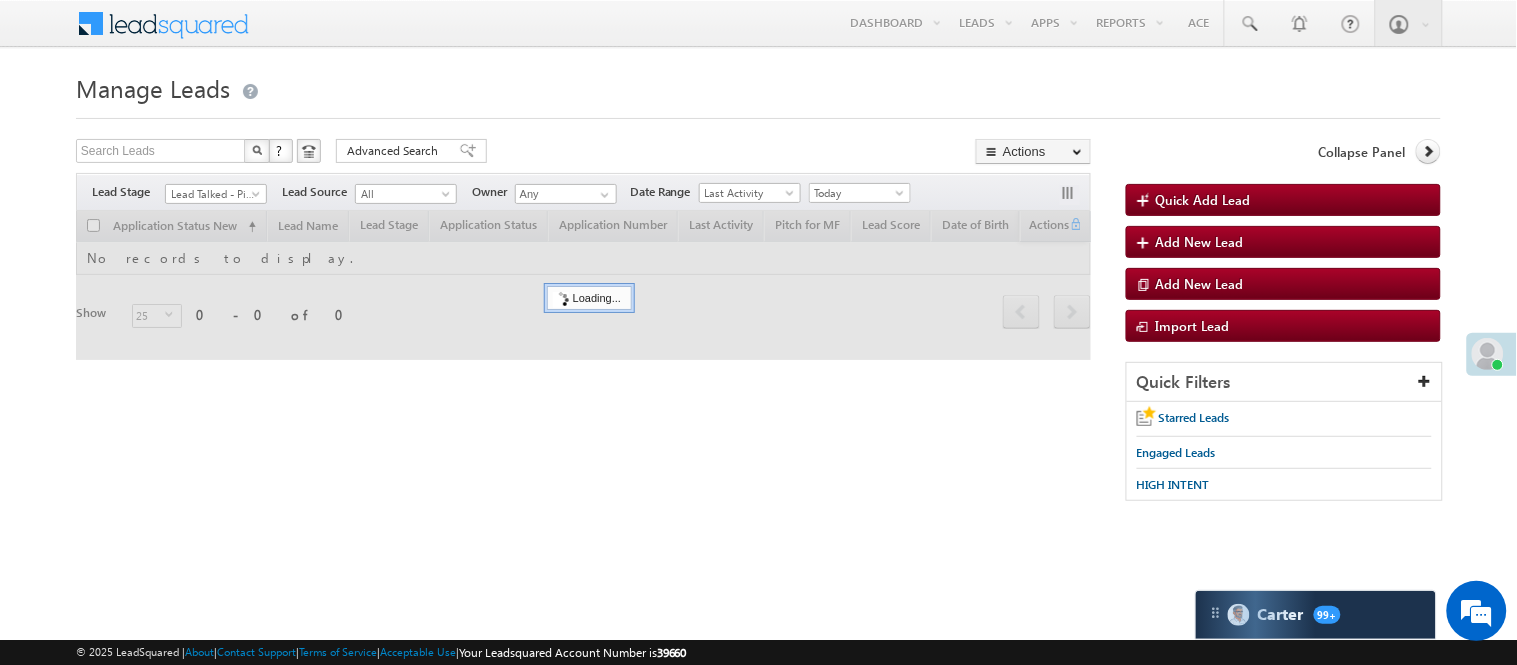 click on "Lead Talked - Pitch Not Done" at bounding box center [213, 194] 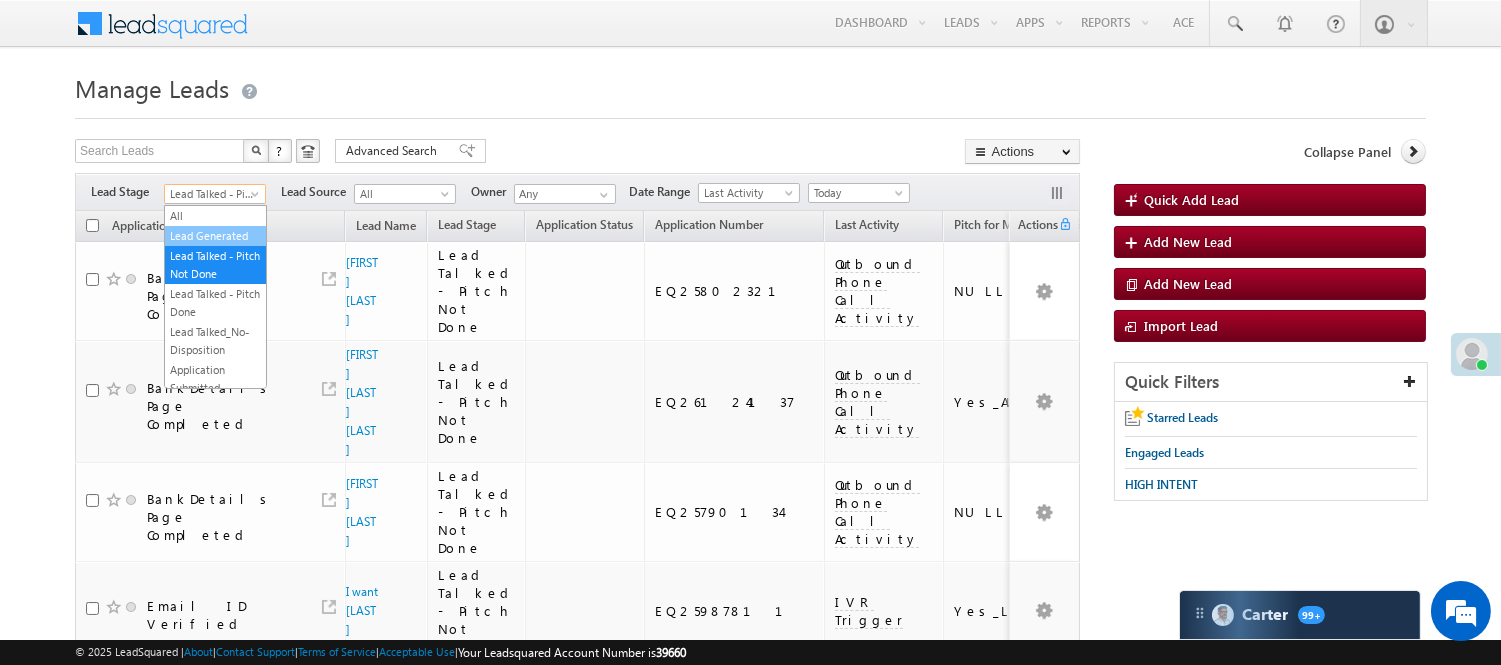 click on "Lead Generated" at bounding box center [215, 236] 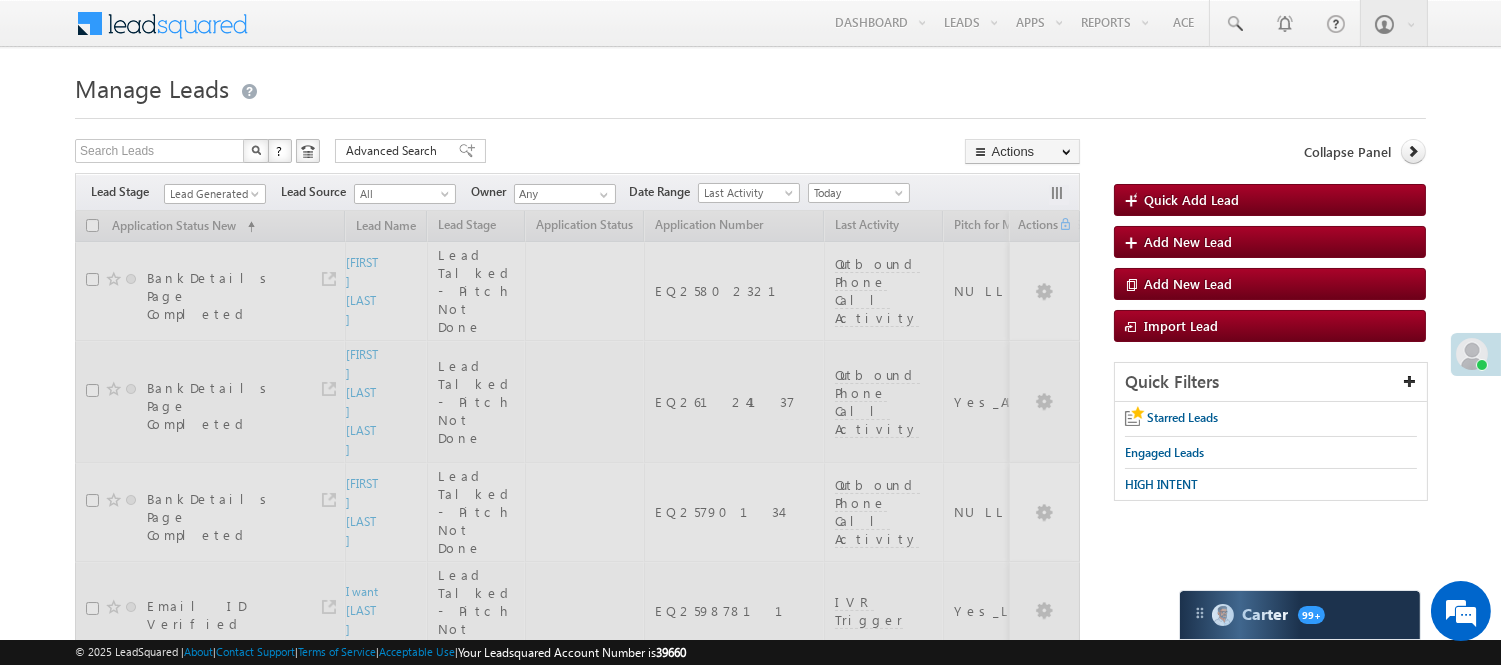 click at bounding box center [750, 112] 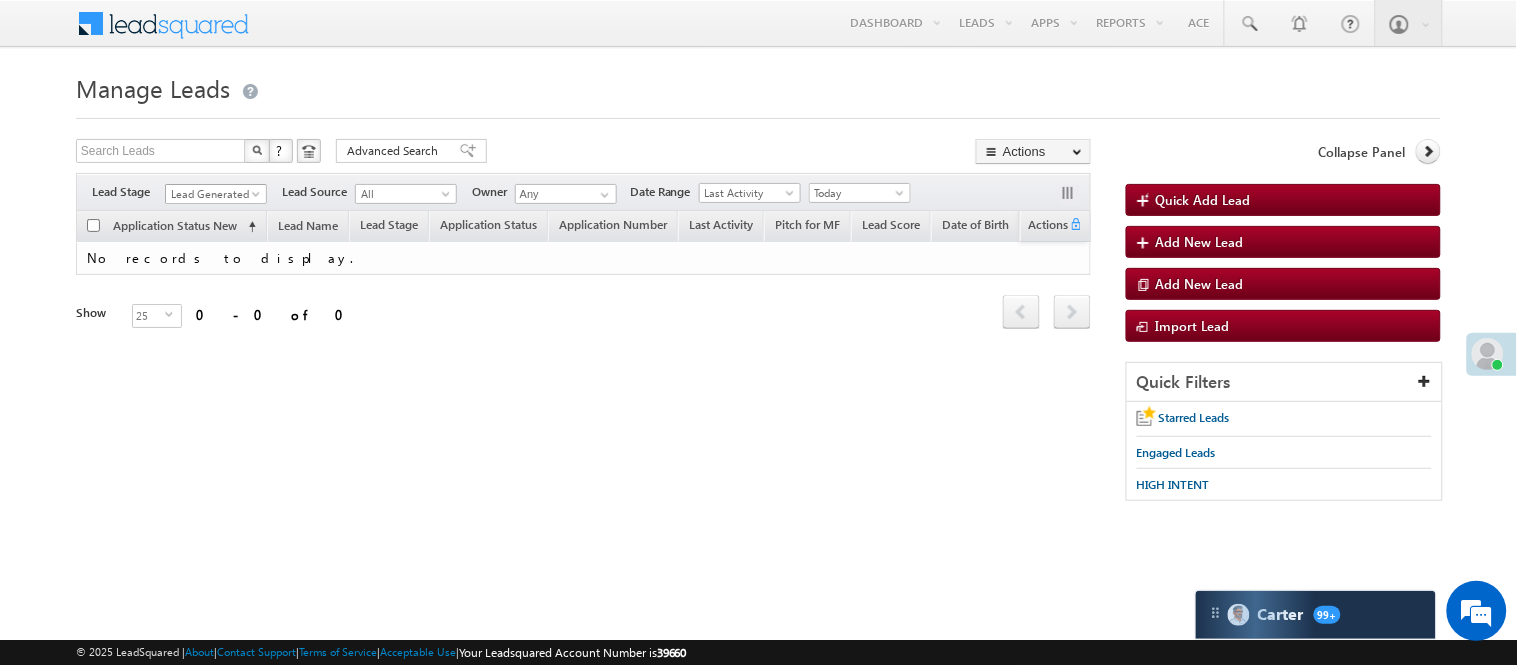 click on "Lead Generated" at bounding box center [213, 194] 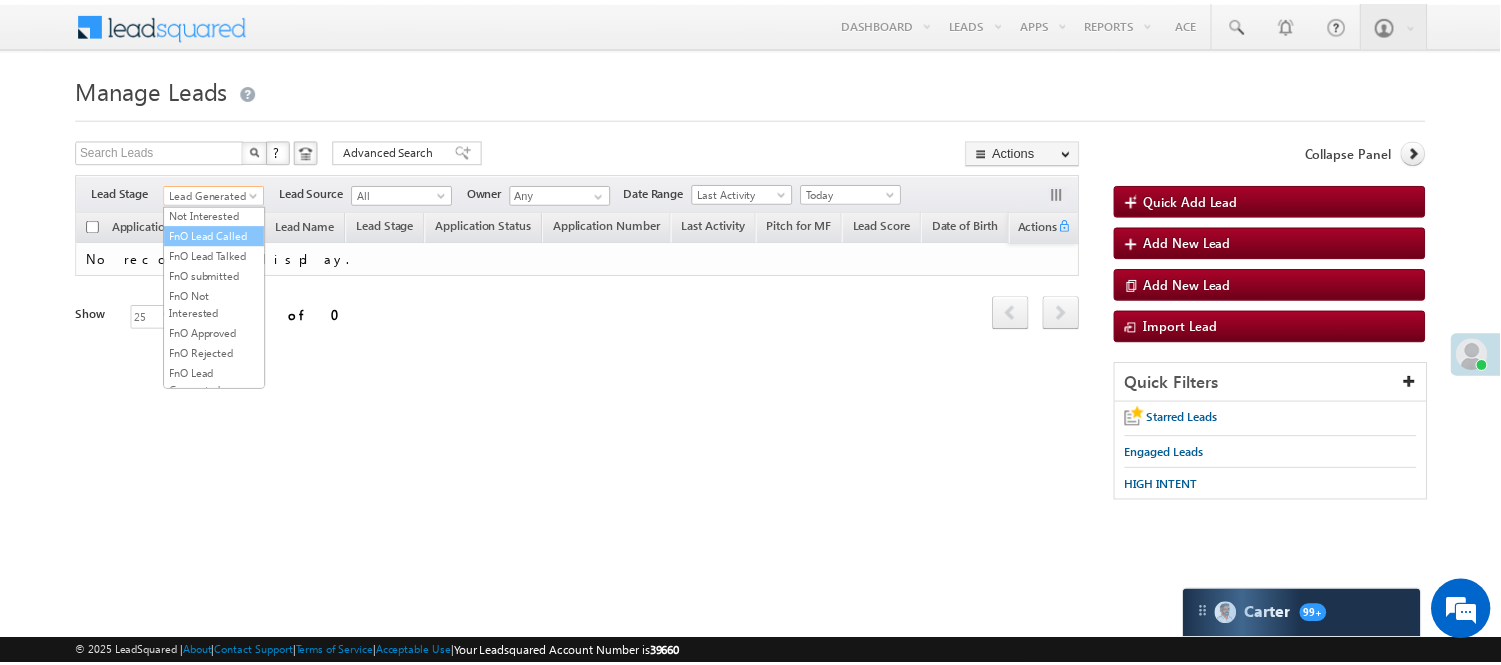 scroll, scrollTop: 333, scrollLeft: 0, axis: vertical 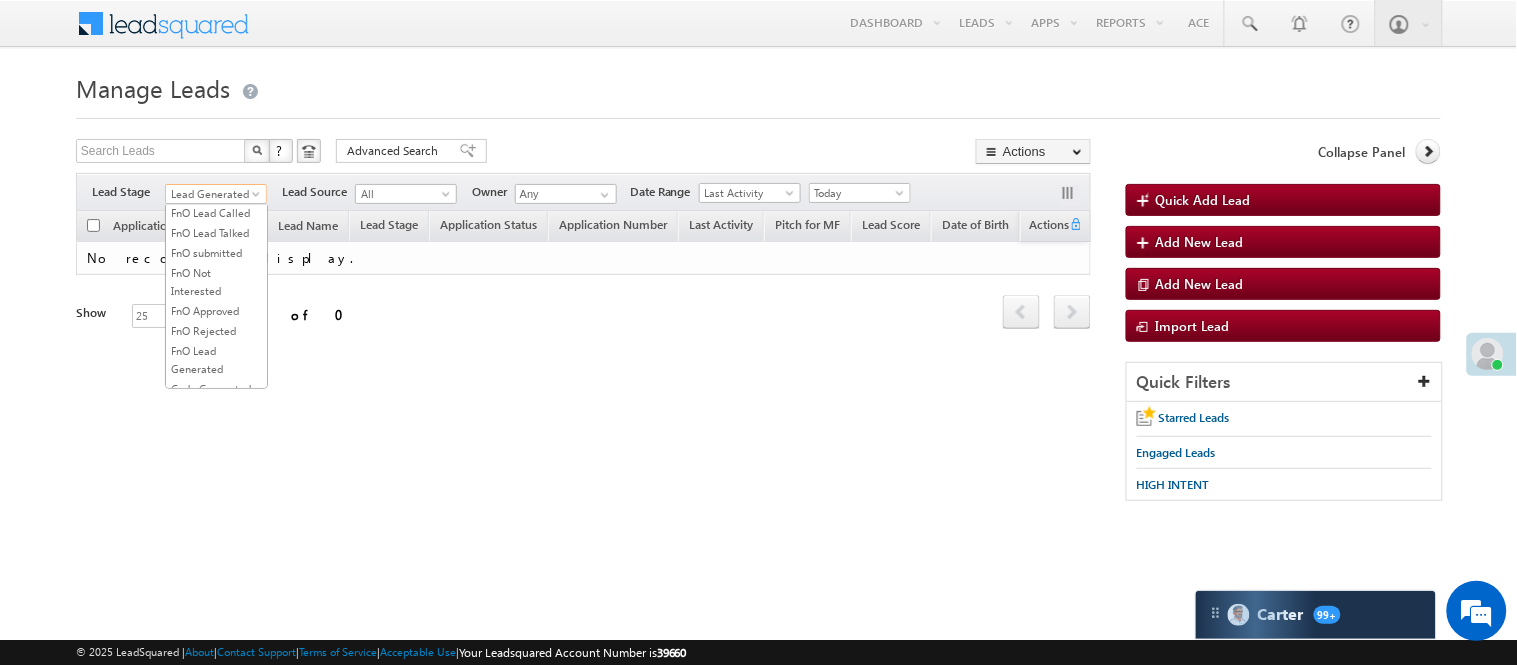 click on "Lead Talked" at bounding box center [216, 173] 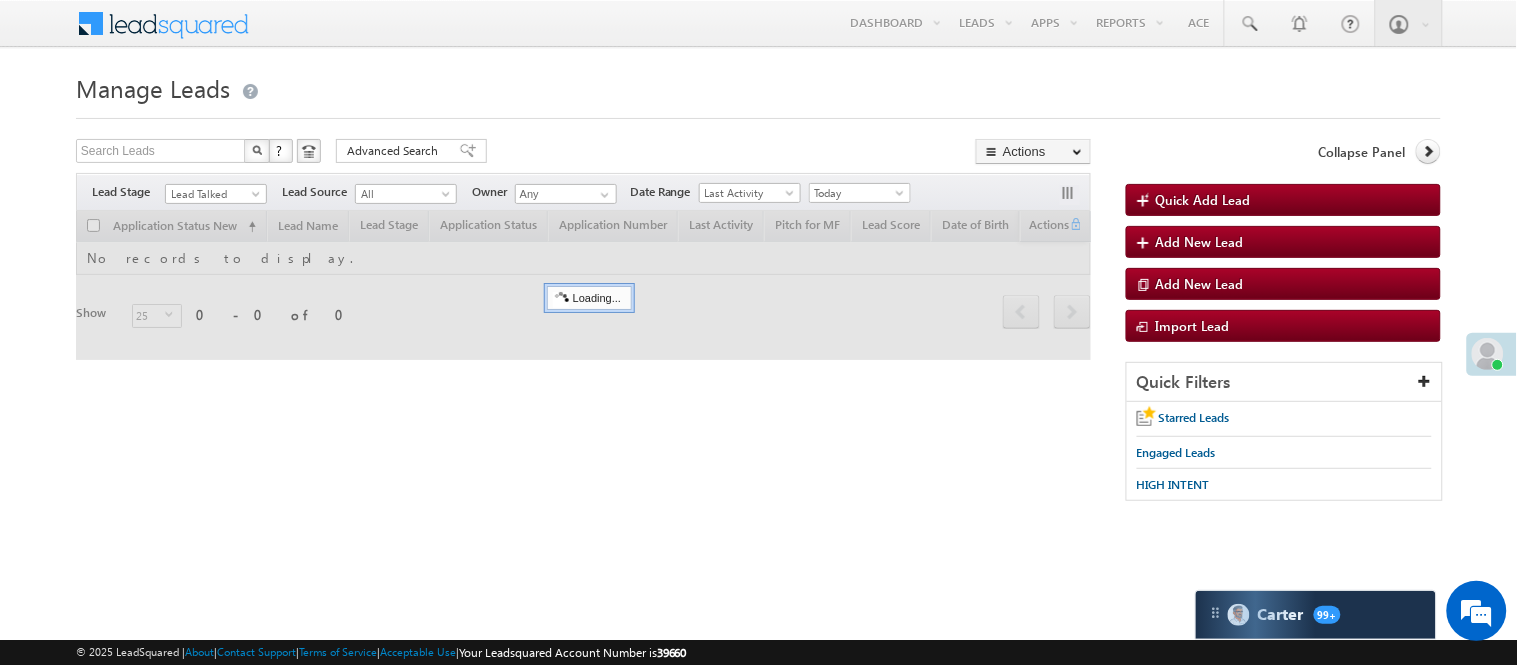 click on "Search Leads X ?   0 results found
Advanced Search
Advanced Search
Advanced search results
Actions Export Leads Reset all Filters
Actions Export Leads Bulk Update Send Email Add to List Add Activity Change Owner Change Stage Delete Merge Leads" at bounding box center [583, 153] 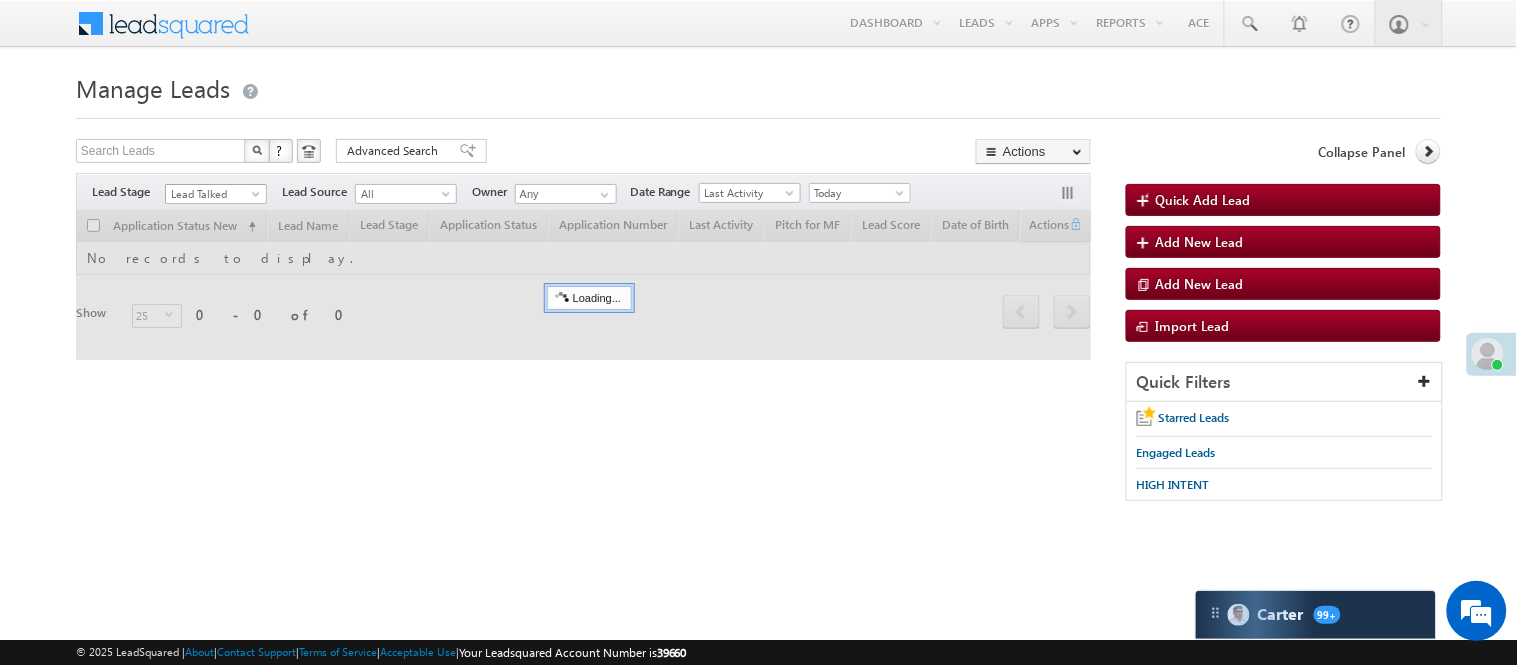 click on "Lead Talked" at bounding box center (213, 194) 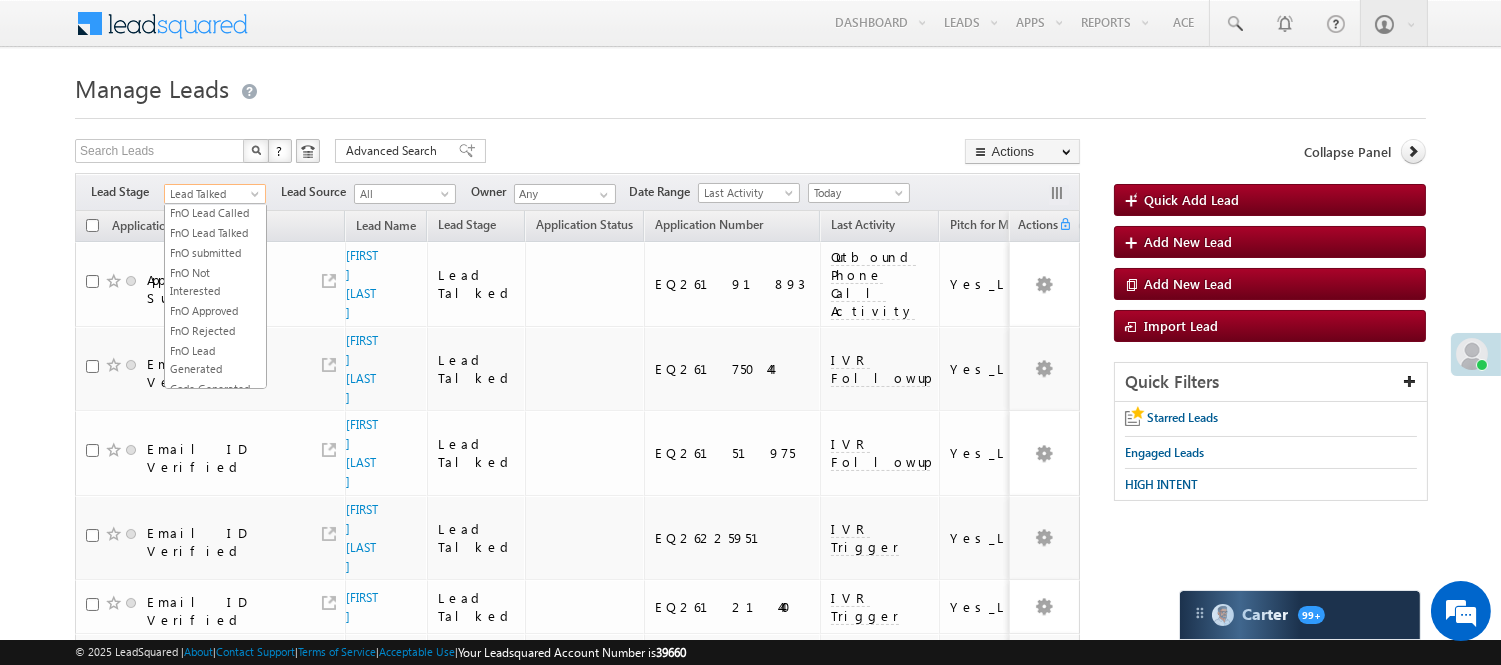 click on "Lead Called" at bounding box center [215, 153] 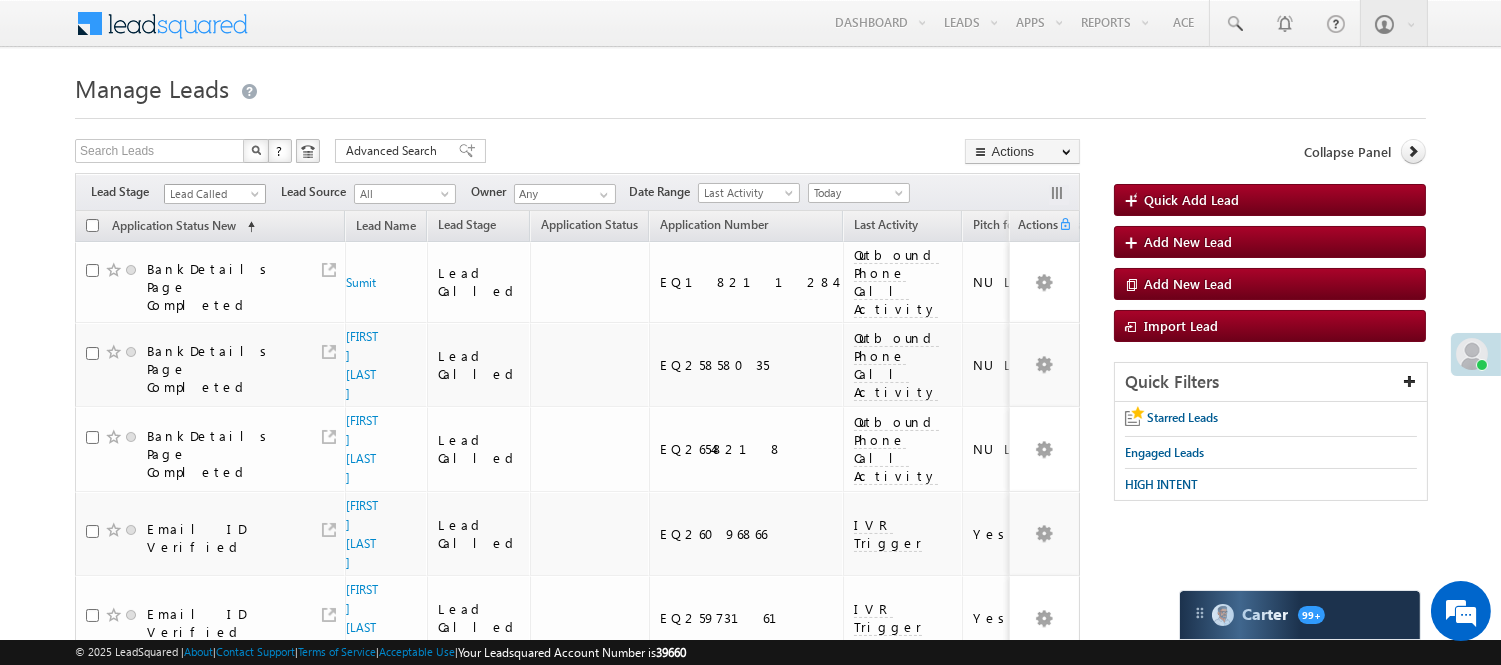 click on "Lead Called" at bounding box center (212, 194) 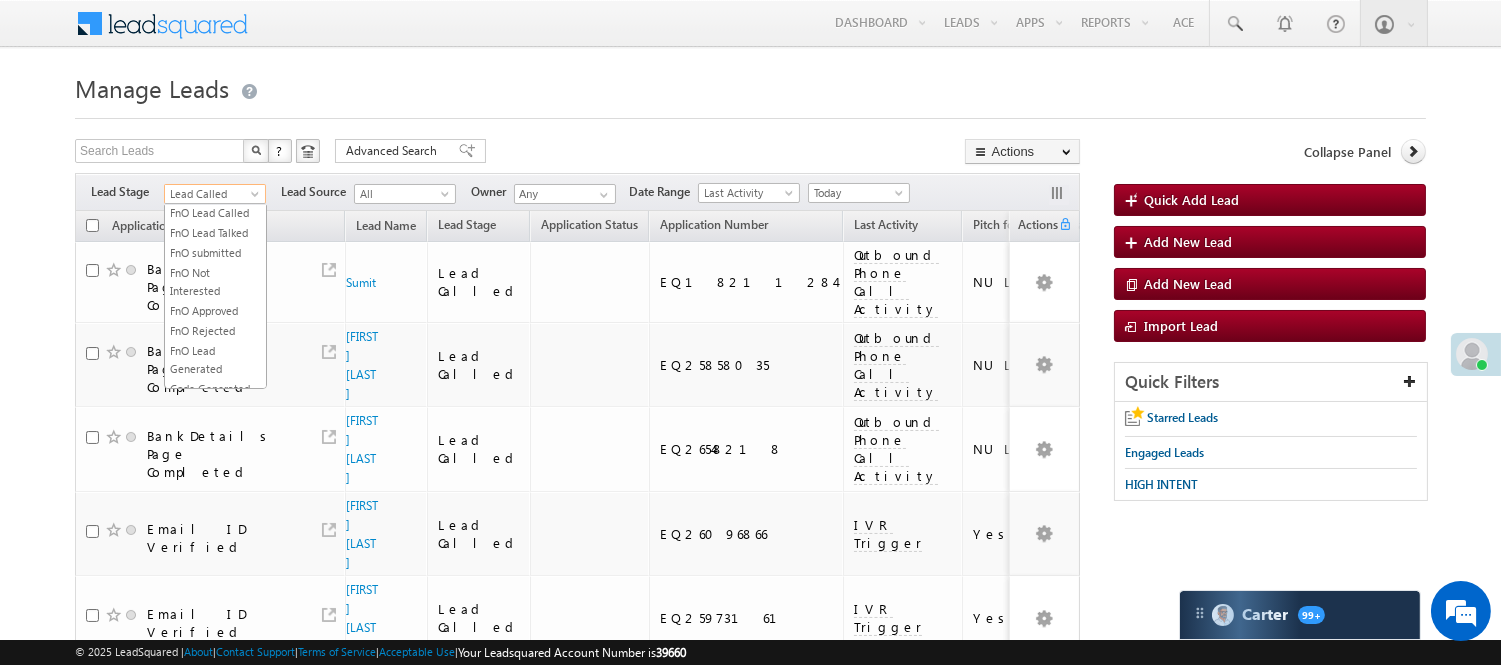 scroll, scrollTop: 326, scrollLeft: 0, axis: vertical 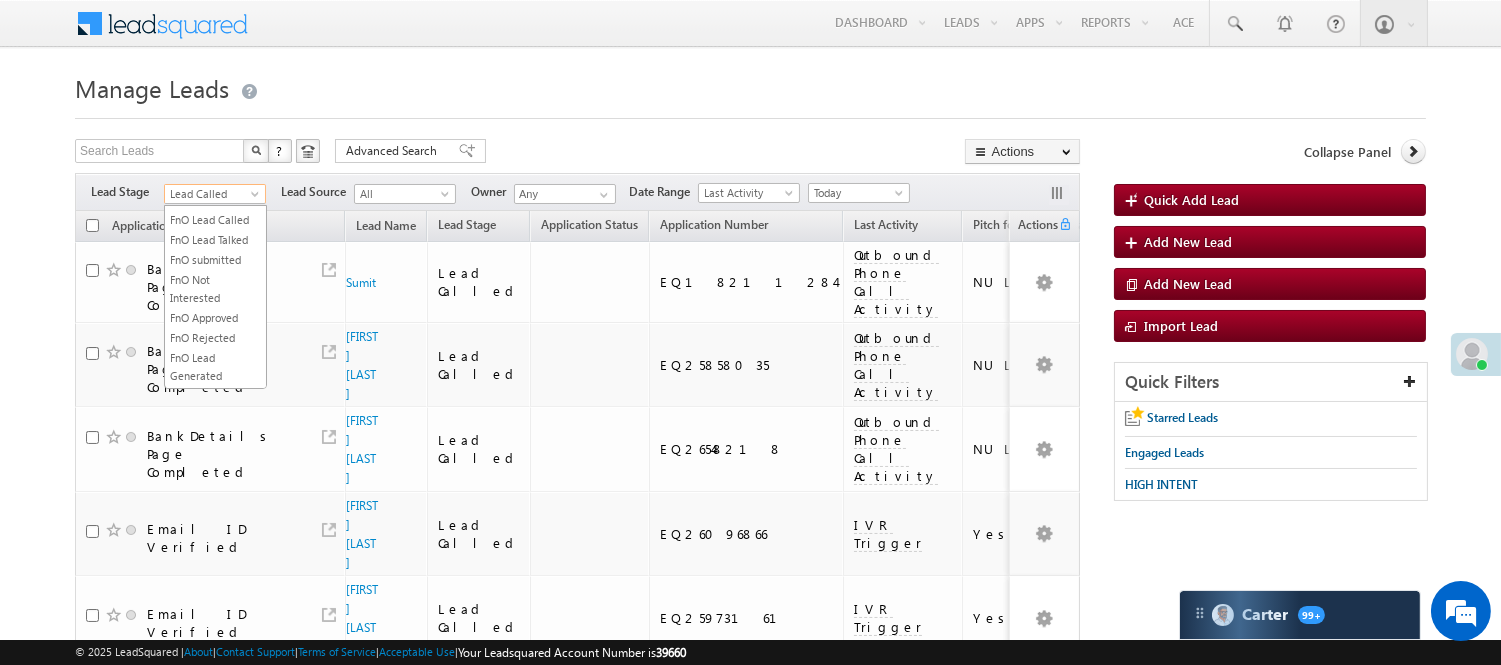 drag, startPoint x: 198, startPoint y: 233, endPoint x: 446, endPoint y: 183, distance: 252.99011 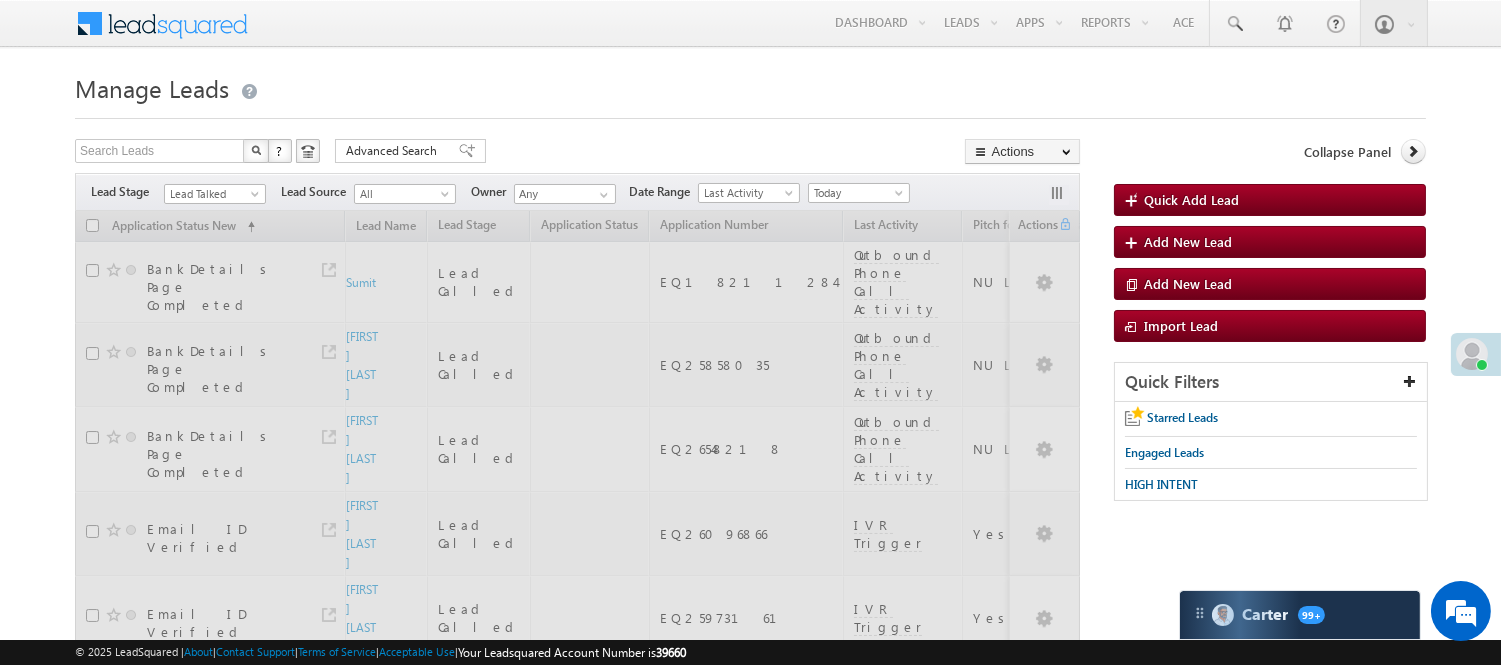 click at bounding box center (750, 112) 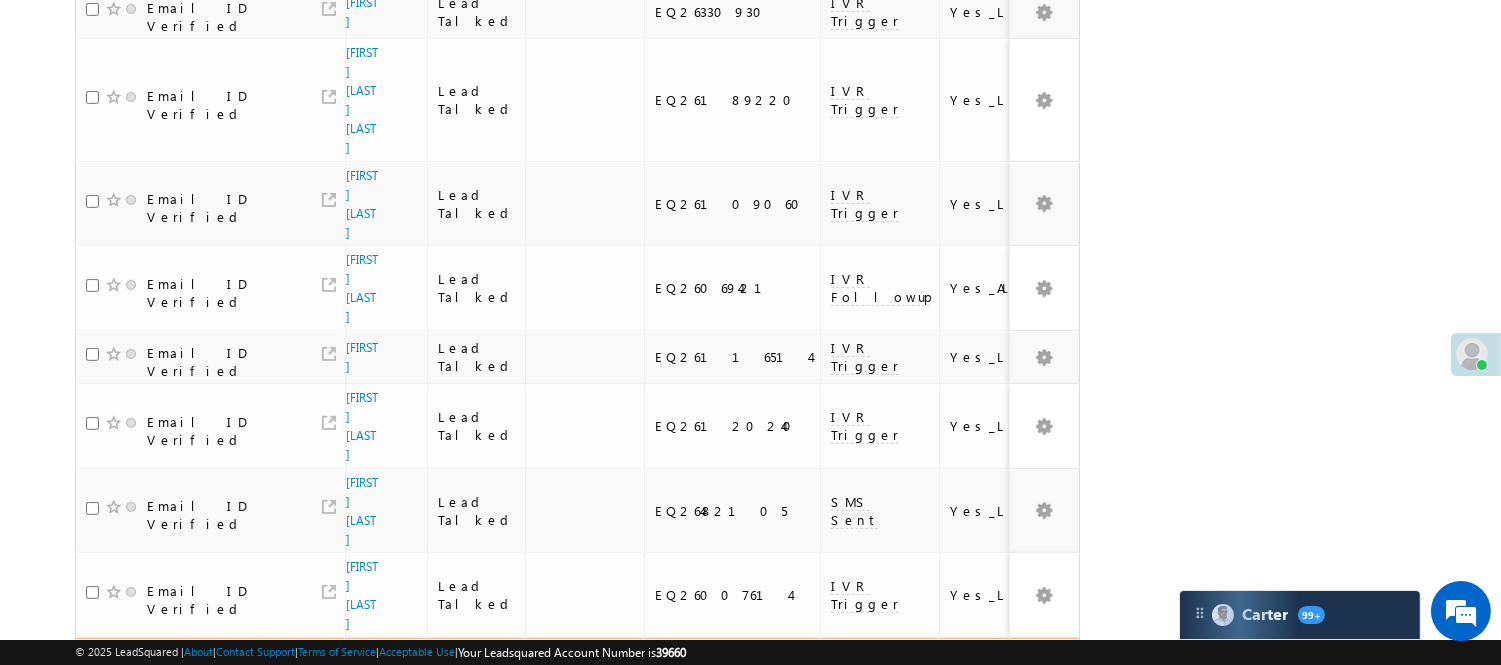 scroll, scrollTop: 1498, scrollLeft: 0, axis: vertical 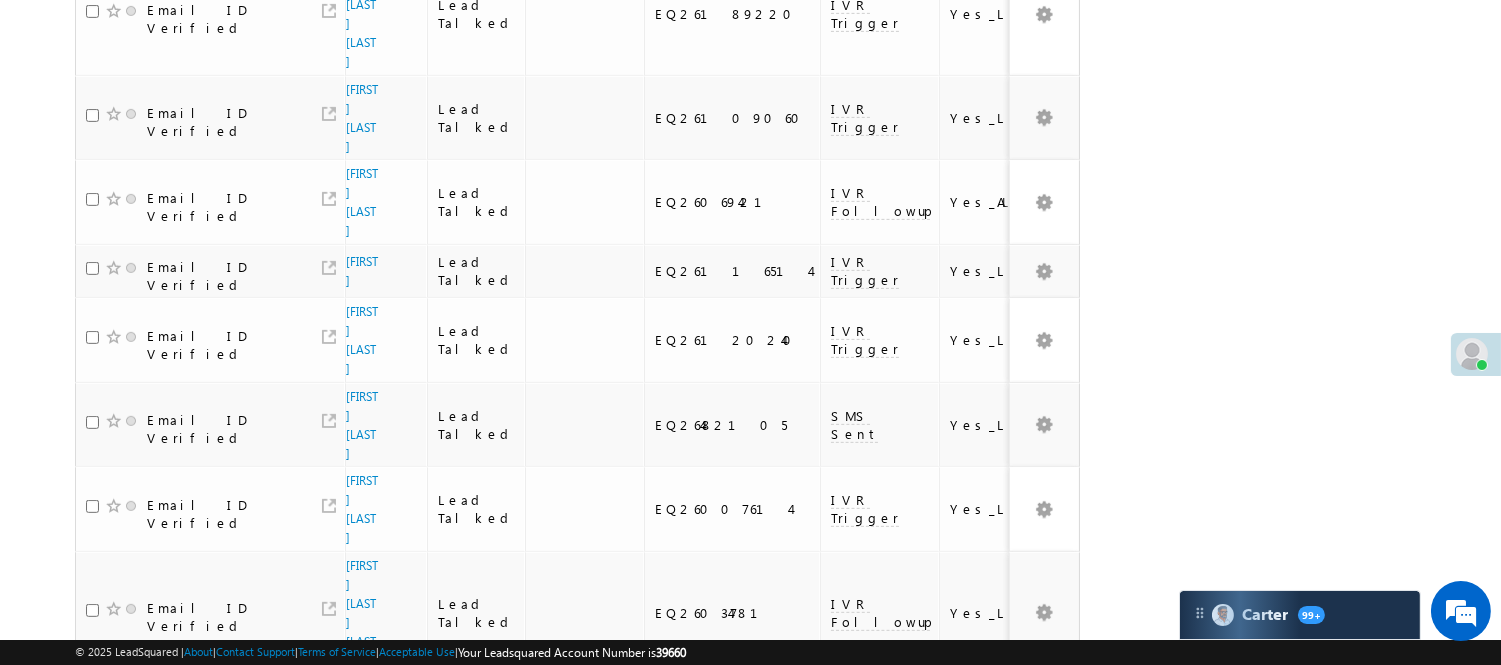 click on "3" at bounding box center [938, 797] 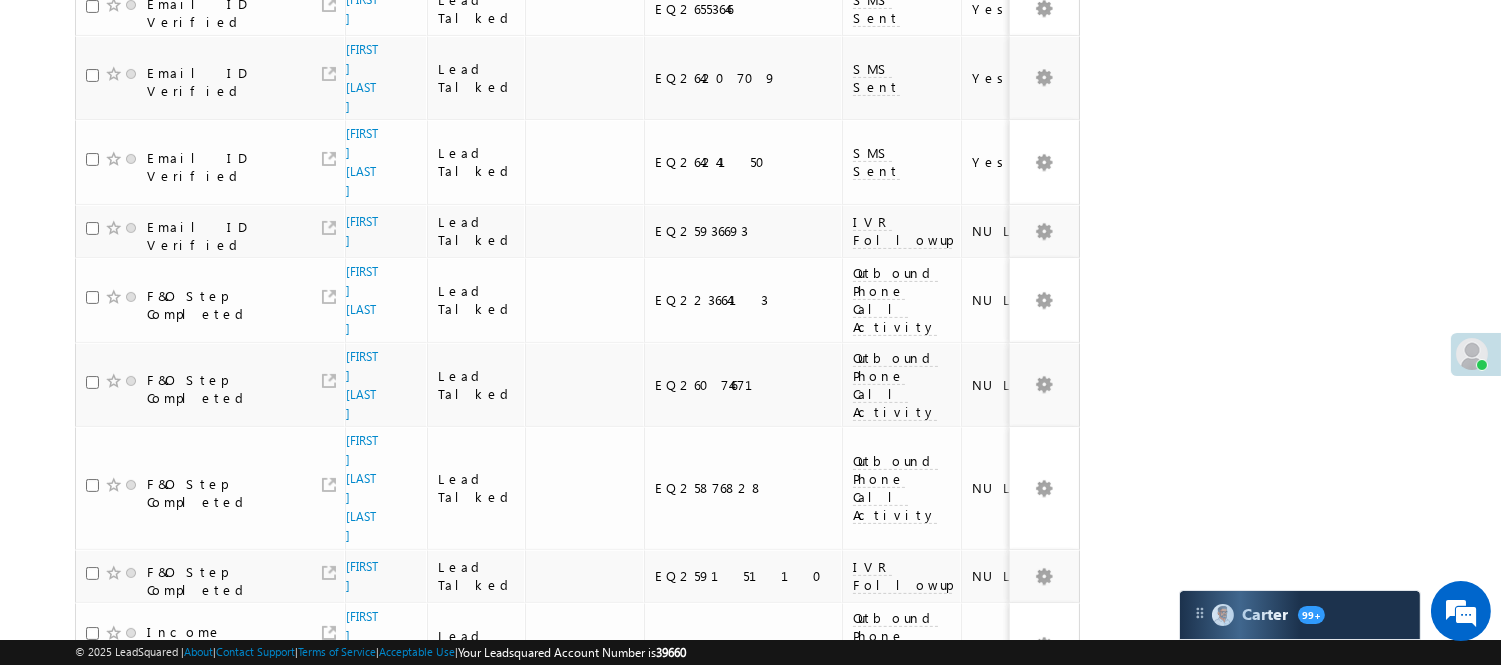 scroll, scrollTop: 0, scrollLeft: 0, axis: both 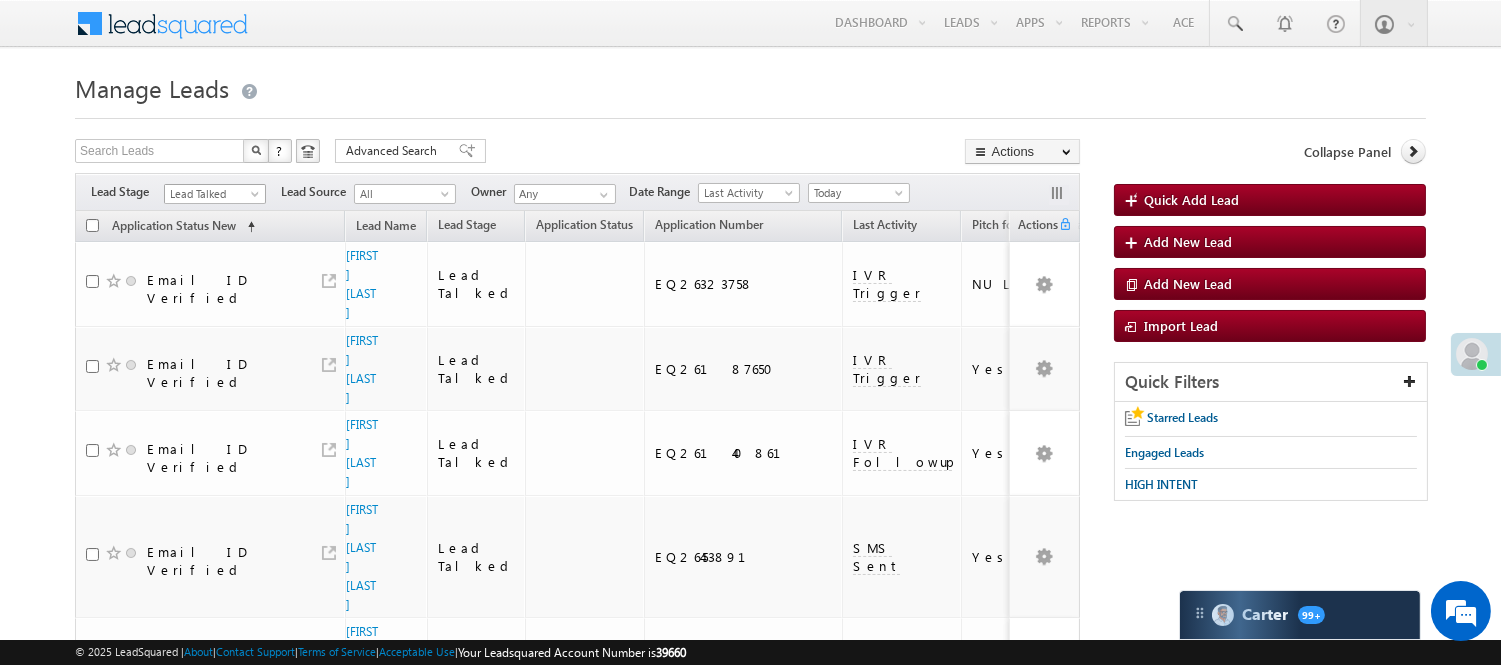 click on "Lead Talked" at bounding box center [212, 194] 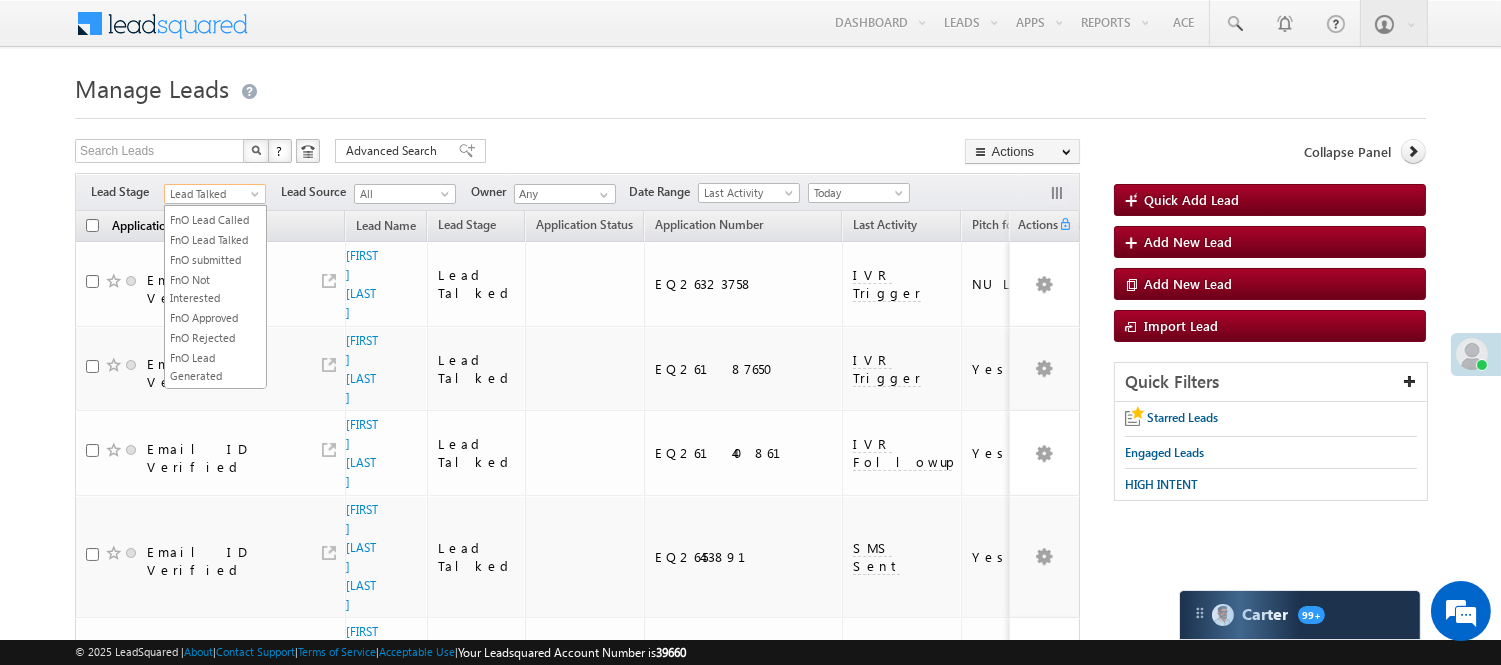 click on "Lead Talked" at bounding box center [215, 180] 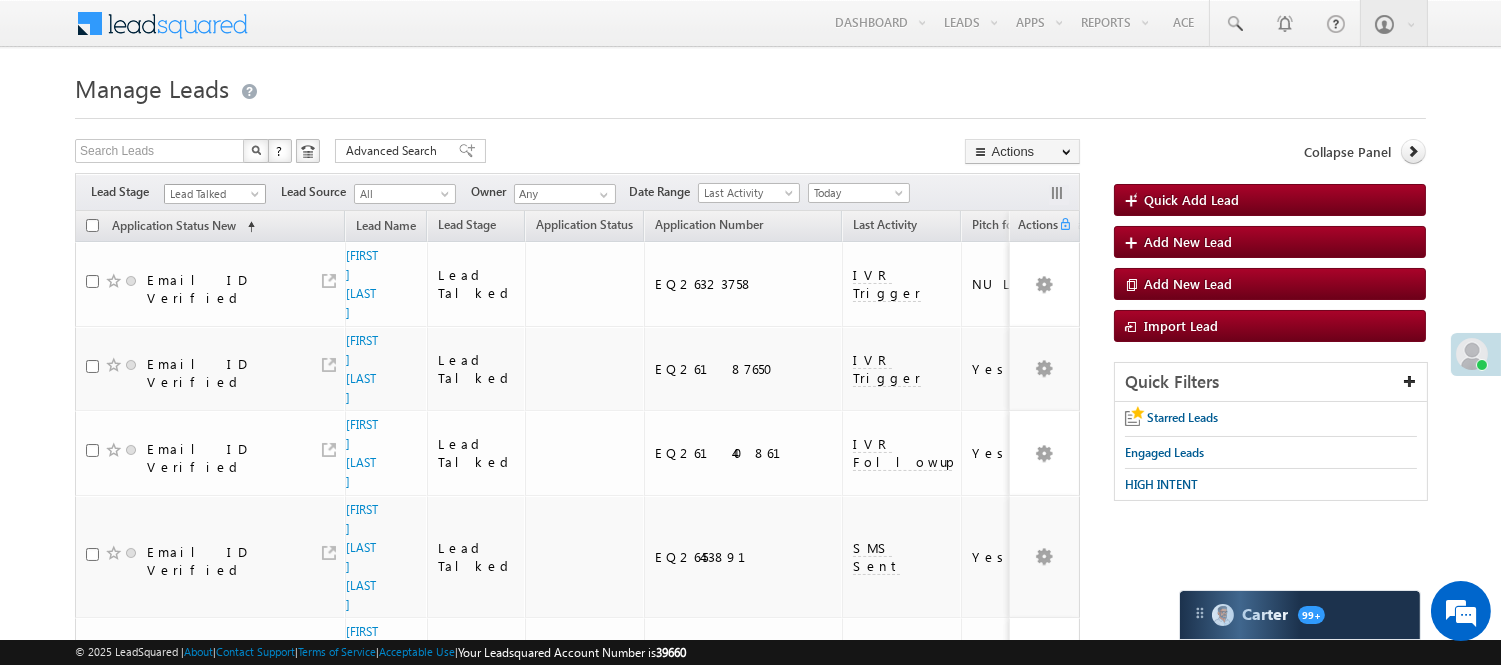 click on "Lead Talked" at bounding box center (212, 194) 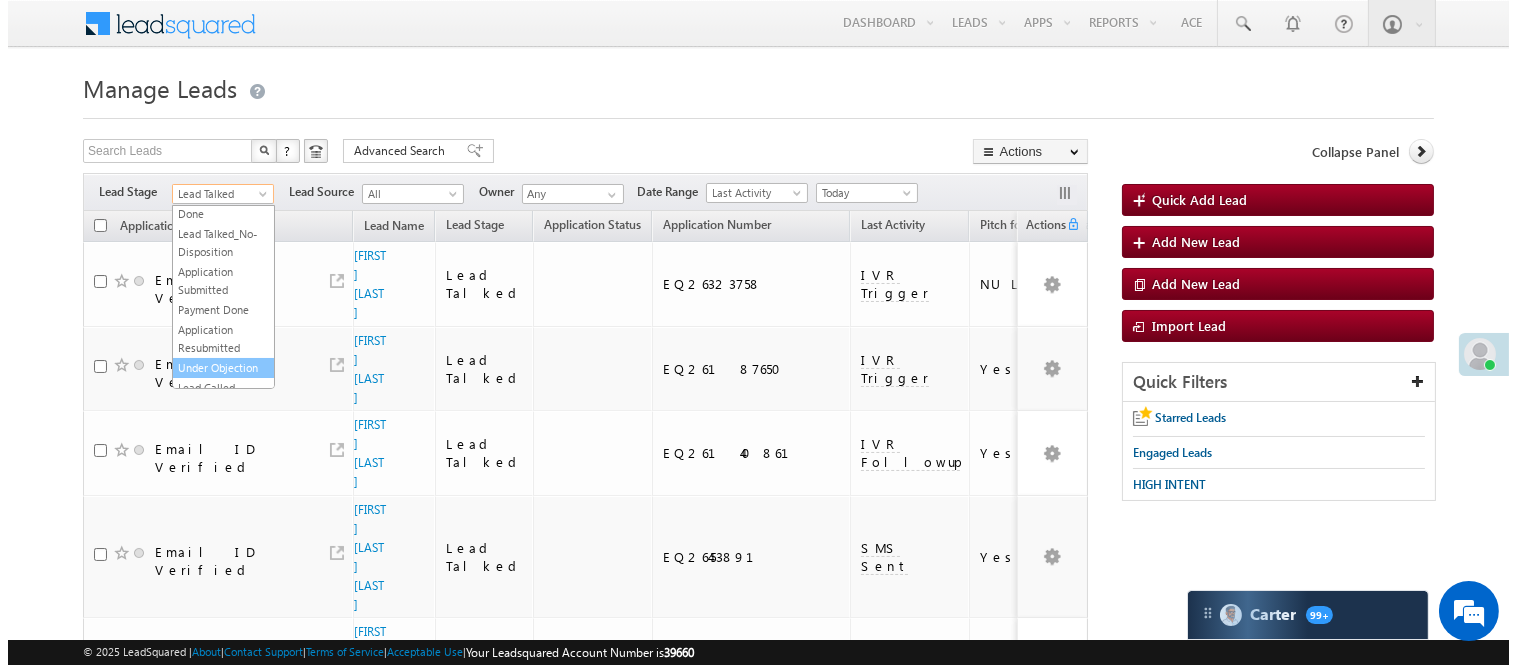 scroll, scrollTop: 0, scrollLeft: 0, axis: both 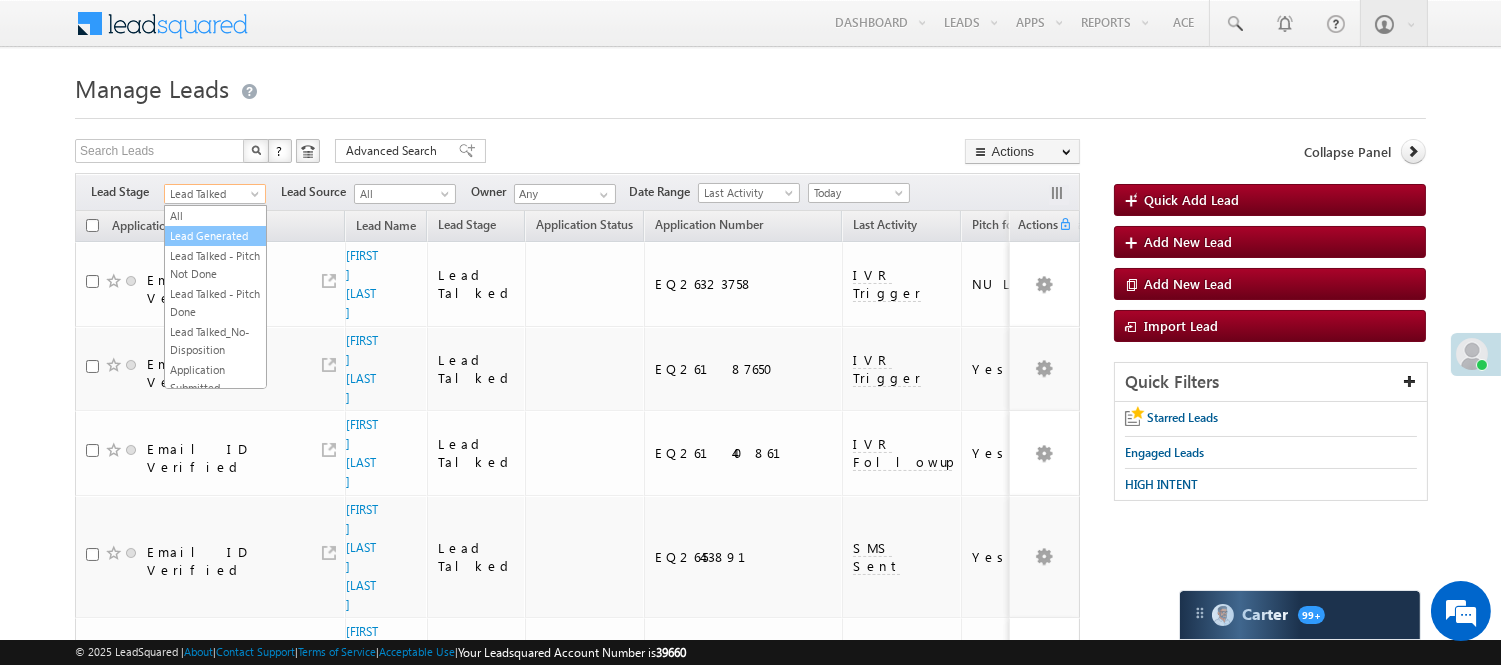 click on "Lead Generated" at bounding box center (215, 236) 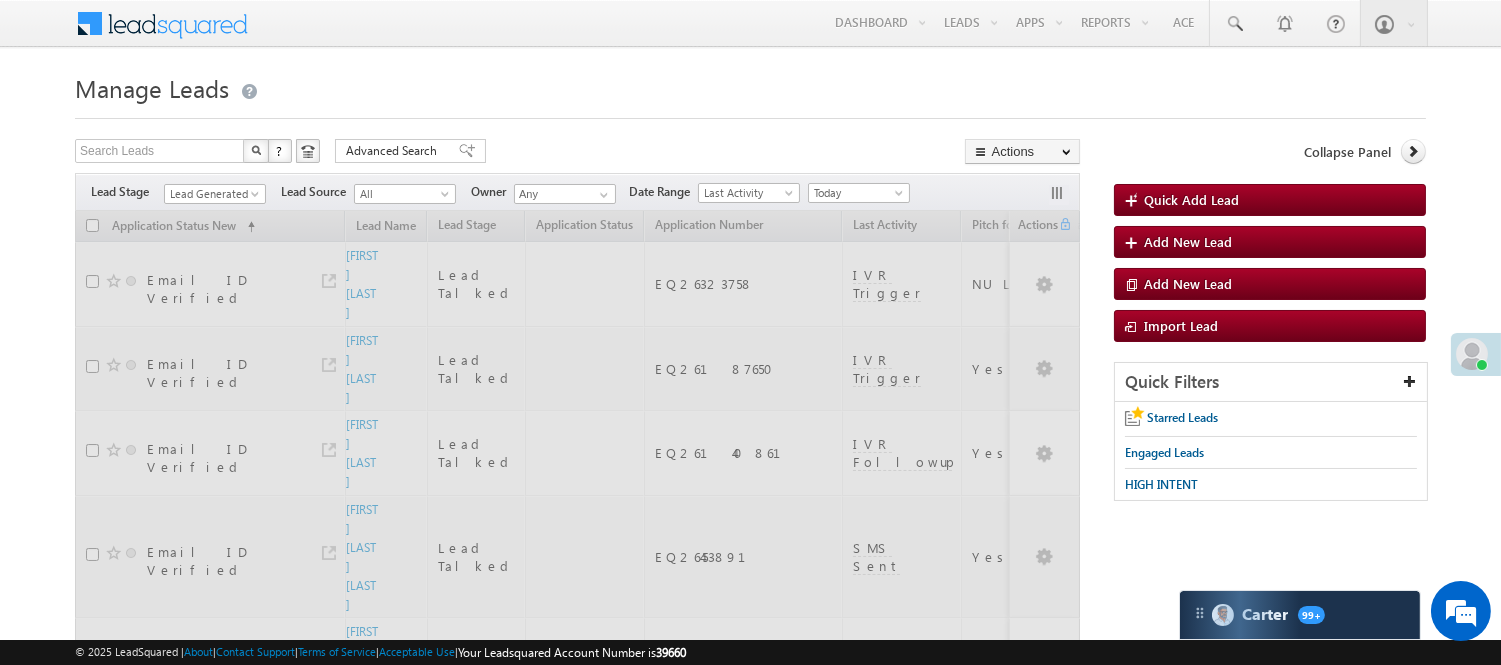 click on "Search Leads X ?   113 results found
Advanced Search
Advanced Search
Advanced search results
Actions Export Leads Reset all Filters
Actions Export Leads Bulk Update Send Email Add to List Add Activity Change Owner Change Stage Delete Merge Leads" at bounding box center [577, 153] 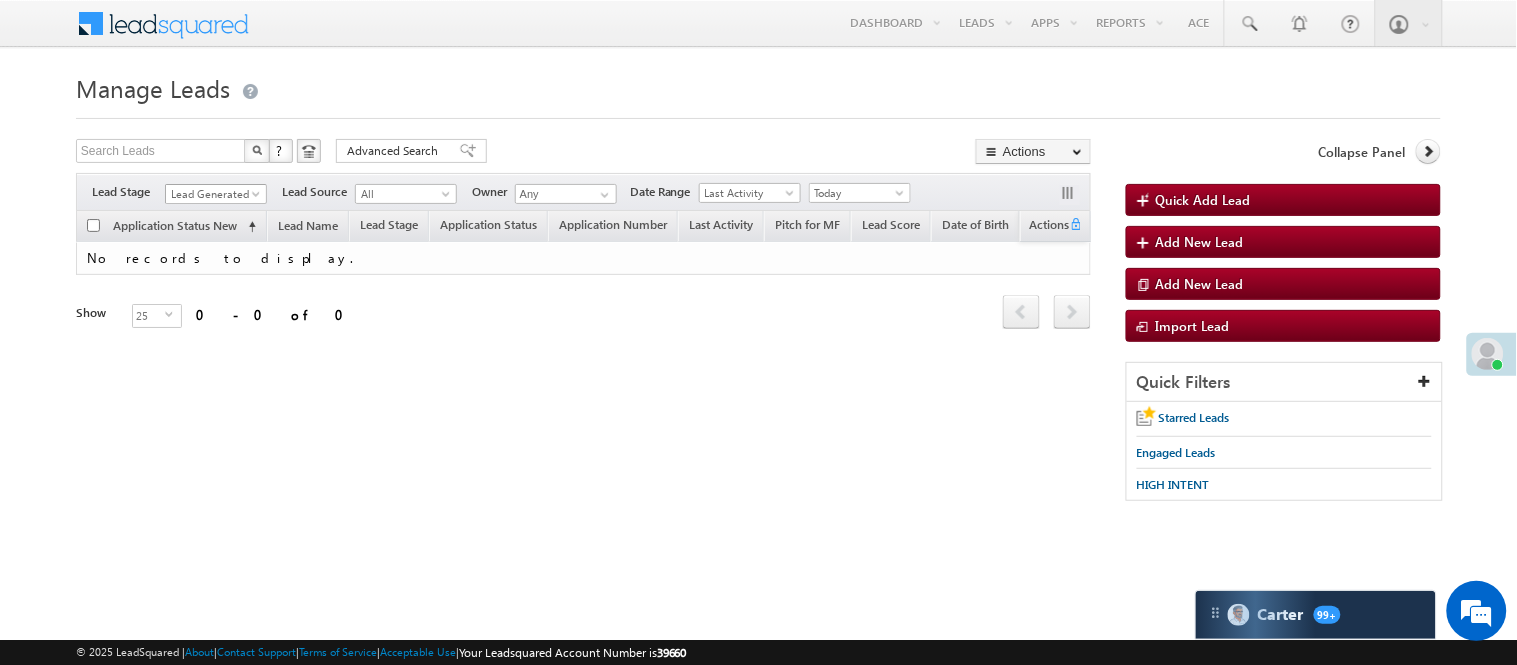click on "Lead Generated" at bounding box center (213, 194) 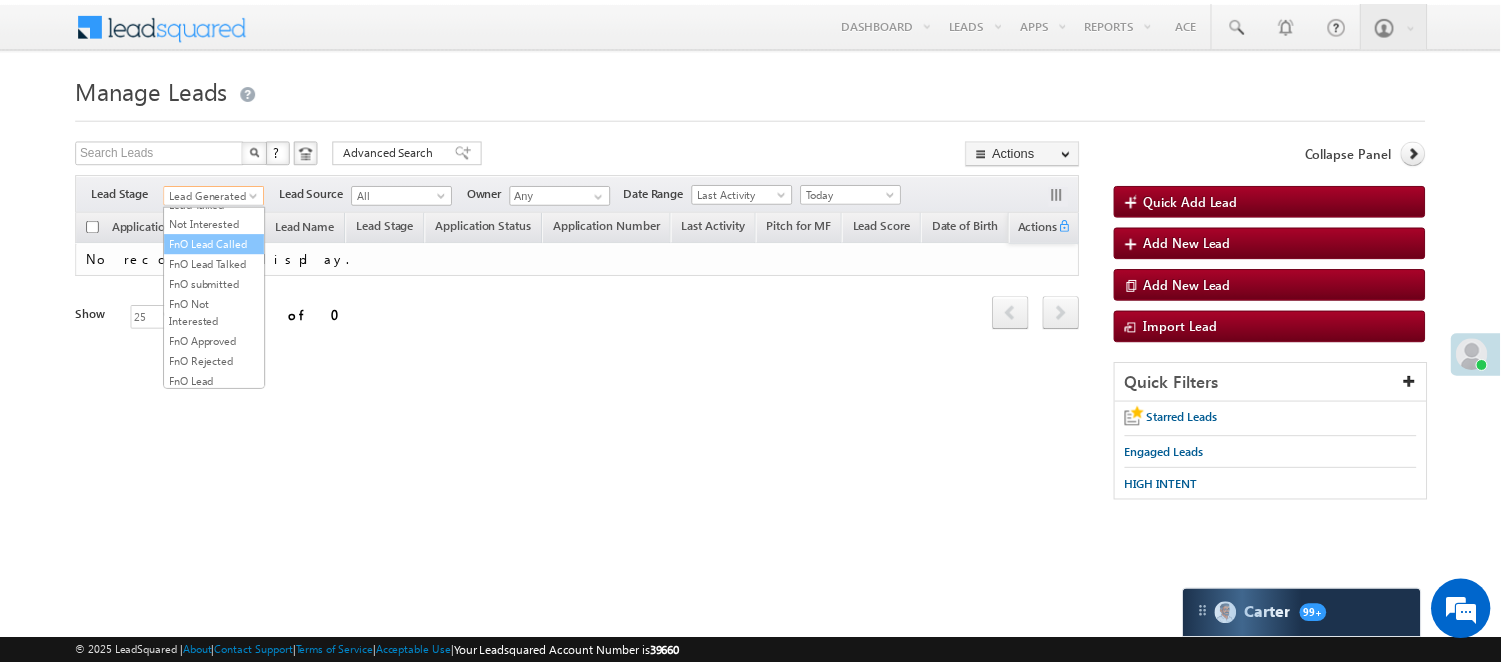 scroll, scrollTop: 333, scrollLeft: 0, axis: vertical 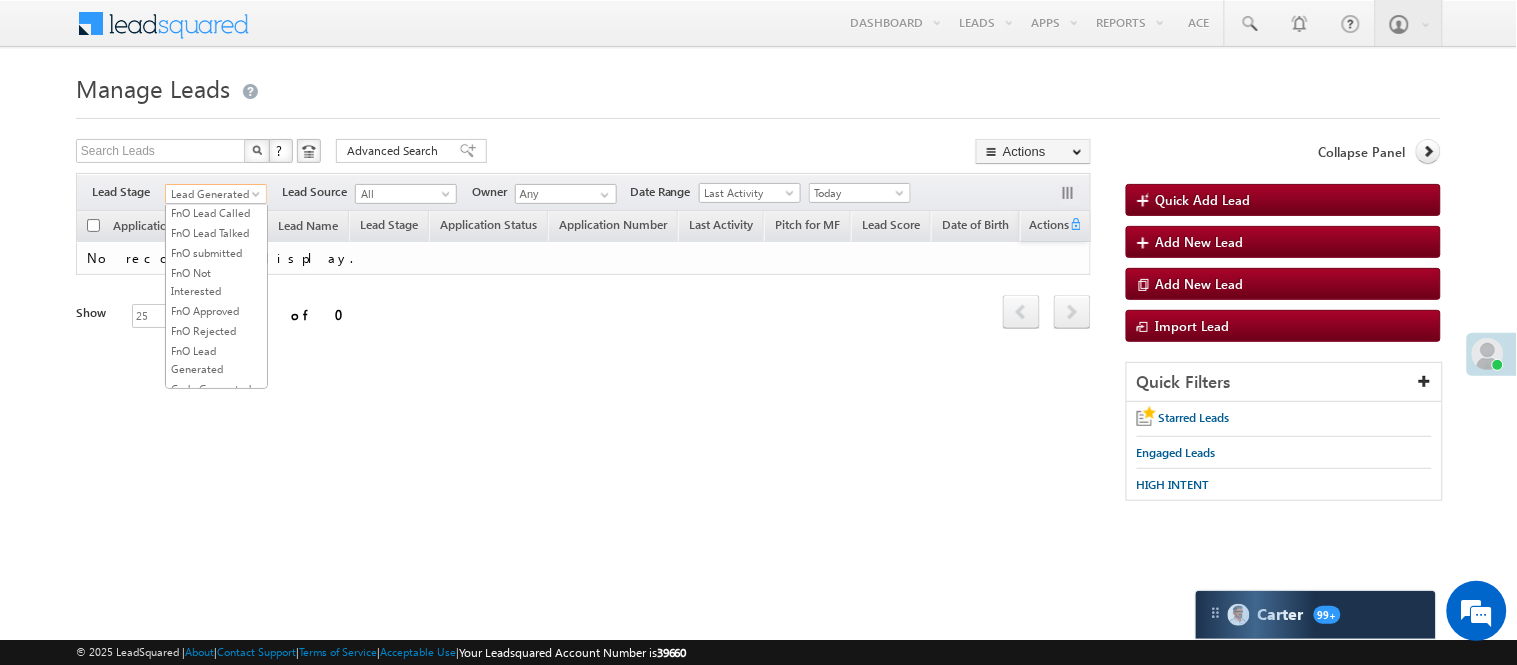 click on "Lead Talked" at bounding box center [216, 173] 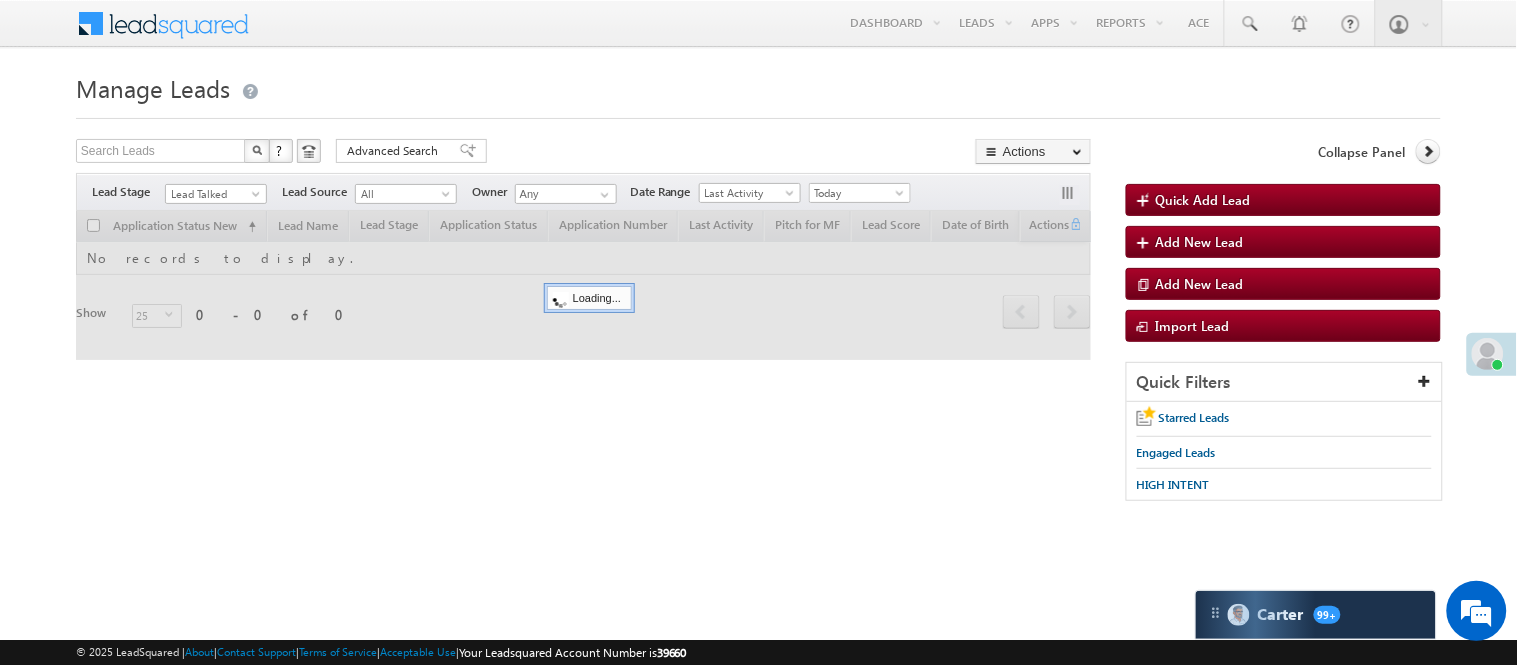 click on "Manage Leads
Quick Add Lead
Search Leads X ?   0 results found
Advanced Search
Advanced Search
Actions Actions" at bounding box center (758, 294) 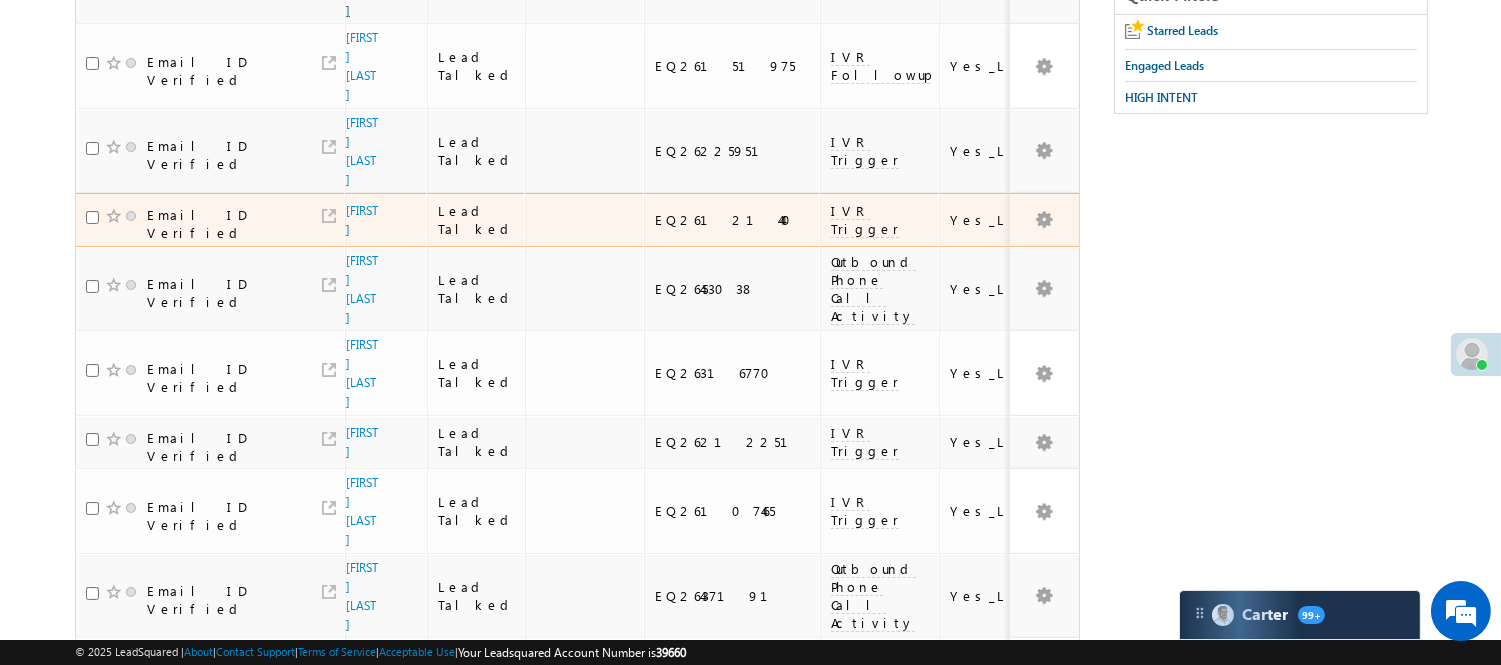 scroll, scrollTop: 54, scrollLeft: 0, axis: vertical 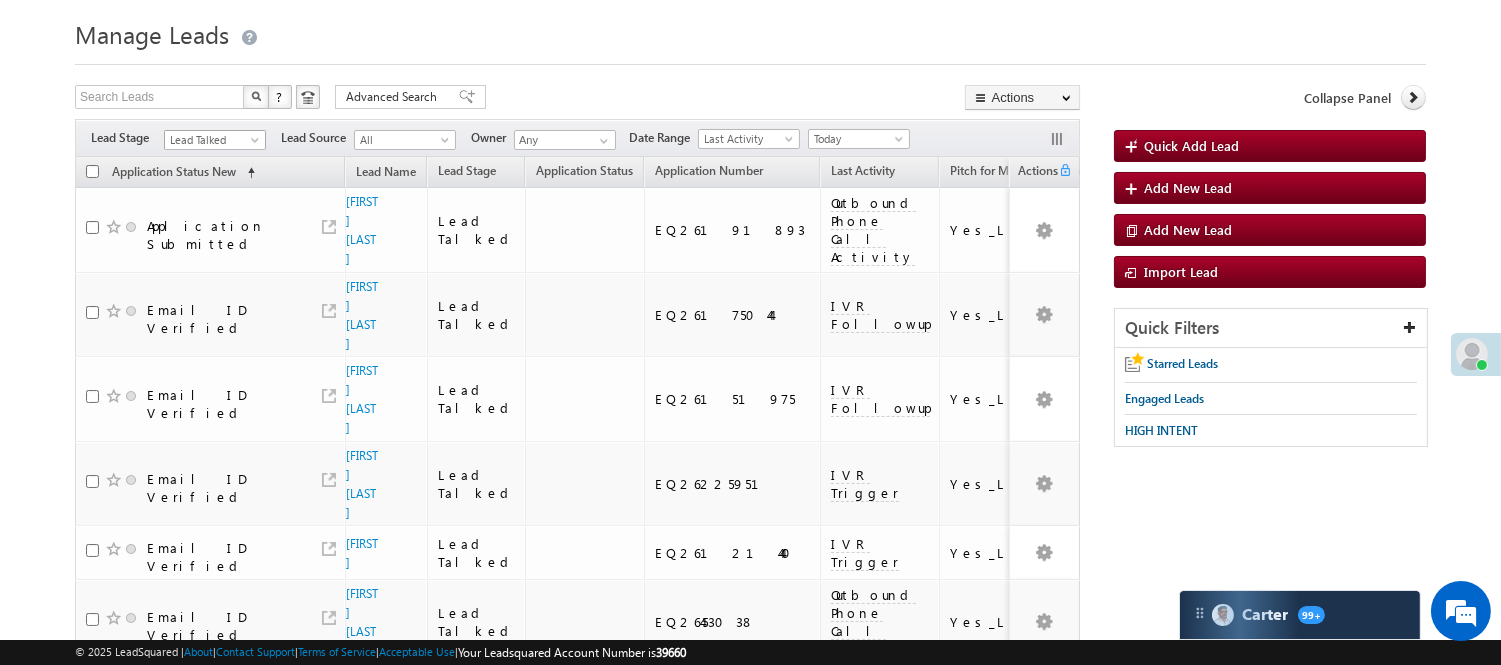 click on "Lead Talked" at bounding box center [212, 140] 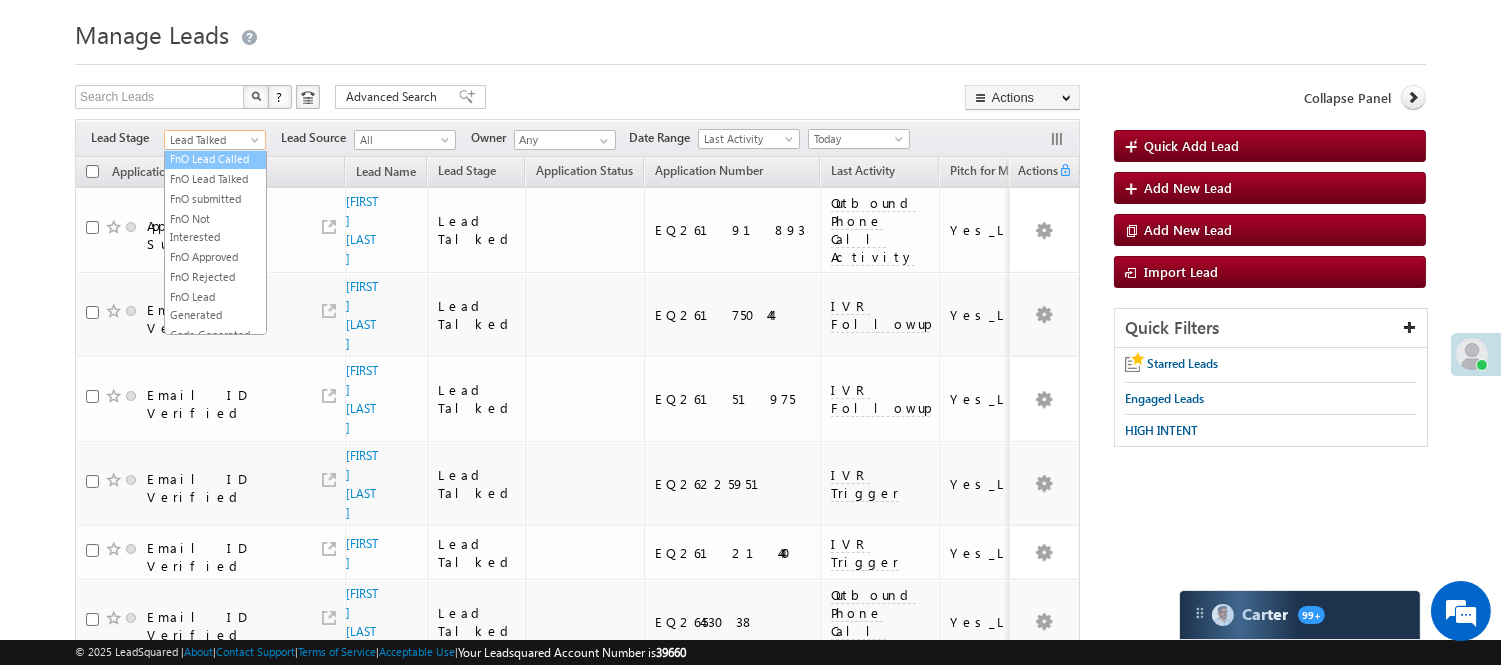 scroll, scrollTop: 0, scrollLeft: 0, axis: both 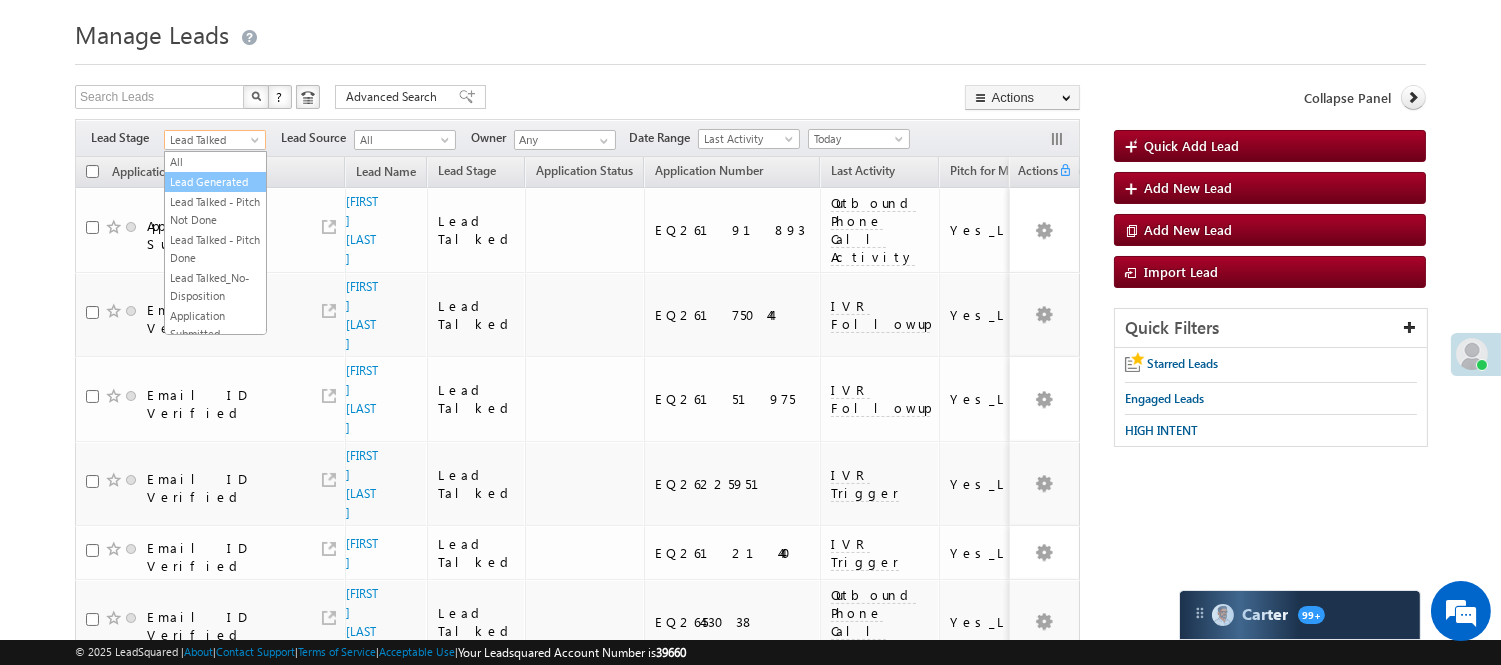 click on "Lead Generated" at bounding box center [215, 182] 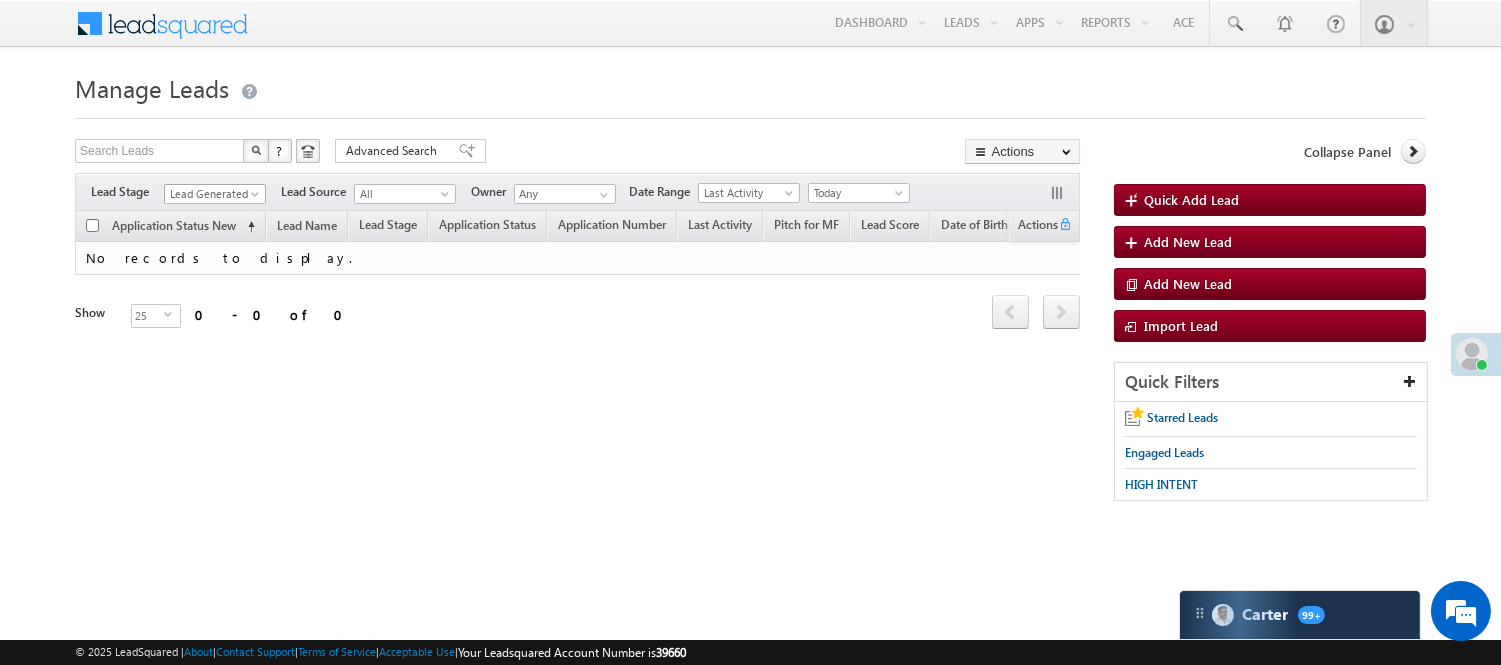 scroll, scrollTop: 0, scrollLeft: 0, axis: both 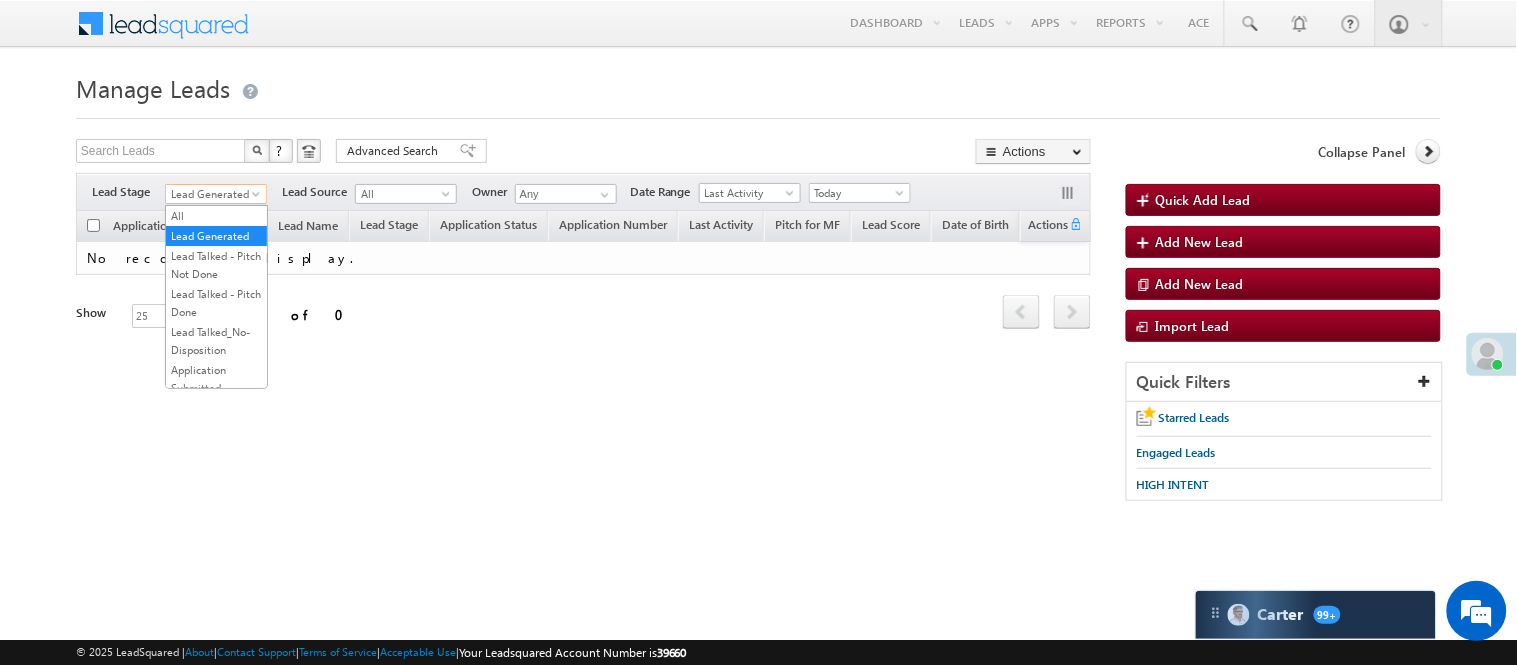 click on "Lead Generated" at bounding box center (213, 194) 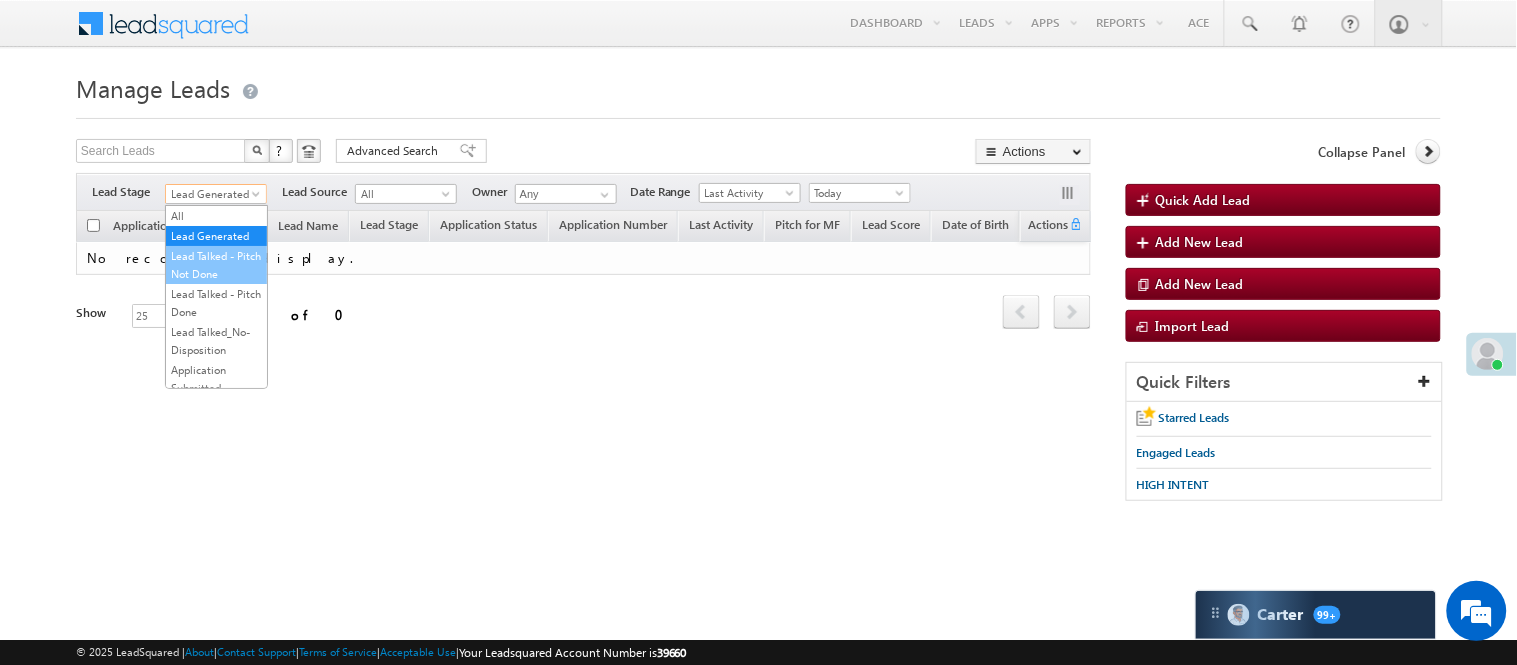 click on "Lead Talked - Pitch Not Done" at bounding box center [216, 265] 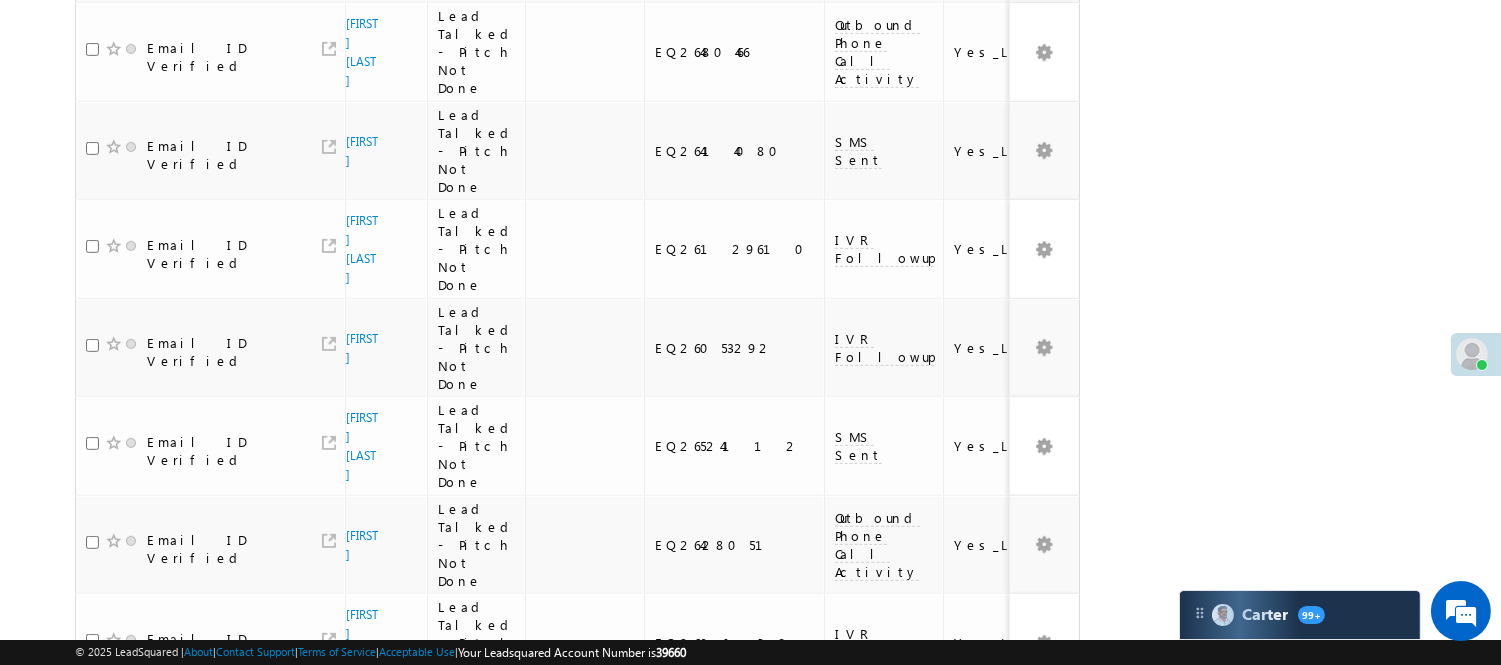 scroll, scrollTop: 1786, scrollLeft: 0, axis: vertical 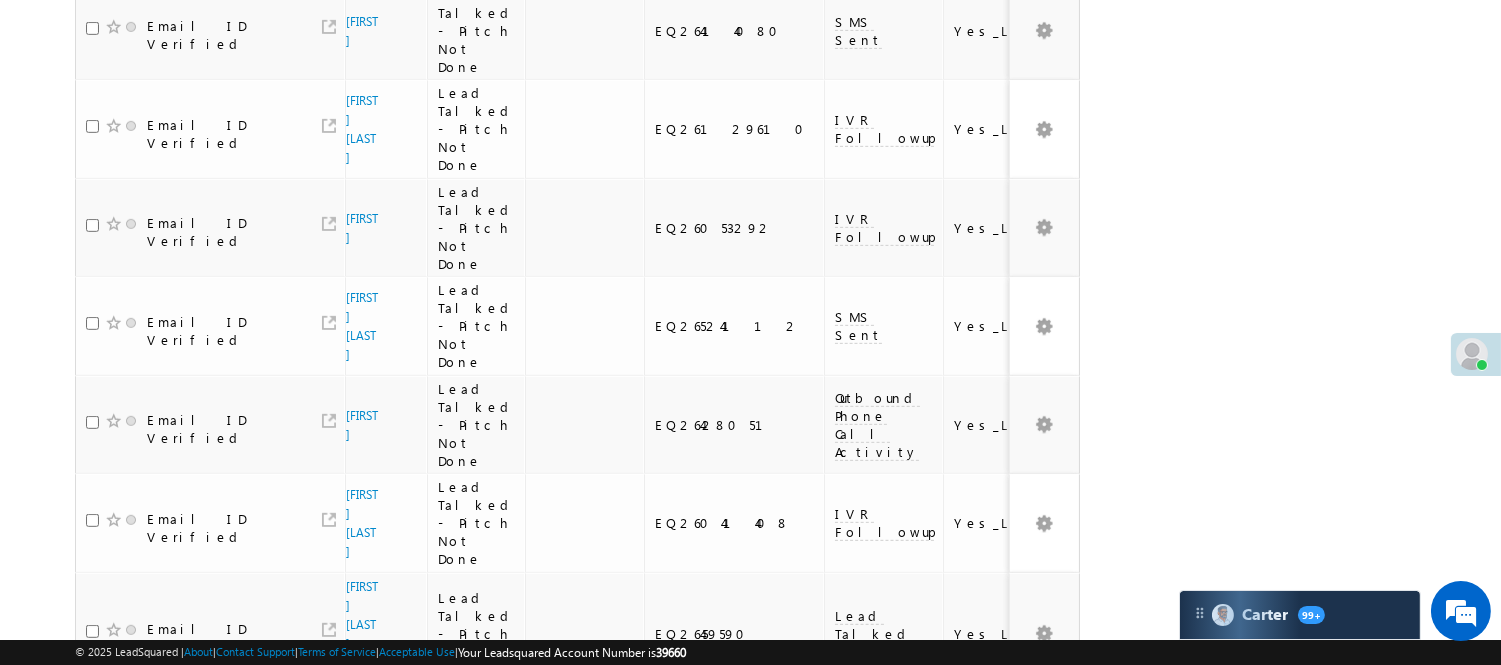 click on "3" at bounding box center [978, 1077] 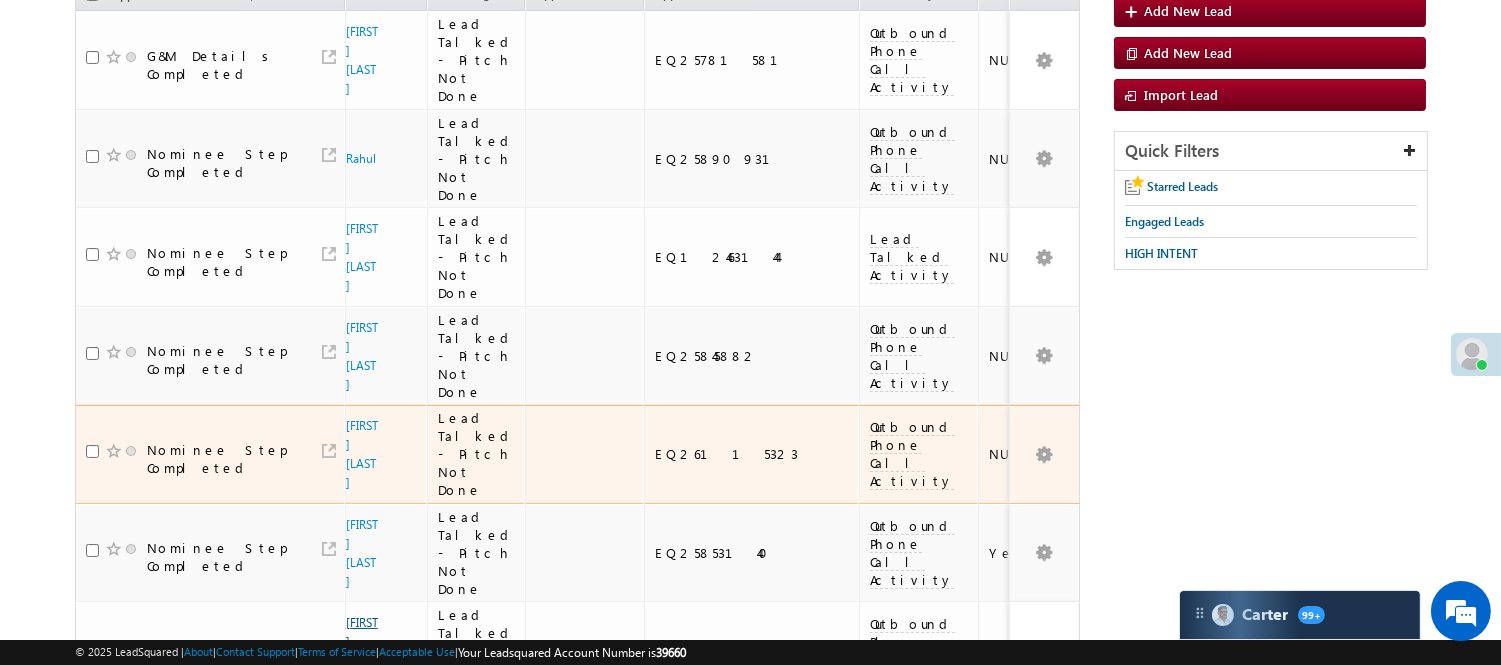 scroll, scrollTop: 453, scrollLeft: 0, axis: vertical 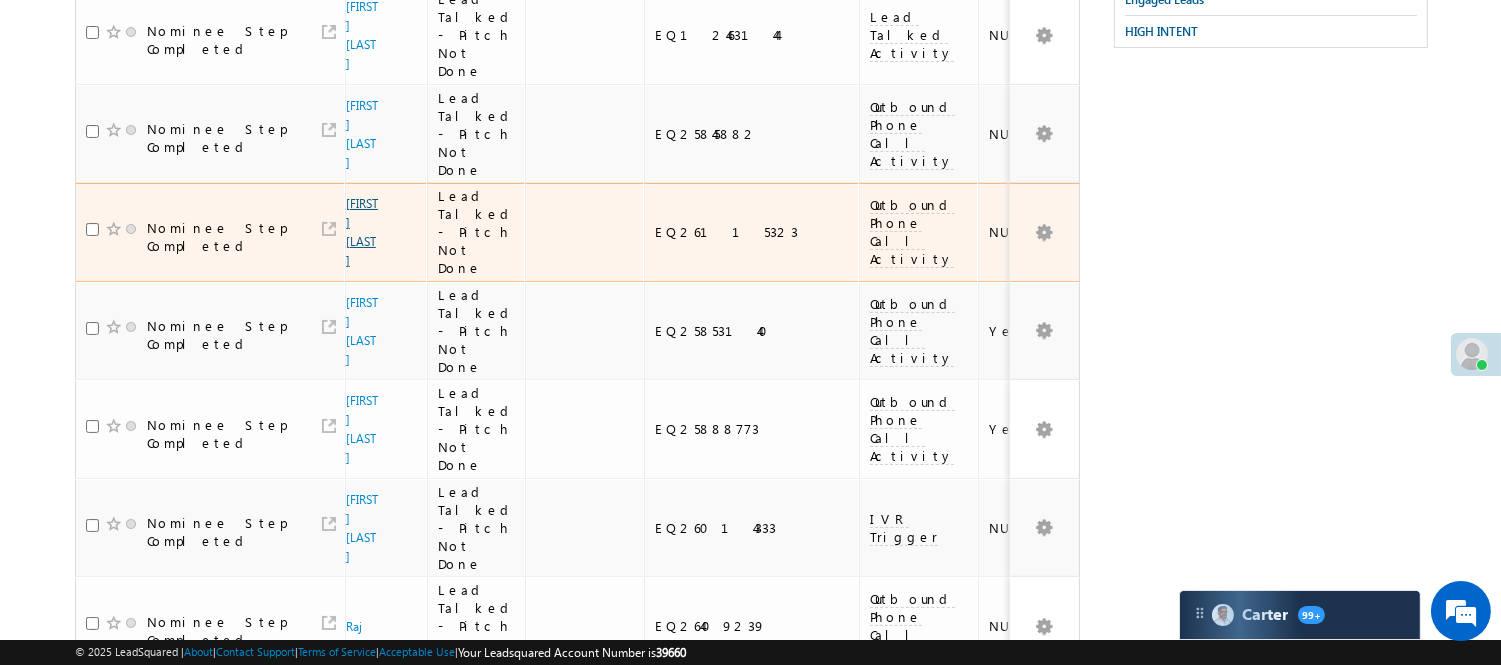 click on "Haseeb Khan" at bounding box center [362, 232] 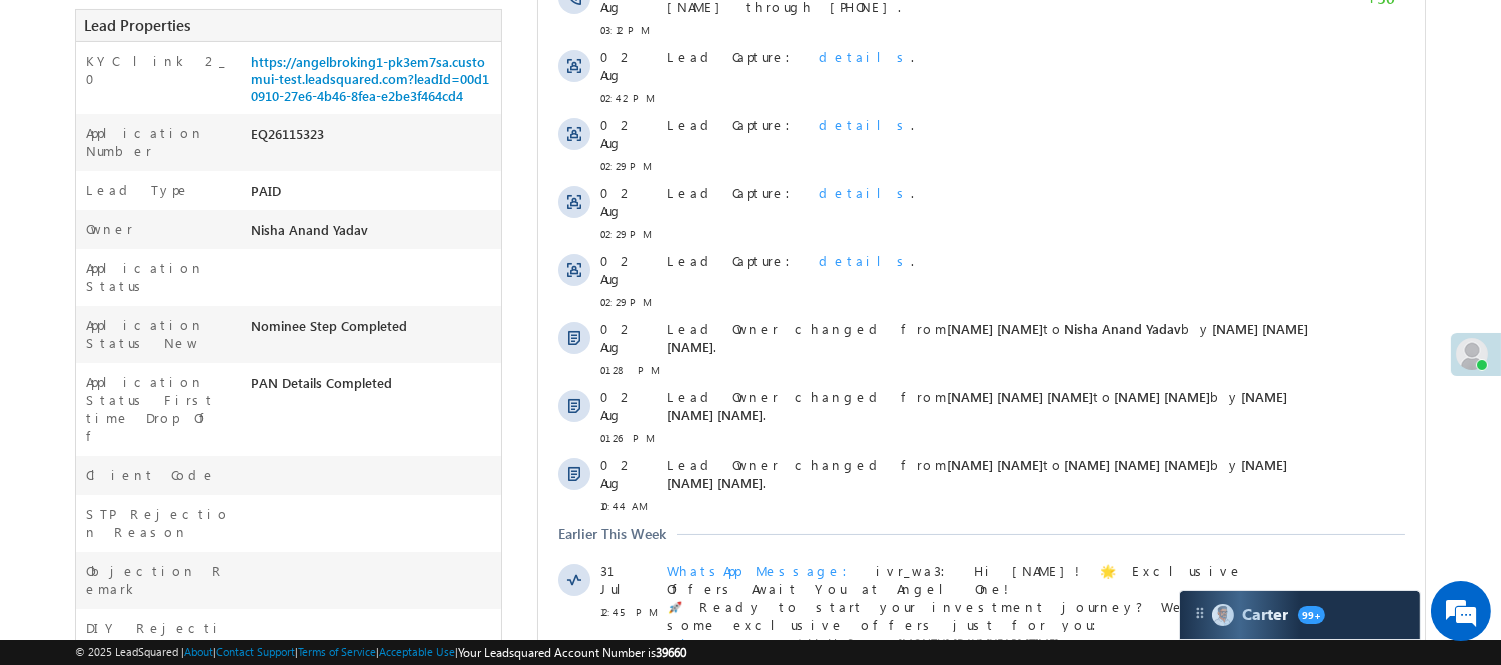 scroll, scrollTop: 0, scrollLeft: 0, axis: both 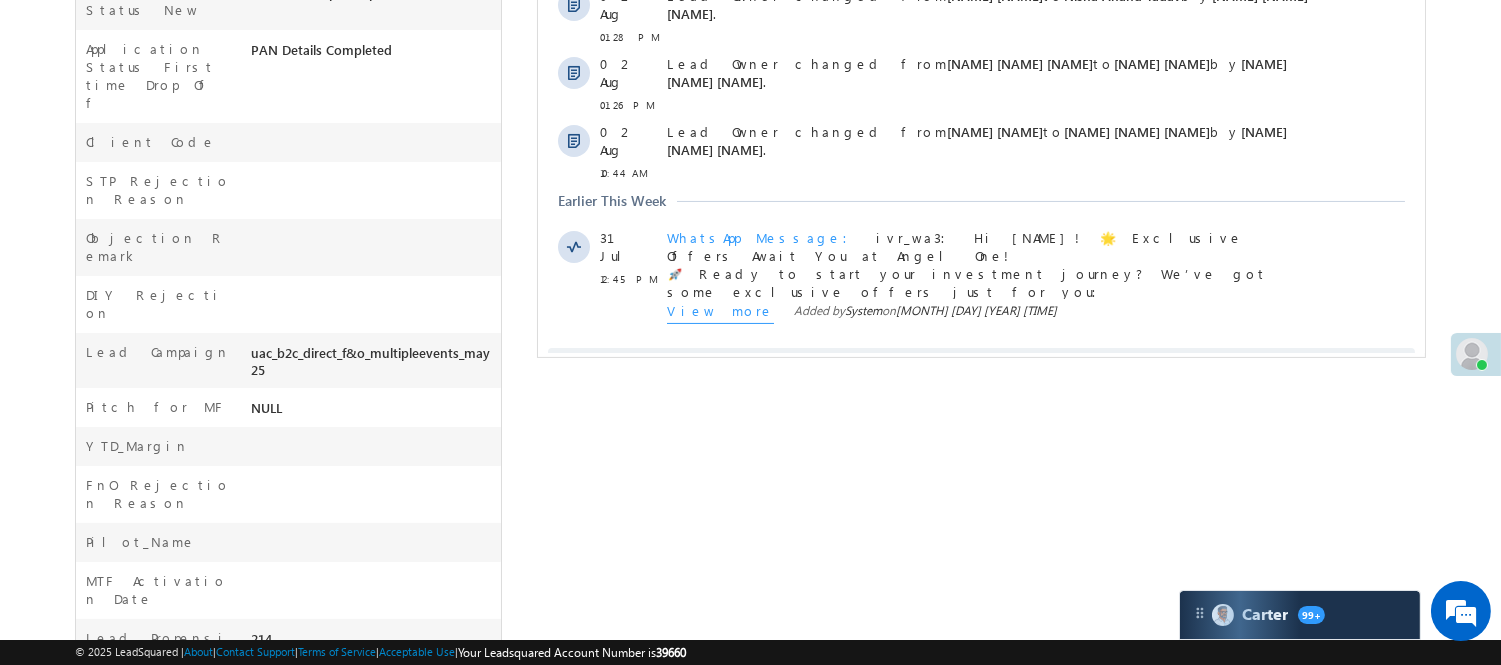 click at bounding box center [928, 371] 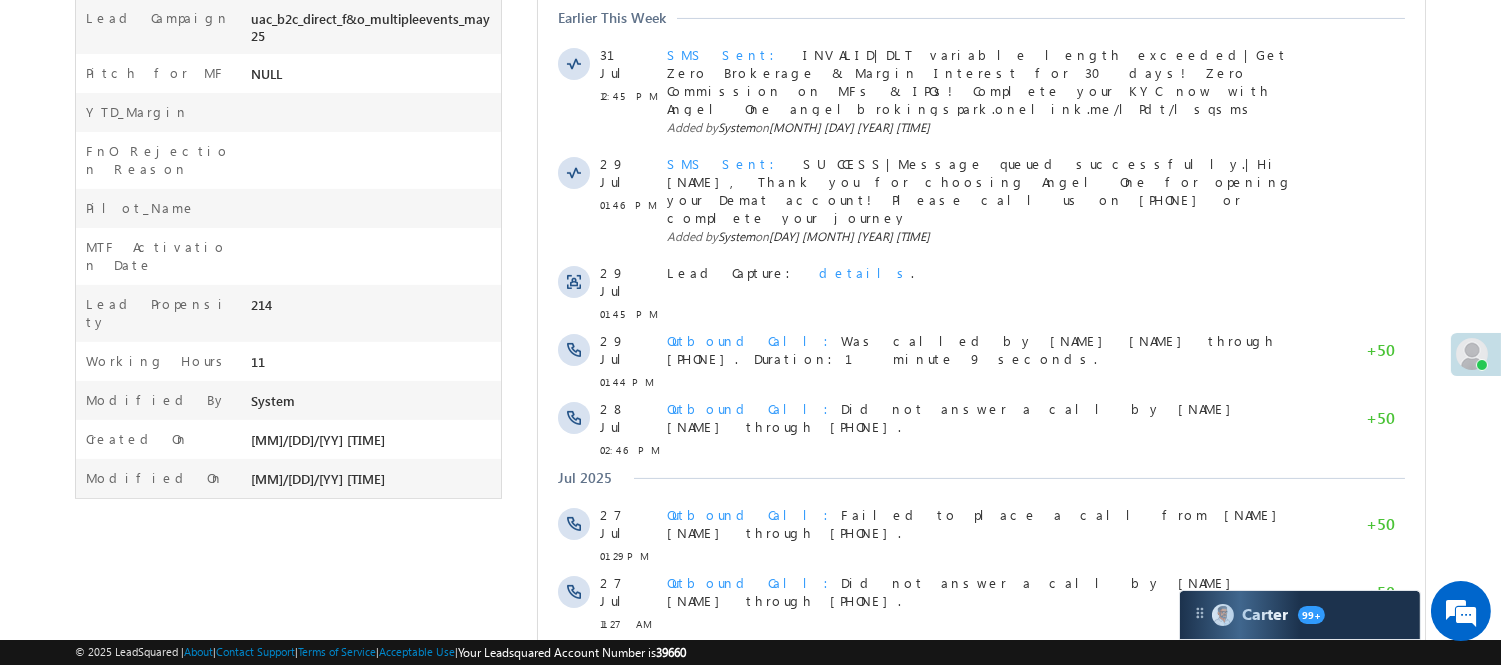 scroll, scrollTop: 666, scrollLeft: 0, axis: vertical 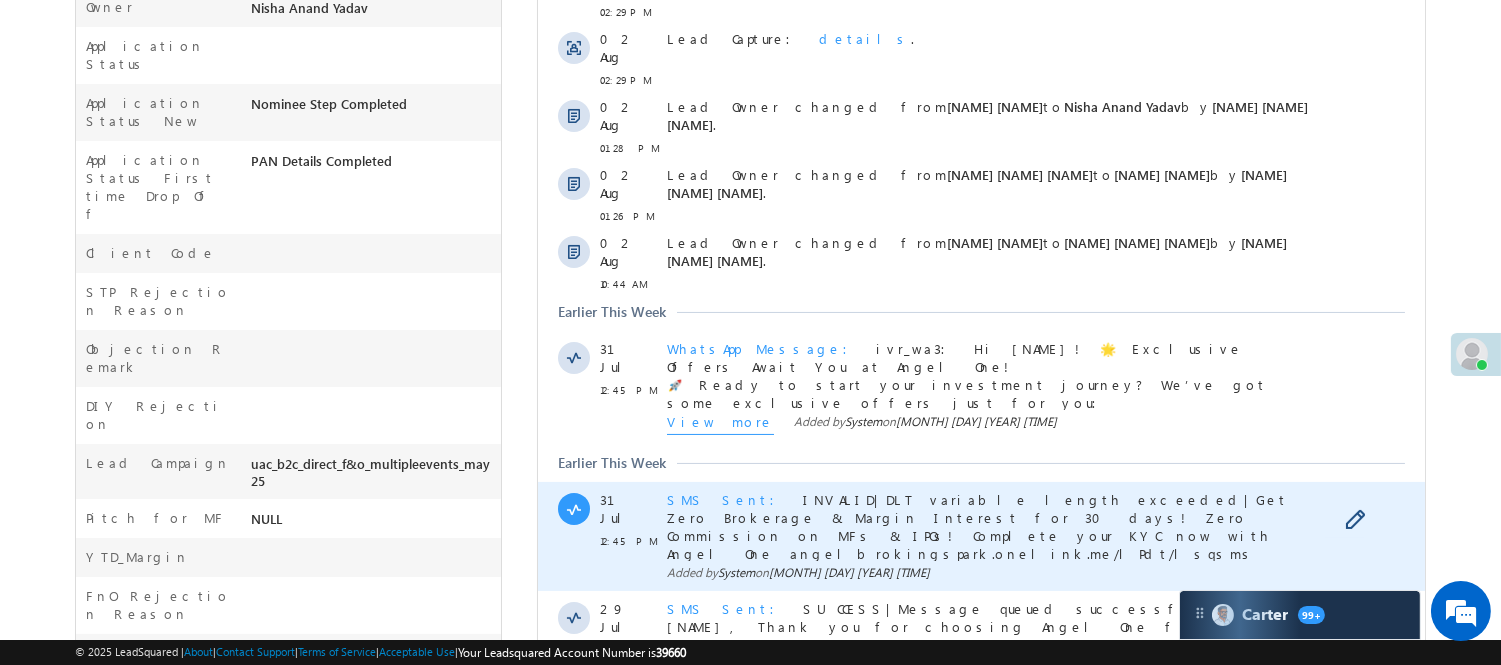click on "SMS Sent" at bounding box center (726, 499) 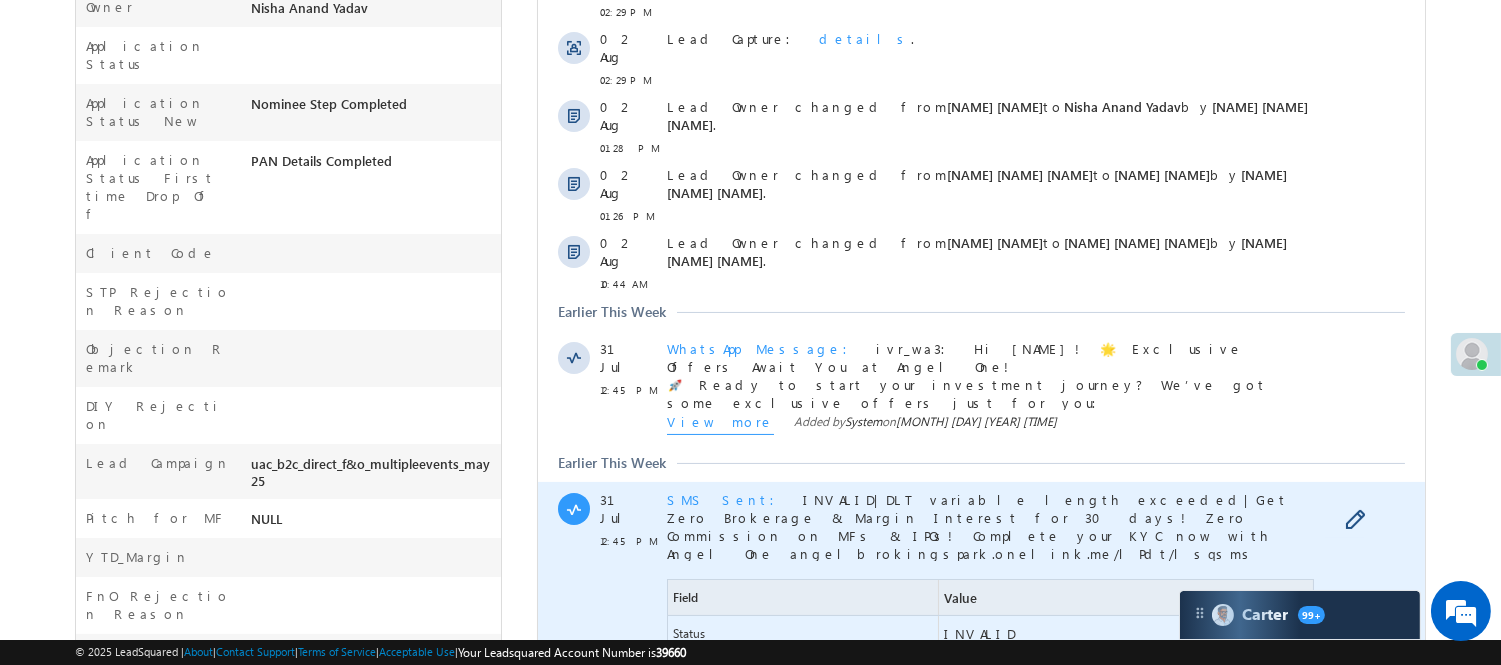 scroll, scrollTop: 0, scrollLeft: 0, axis: both 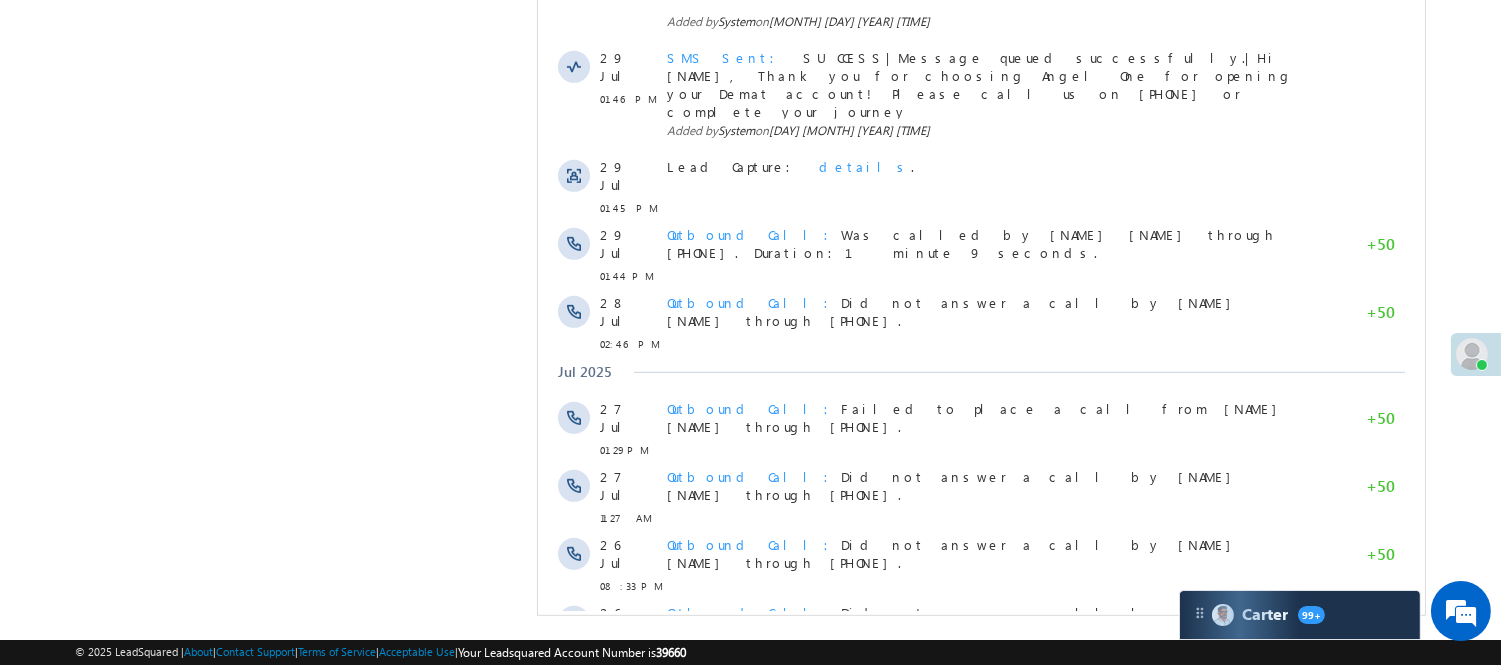 click on "Show More" at bounding box center [980, 766] 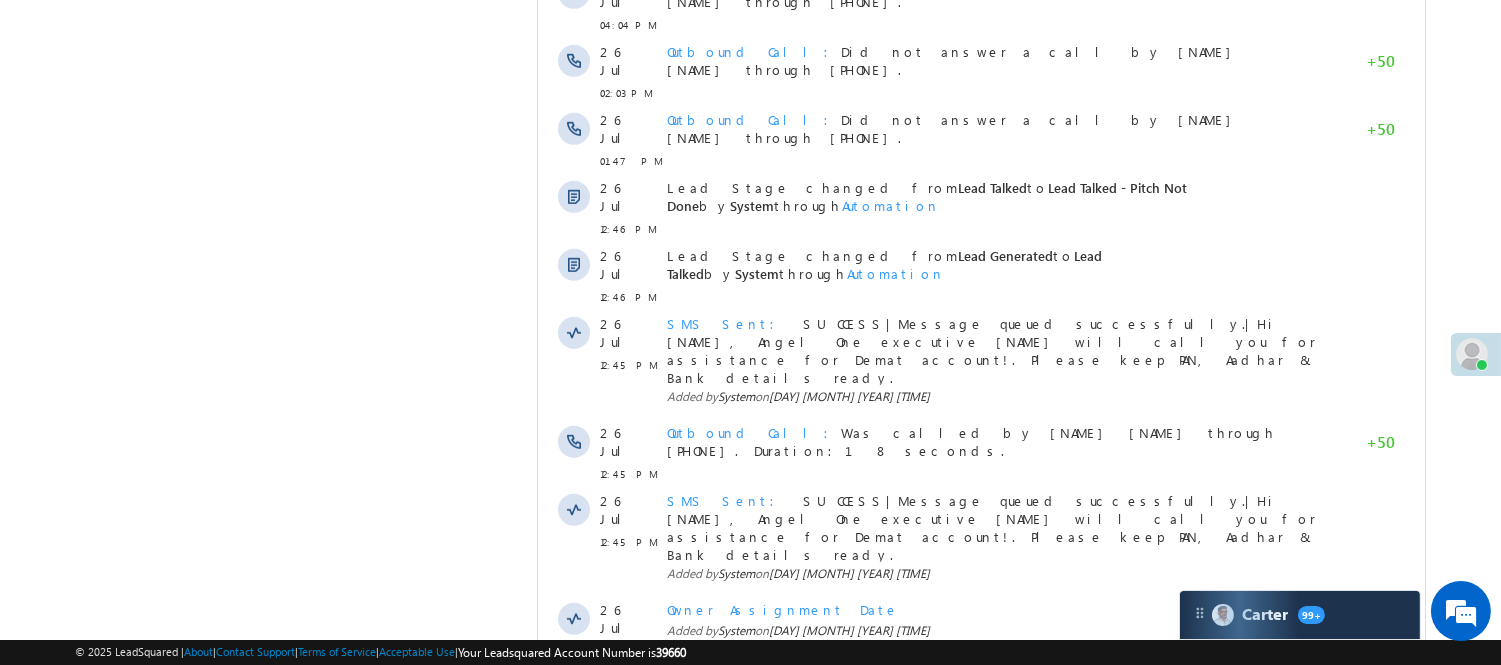 scroll, scrollTop: 2532, scrollLeft: 0, axis: vertical 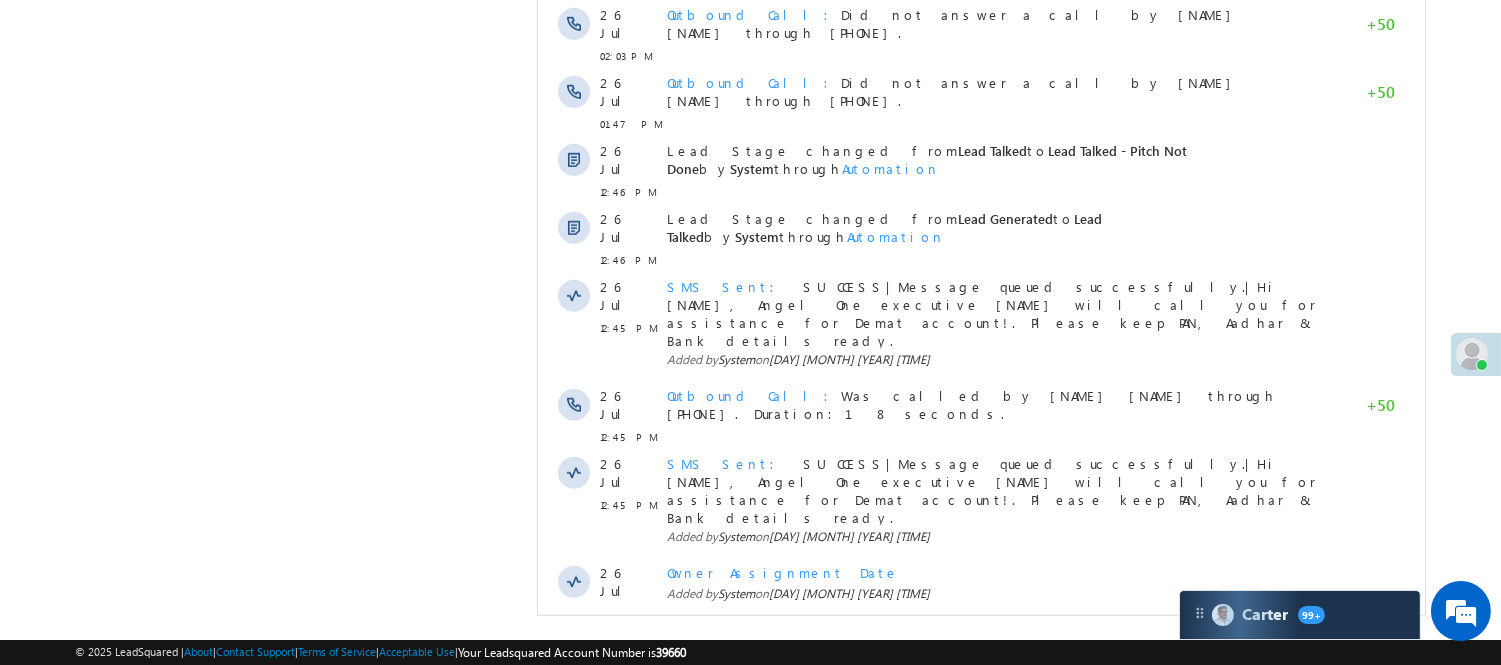 click on "Show More" at bounding box center (990, 862) 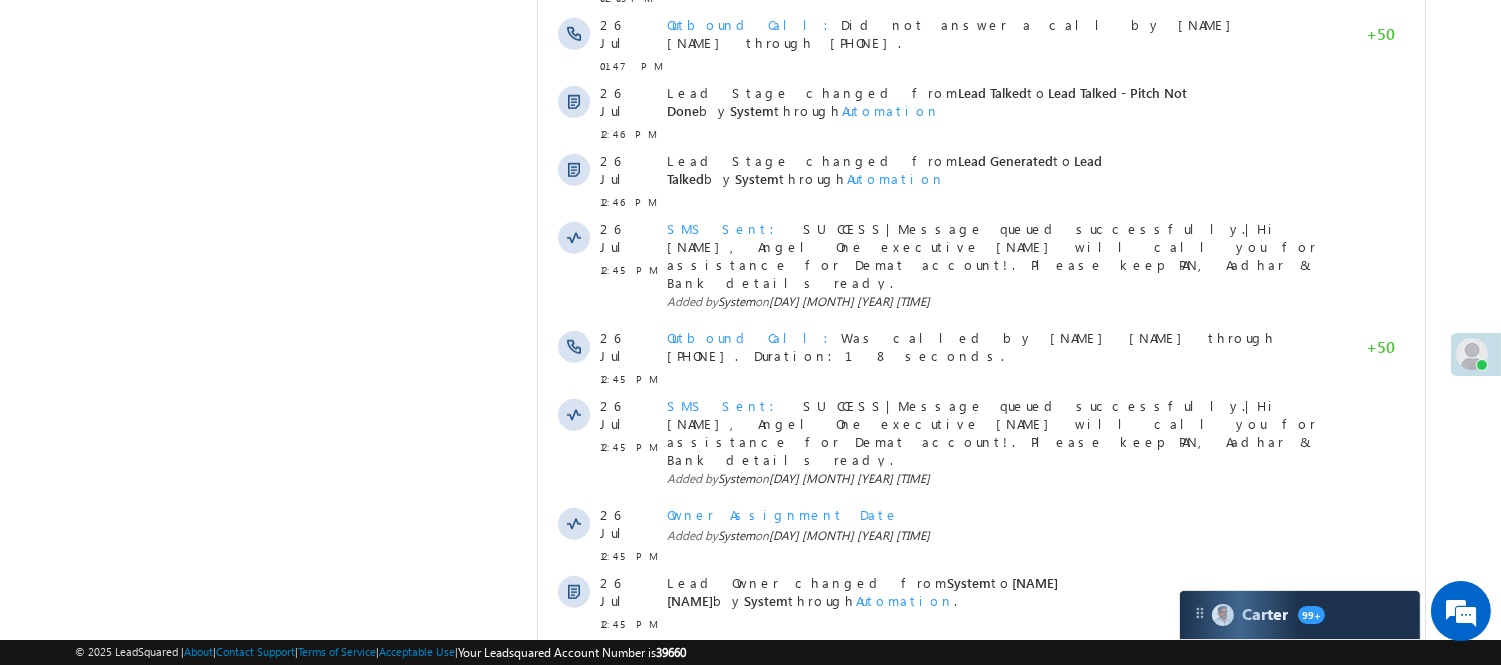 scroll, scrollTop: 2378, scrollLeft: 0, axis: vertical 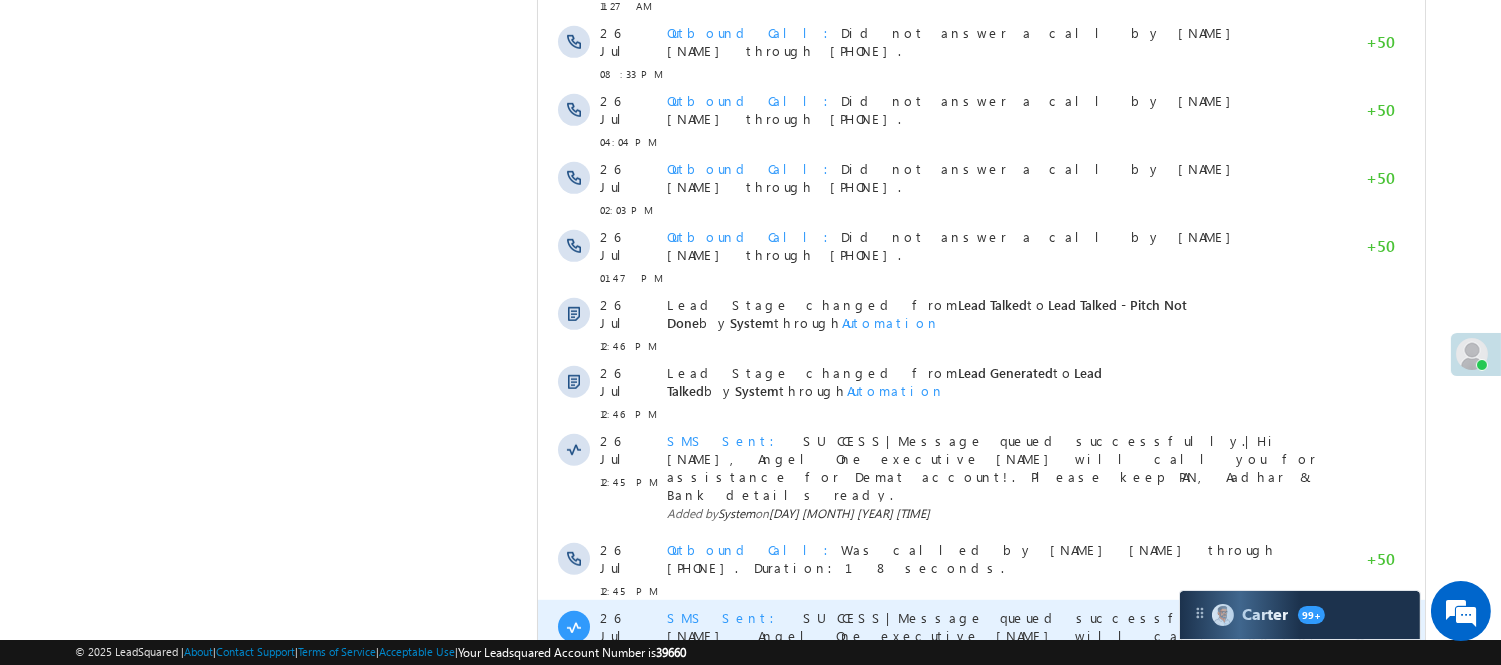 click on "SMS Sent" at bounding box center [726, 617] 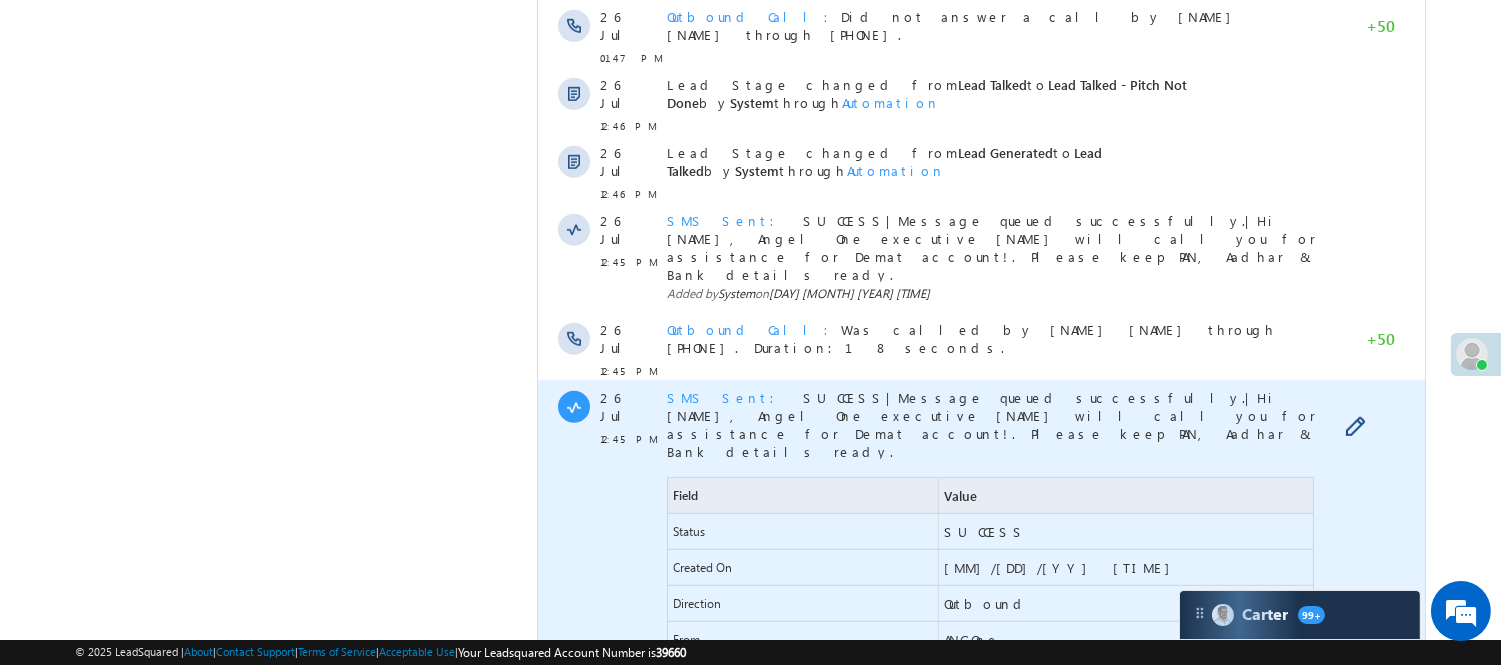 scroll, scrollTop: 2601, scrollLeft: 0, axis: vertical 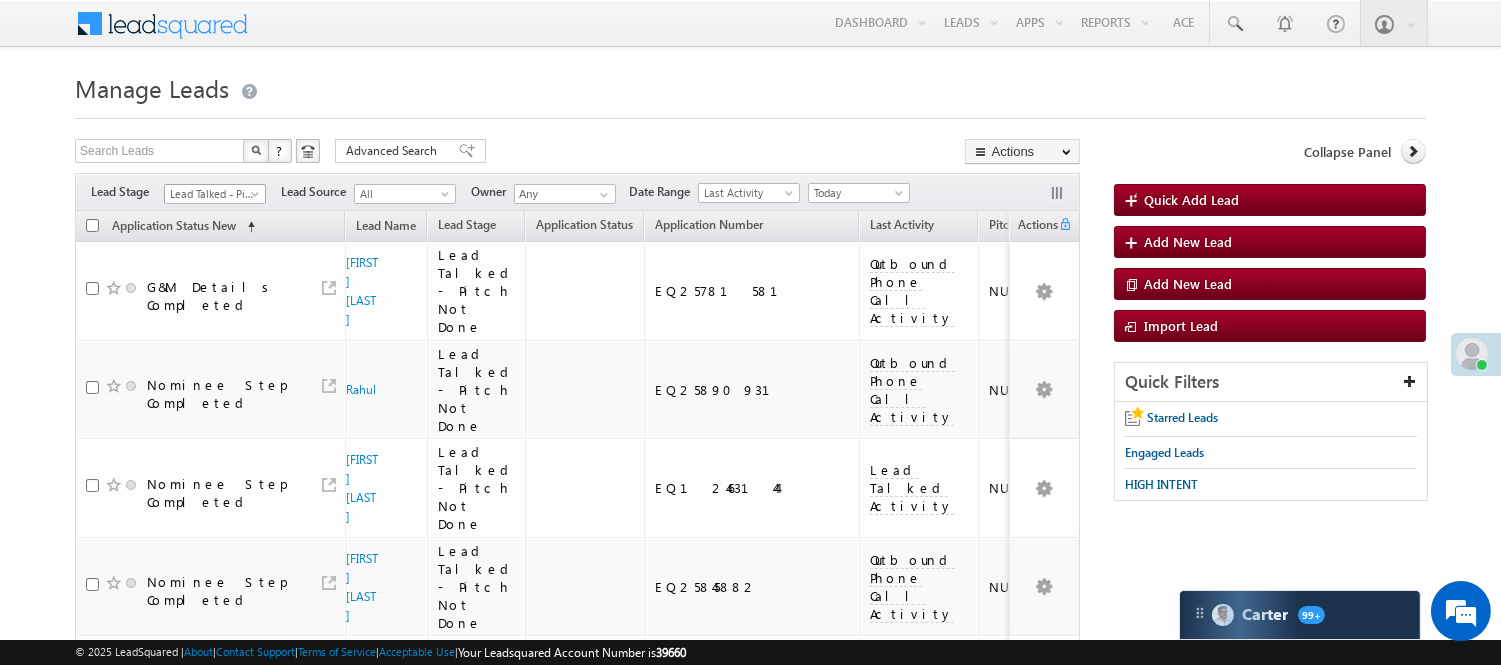 click on "Lead Talked - Pitch Not Done" at bounding box center (212, 194) 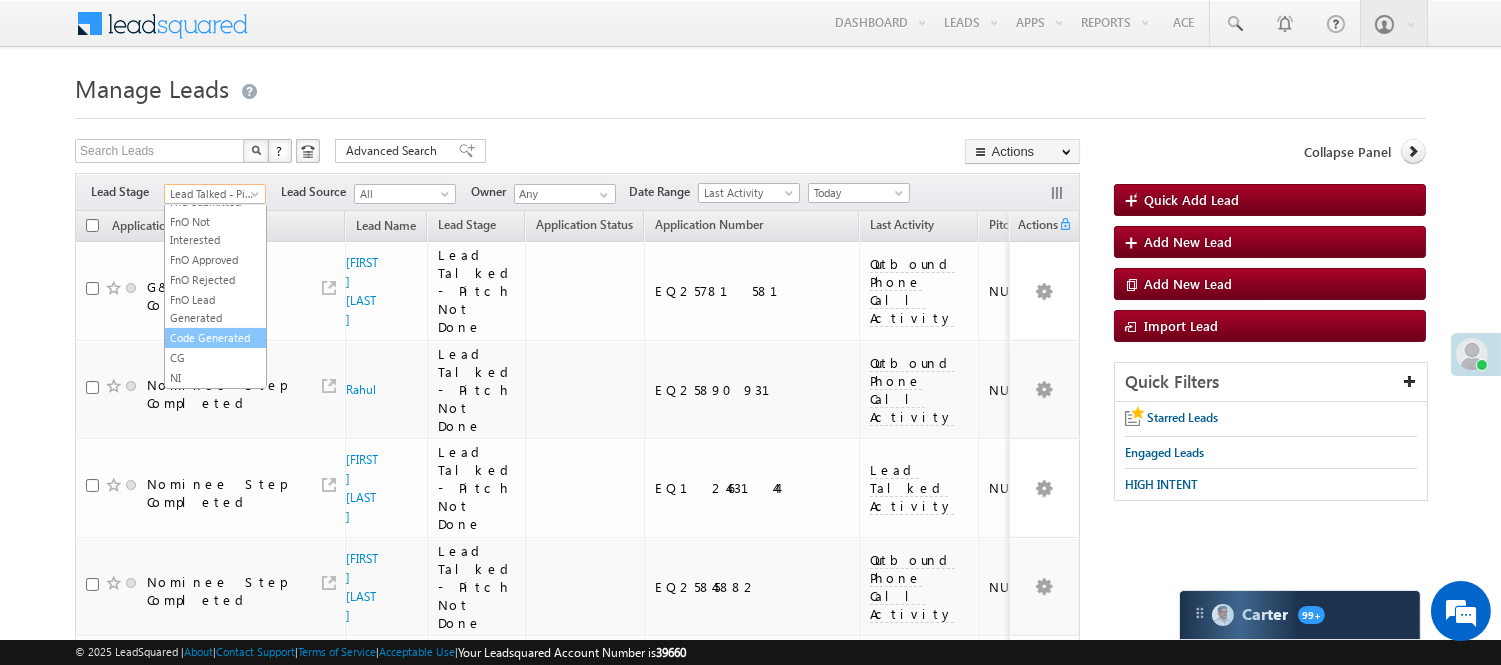 scroll, scrollTop: 496, scrollLeft: 0, axis: vertical 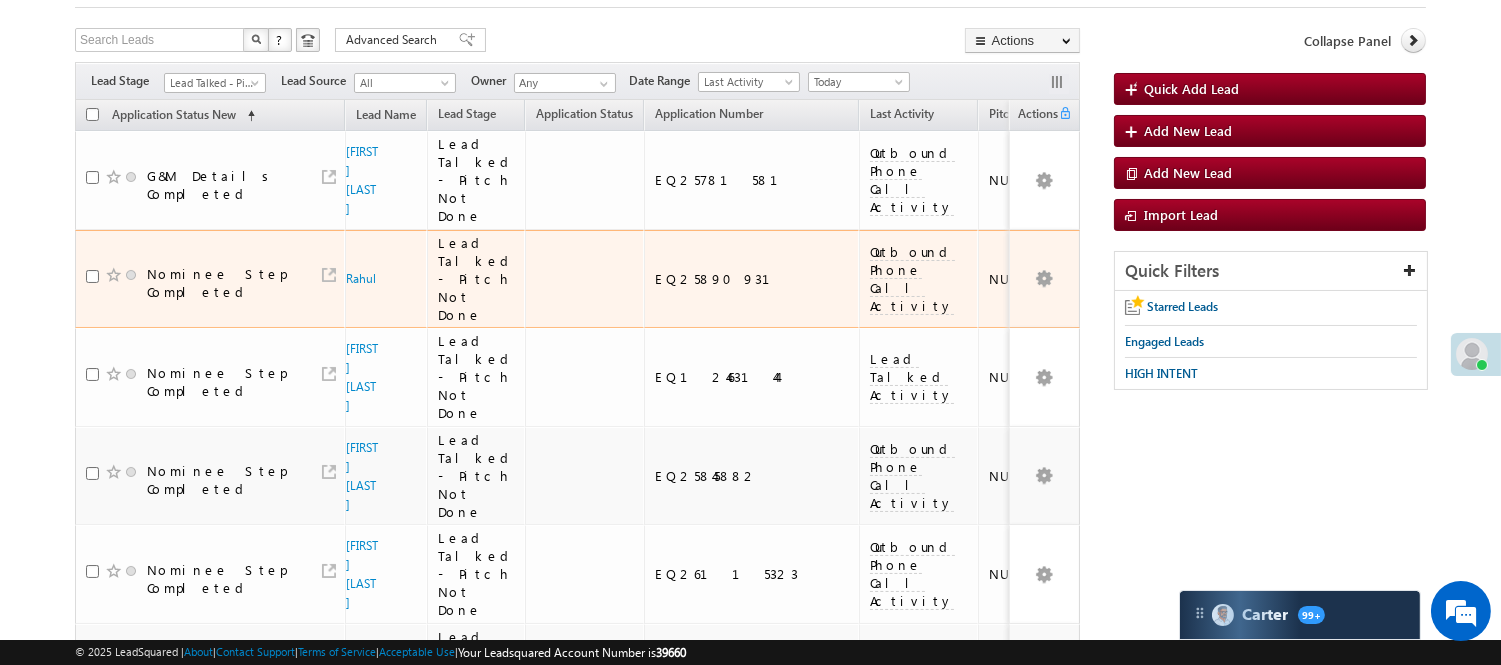 drag, startPoint x: 211, startPoint y: 253, endPoint x: 178, endPoint y: 142, distance: 115.80155 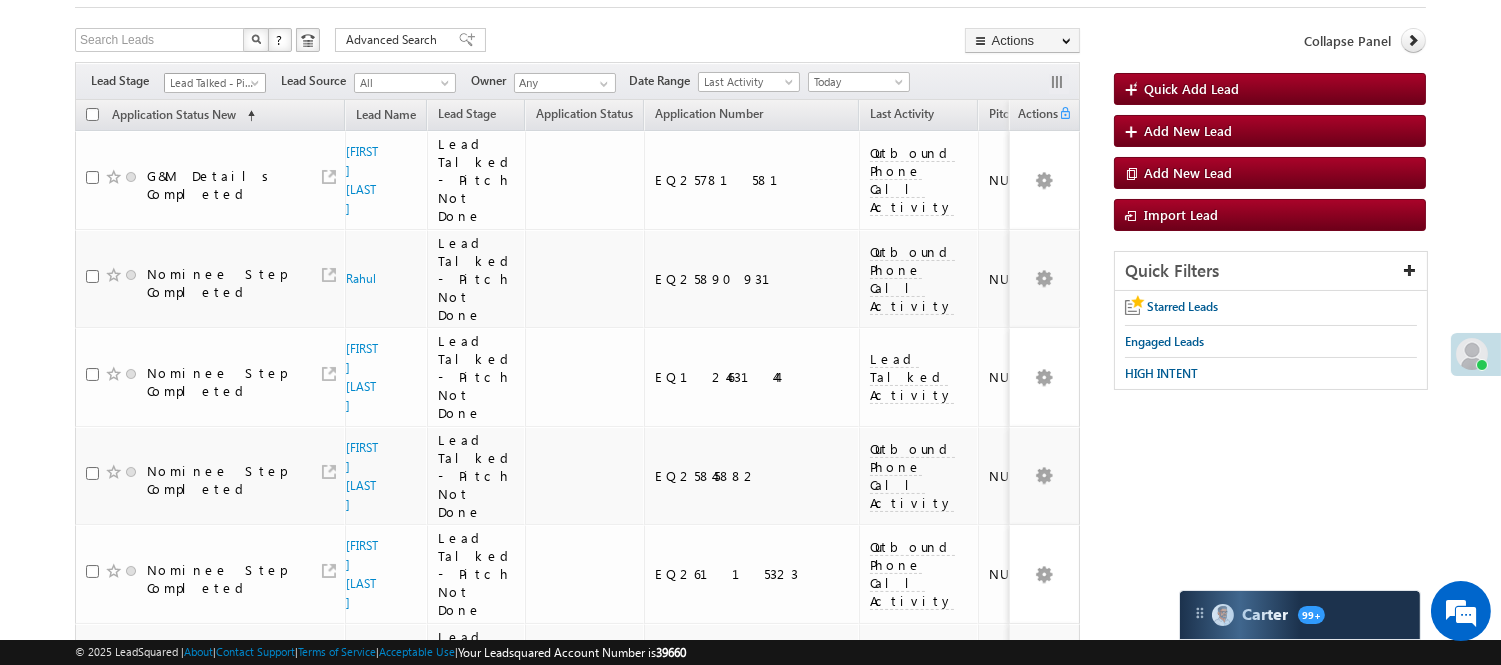 click on "Lead Talked - Pitch Not Done" at bounding box center [212, 83] 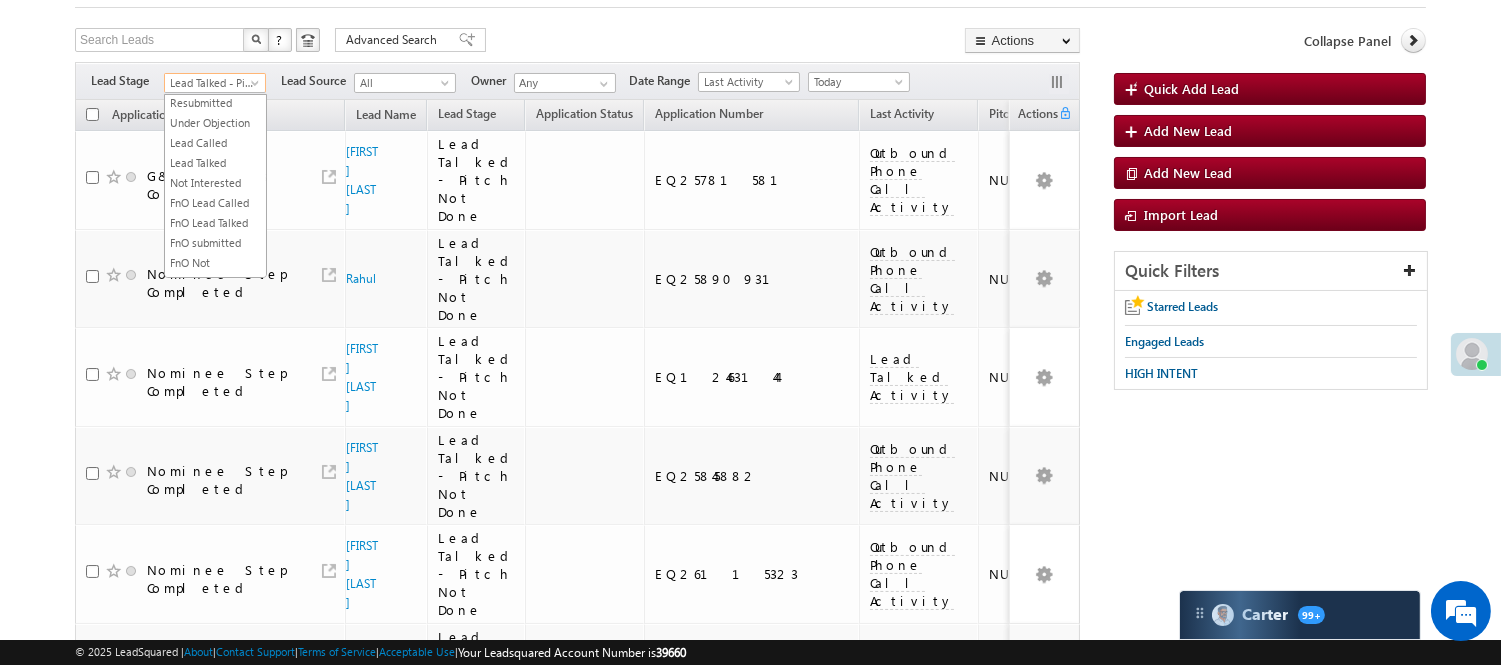 scroll, scrollTop: 444, scrollLeft: 0, axis: vertical 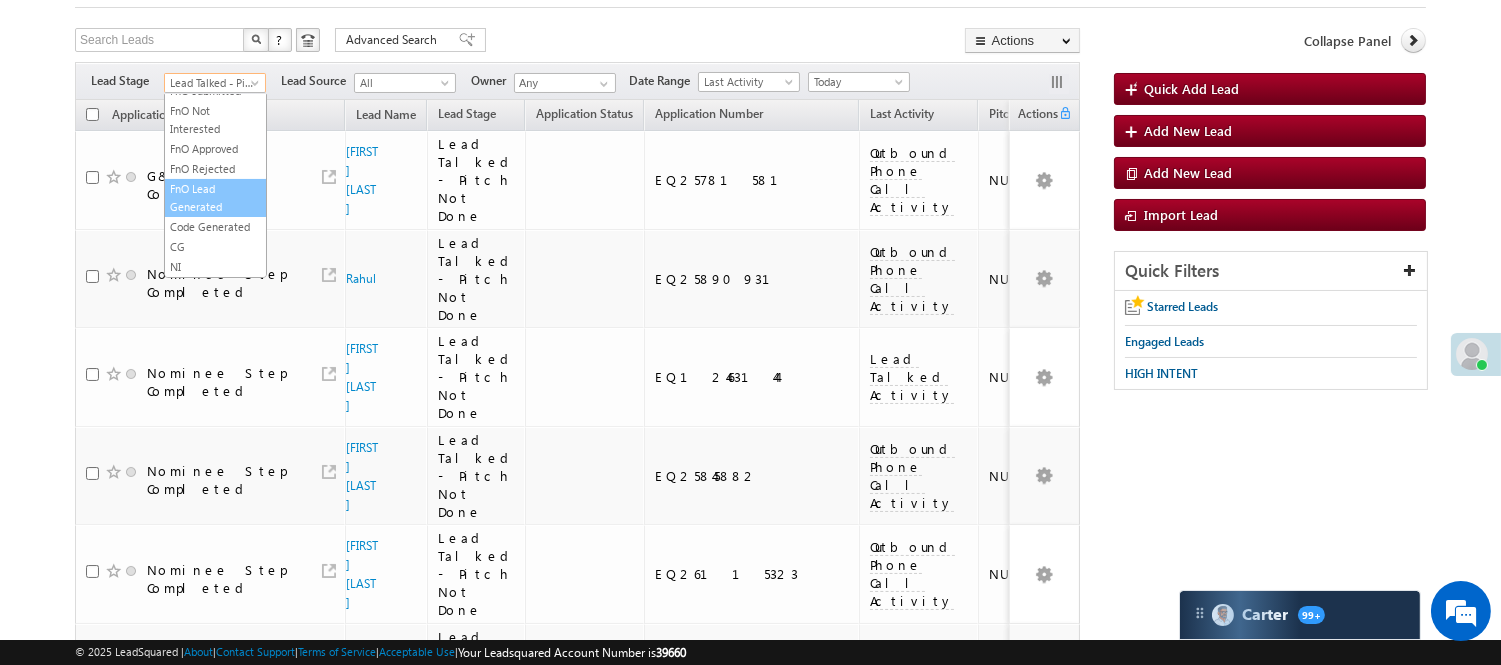 click on "FnO Lead Generated" at bounding box center (215, 198) 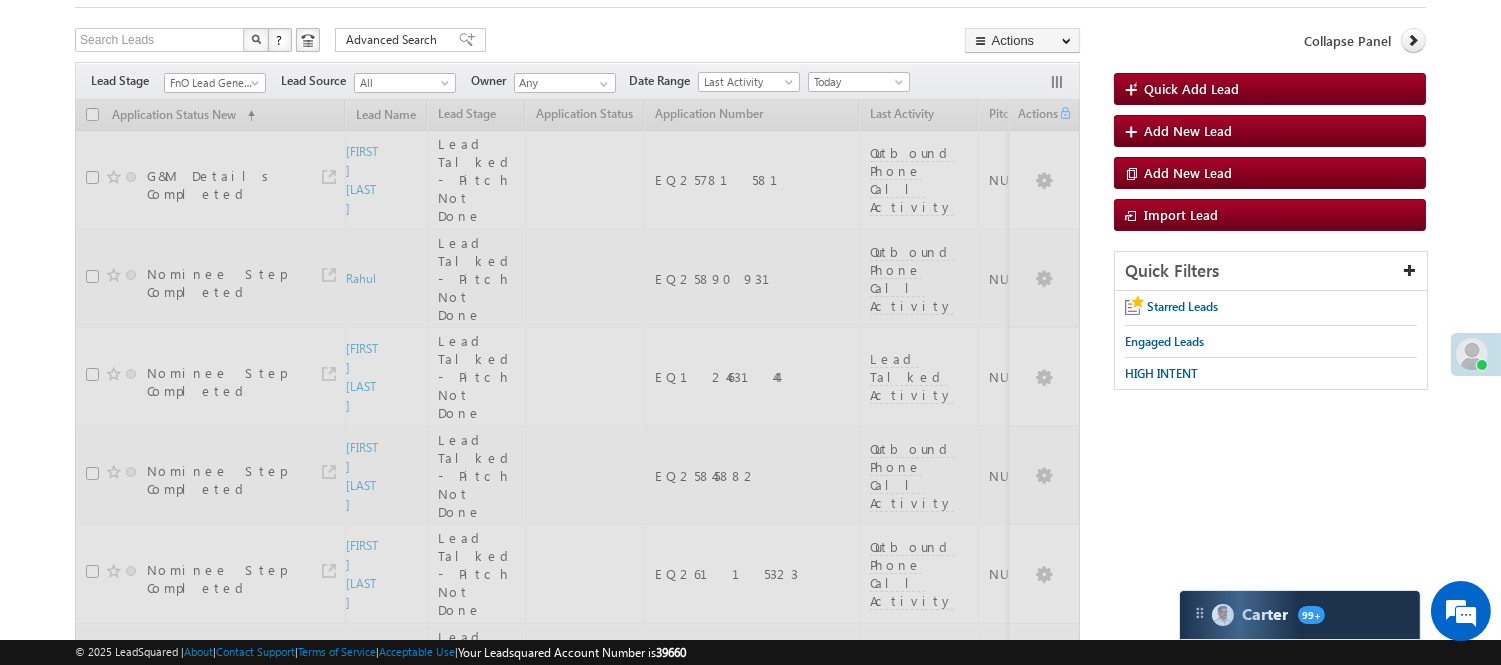 click on "FnO Lead Generated" at bounding box center (215, 80) 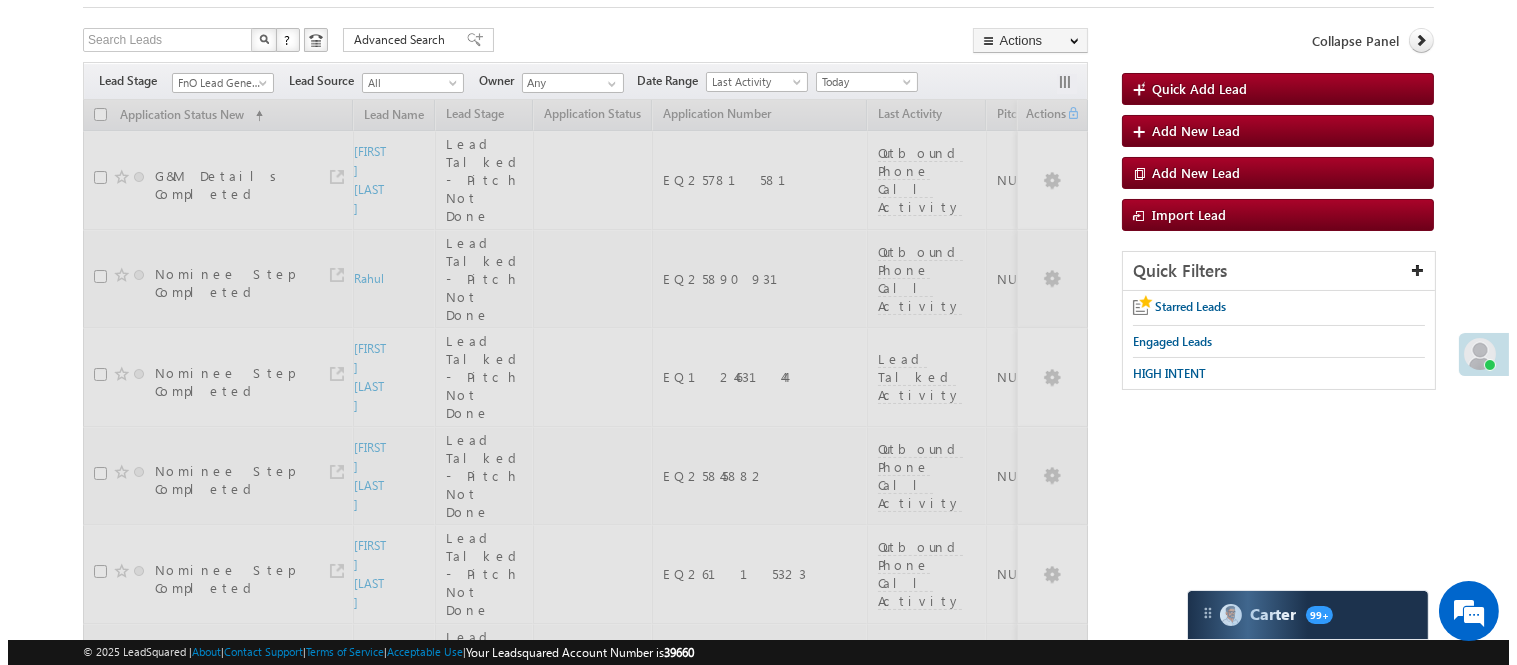 scroll, scrollTop: 0, scrollLeft: 0, axis: both 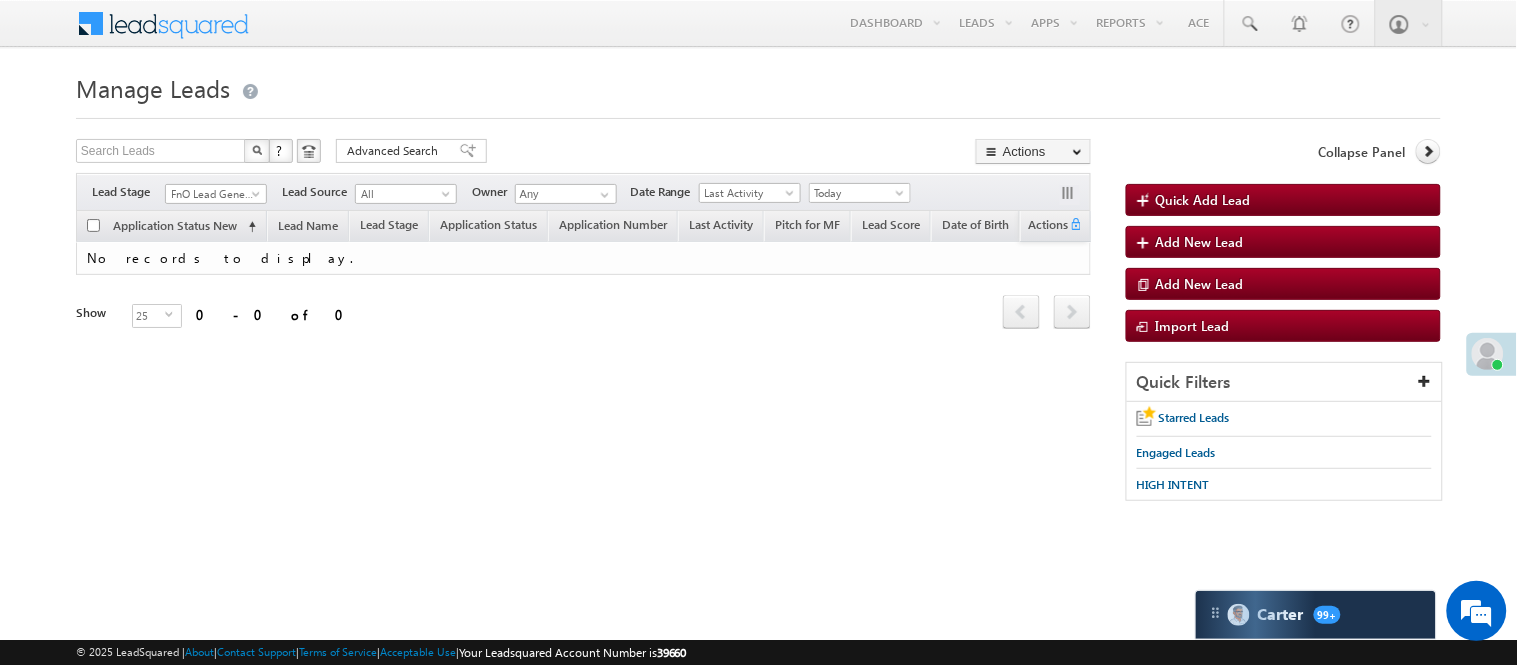 click on "Manage Leads" at bounding box center (153, 88) 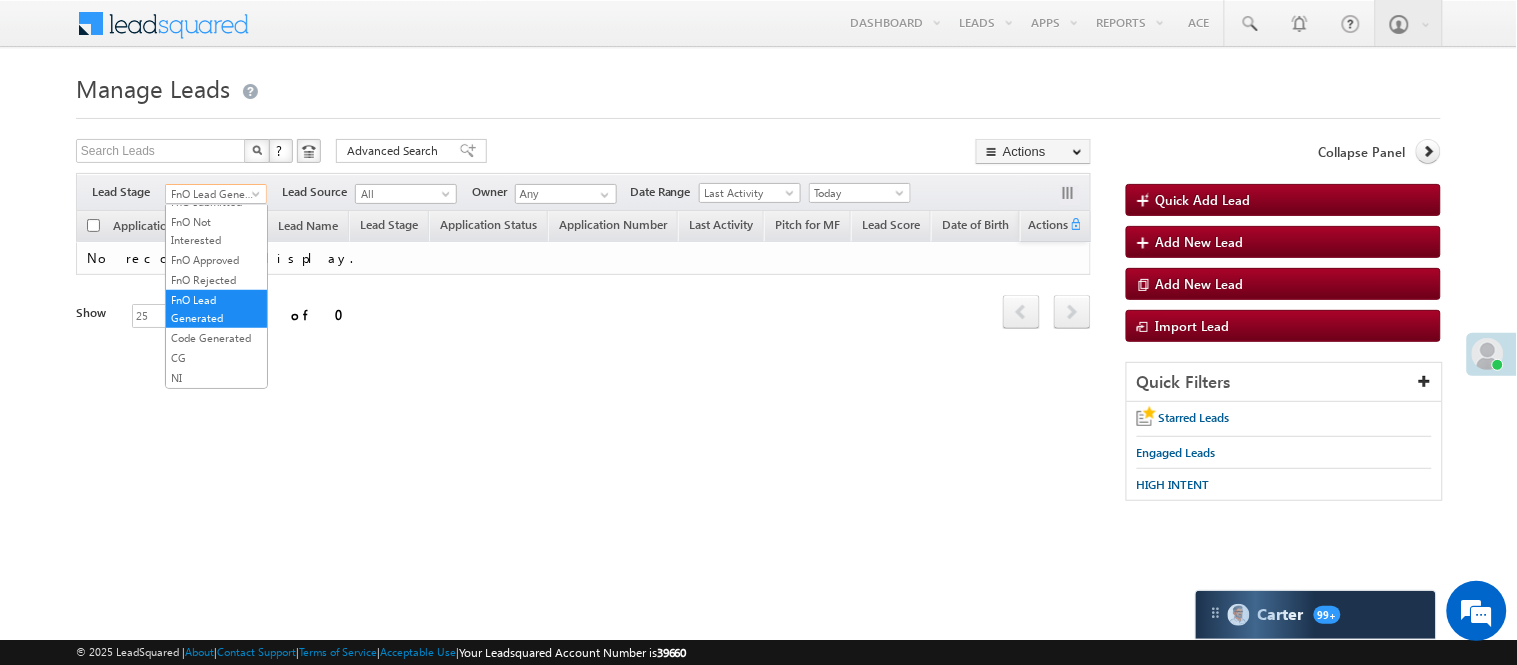 click on "FnO Lead Generated" at bounding box center (213, 194) 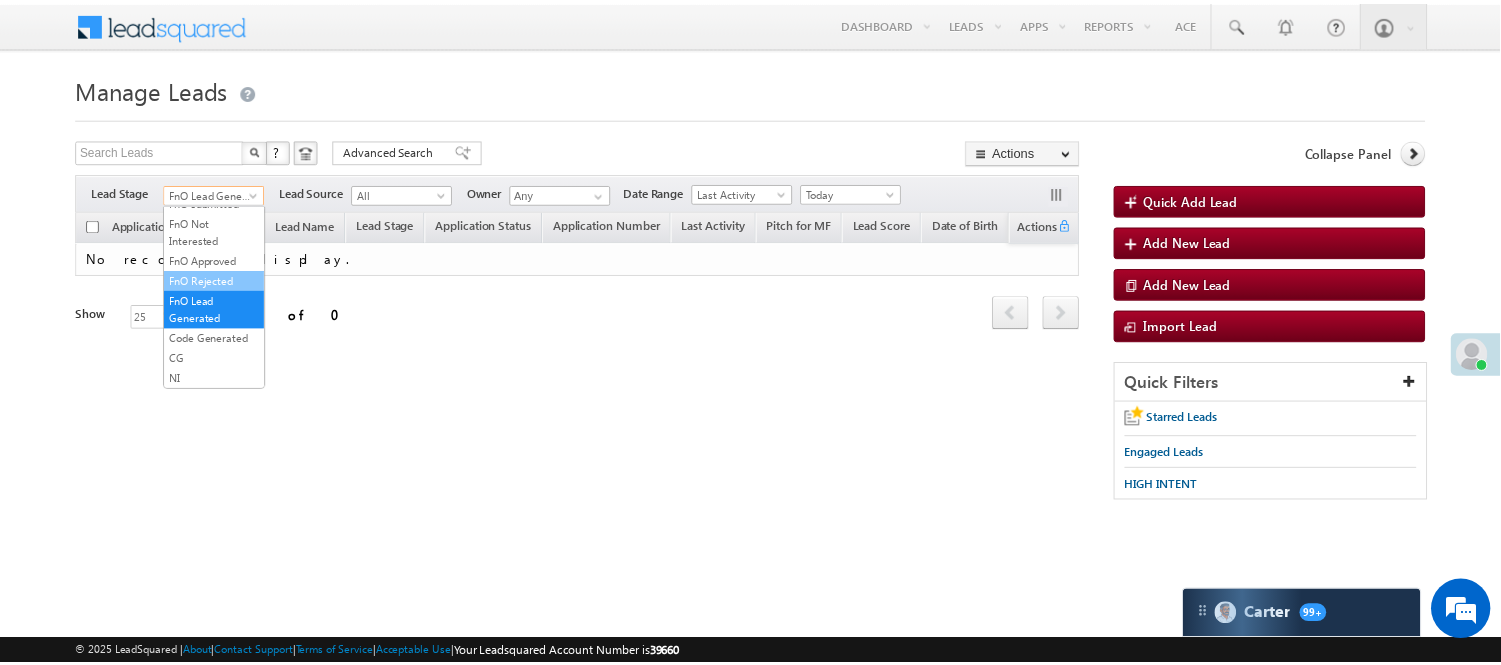 scroll, scrollTop: 496, scrollLeft: 0, axis: vertical 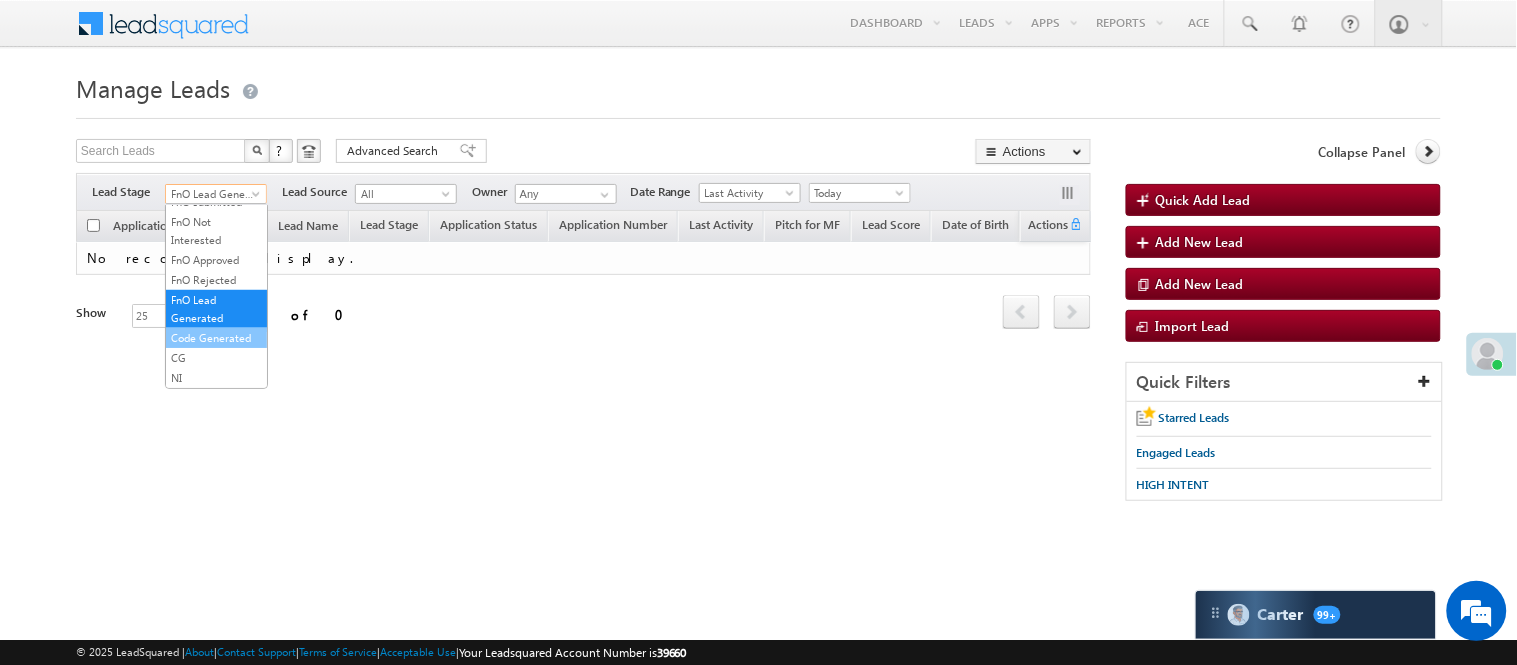 click on "Code Generated" at bounding box center (216, 338) 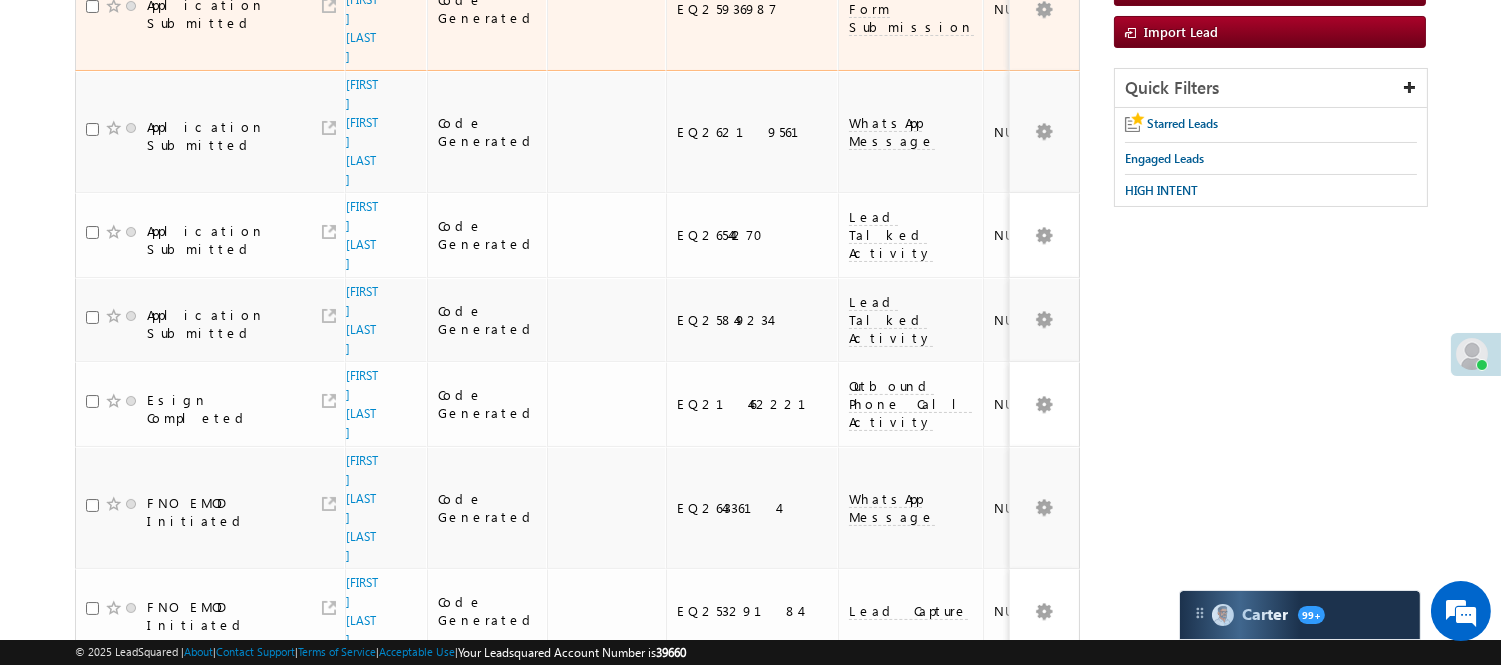 scroll, scrollTop: 0, scrollLeft: 0, axis: both 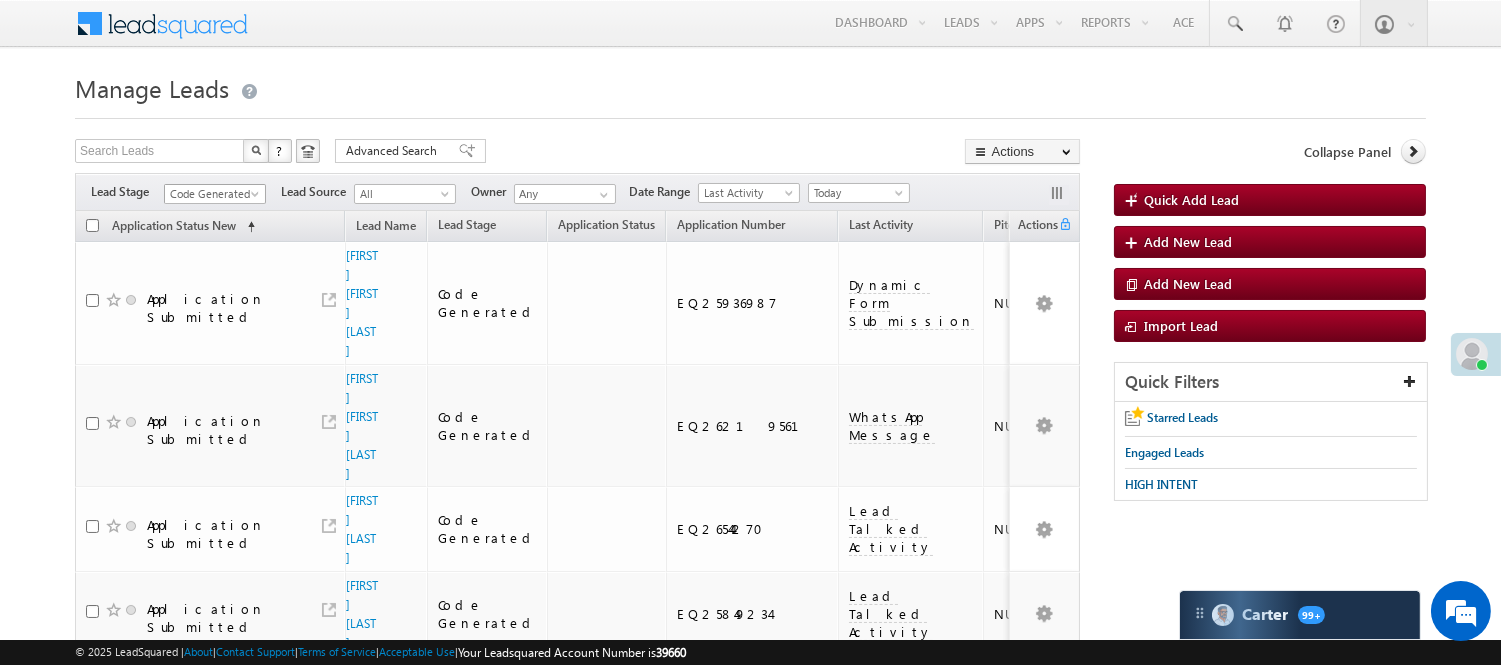 click on "Code Generated" at bounding box center [212, 194] 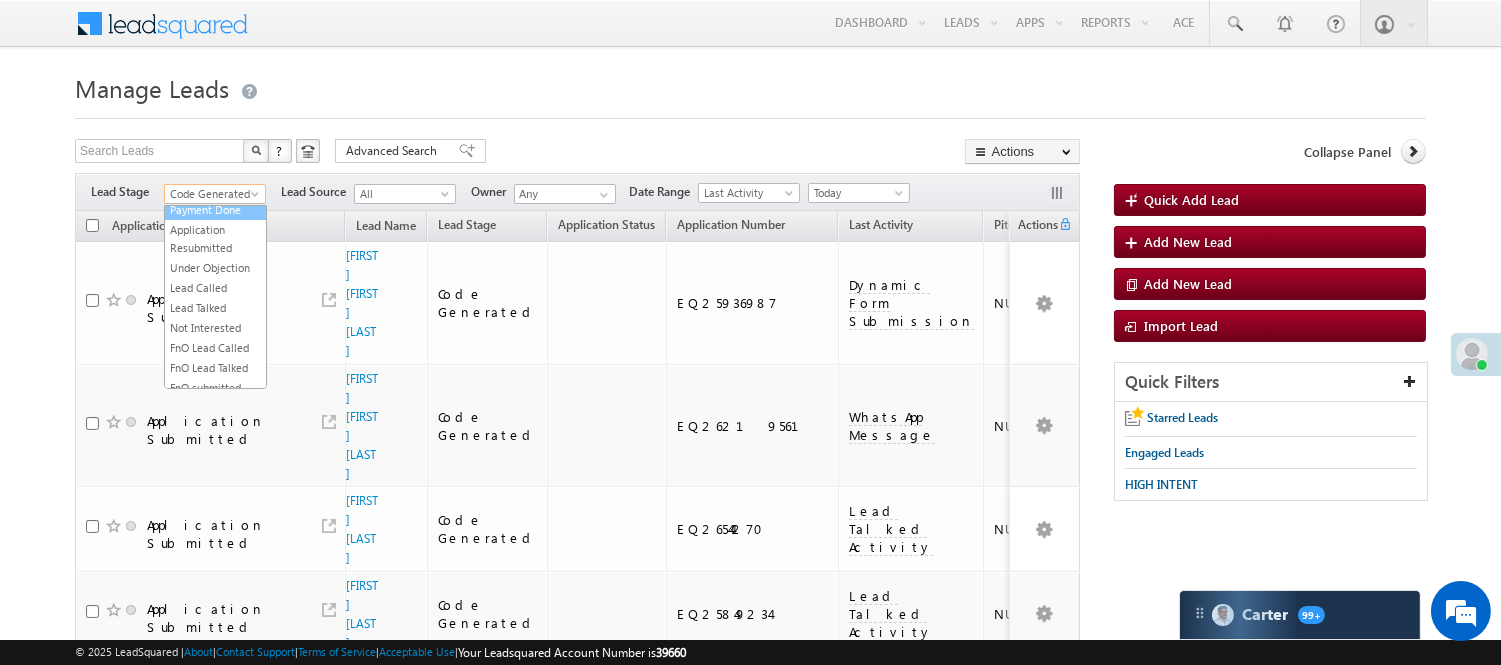 scroll, scrollTop: 52, scrollLeft: 0, axis: vertical 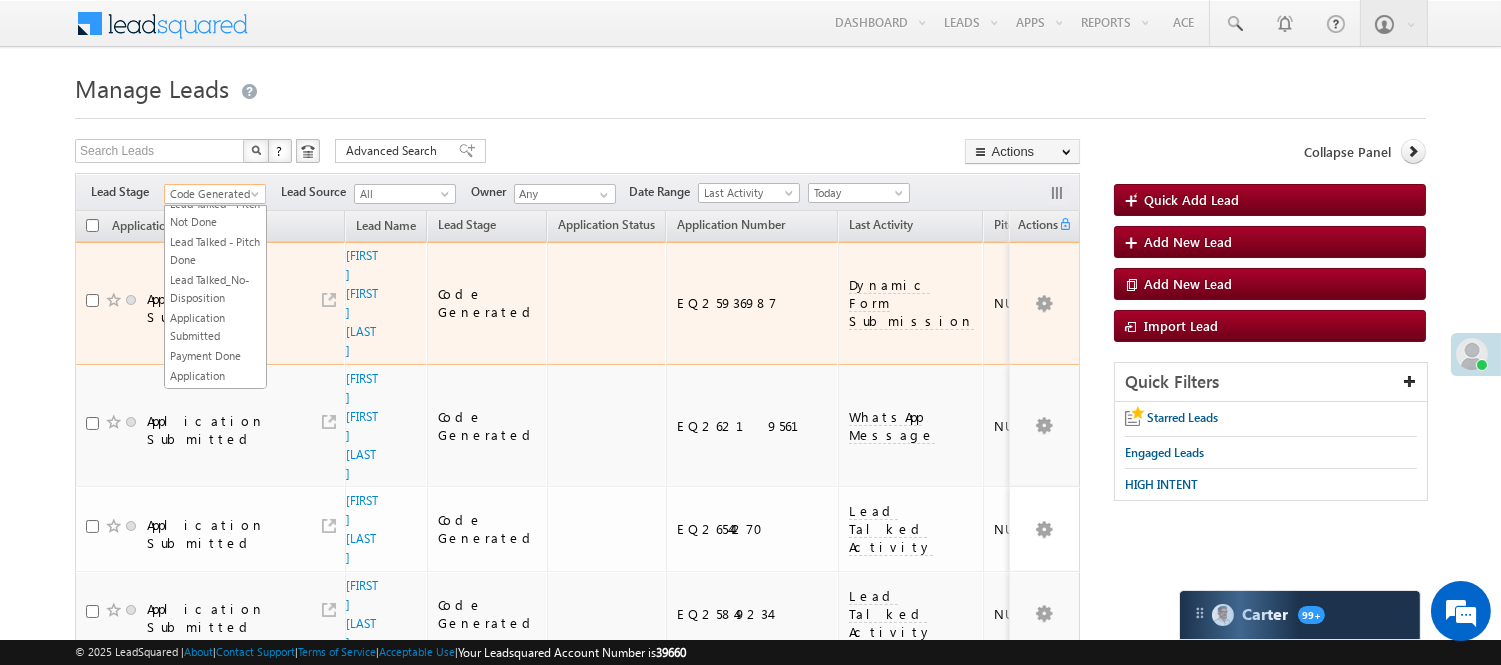 drag, startPoint x: 188, startPoint y: 234, endPoint x: 971, endPoint y: 332, distance: 789.109 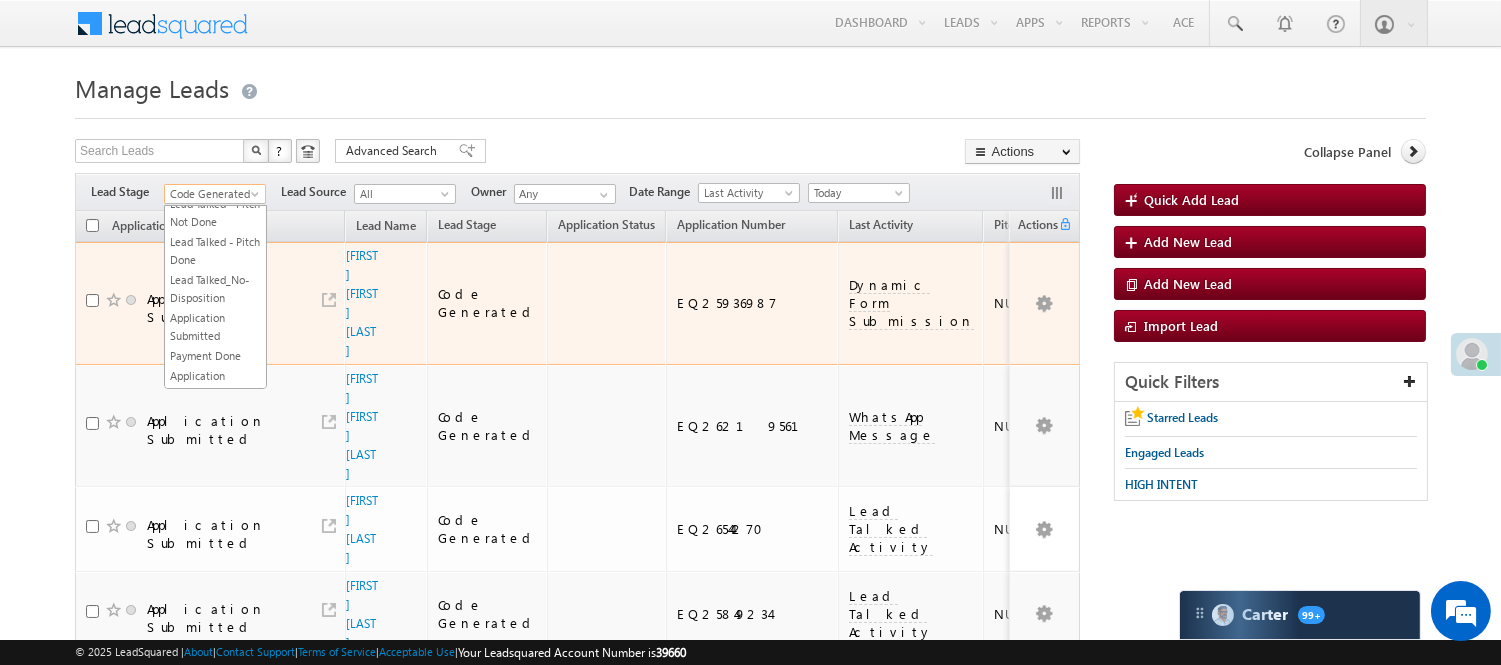 click on "Menu
Nisha Anand Yadav
Nisha .Yada v@ang elbro king. com" at bounding box center (750, 966) 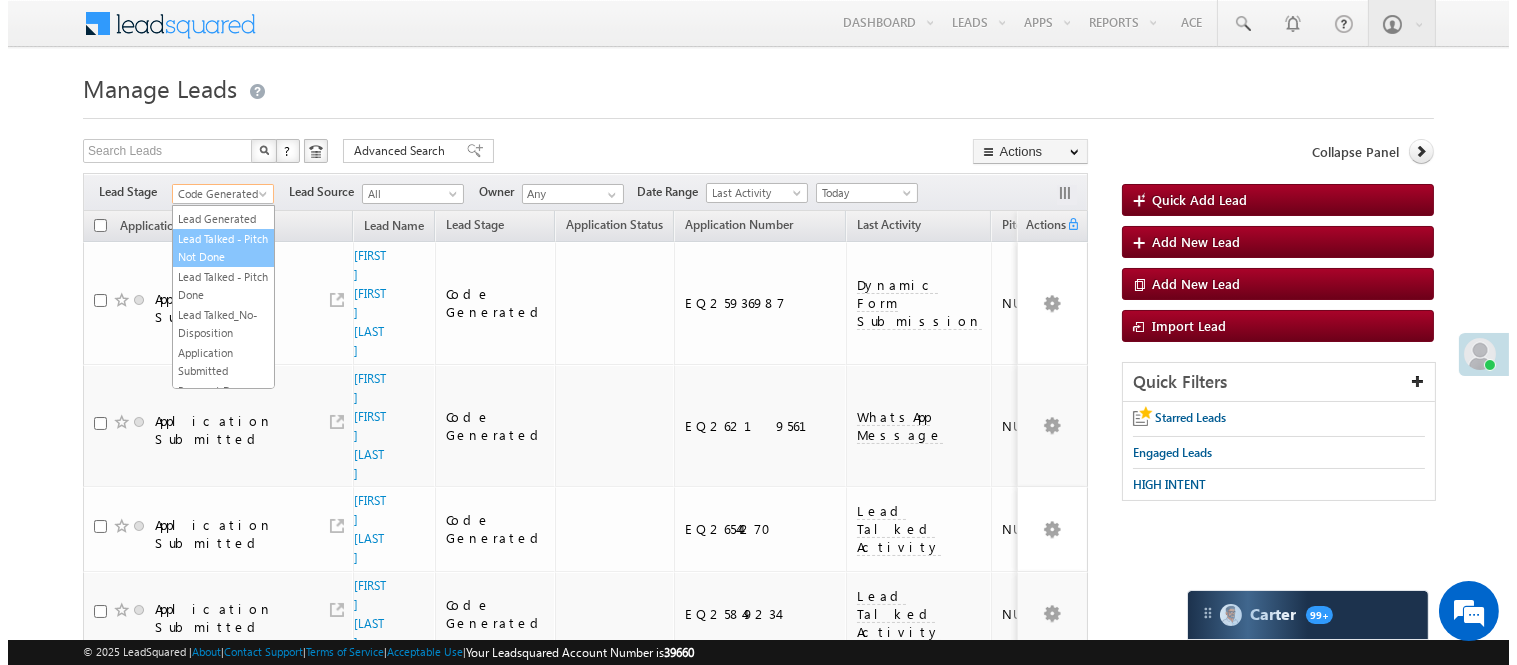 scroll, scrollTop: 0, scrollLeft: 0, axis: both 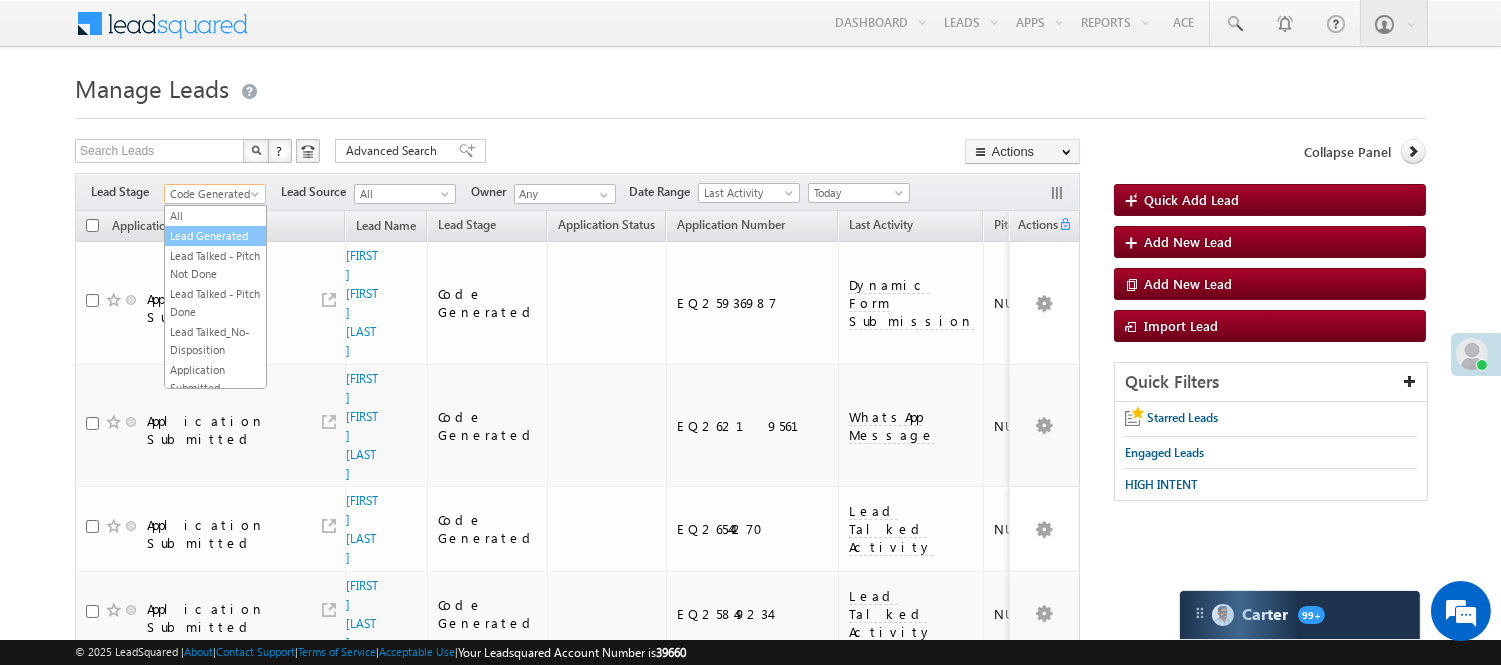 click on "Lead Generated" at bounding box center (215, 236) 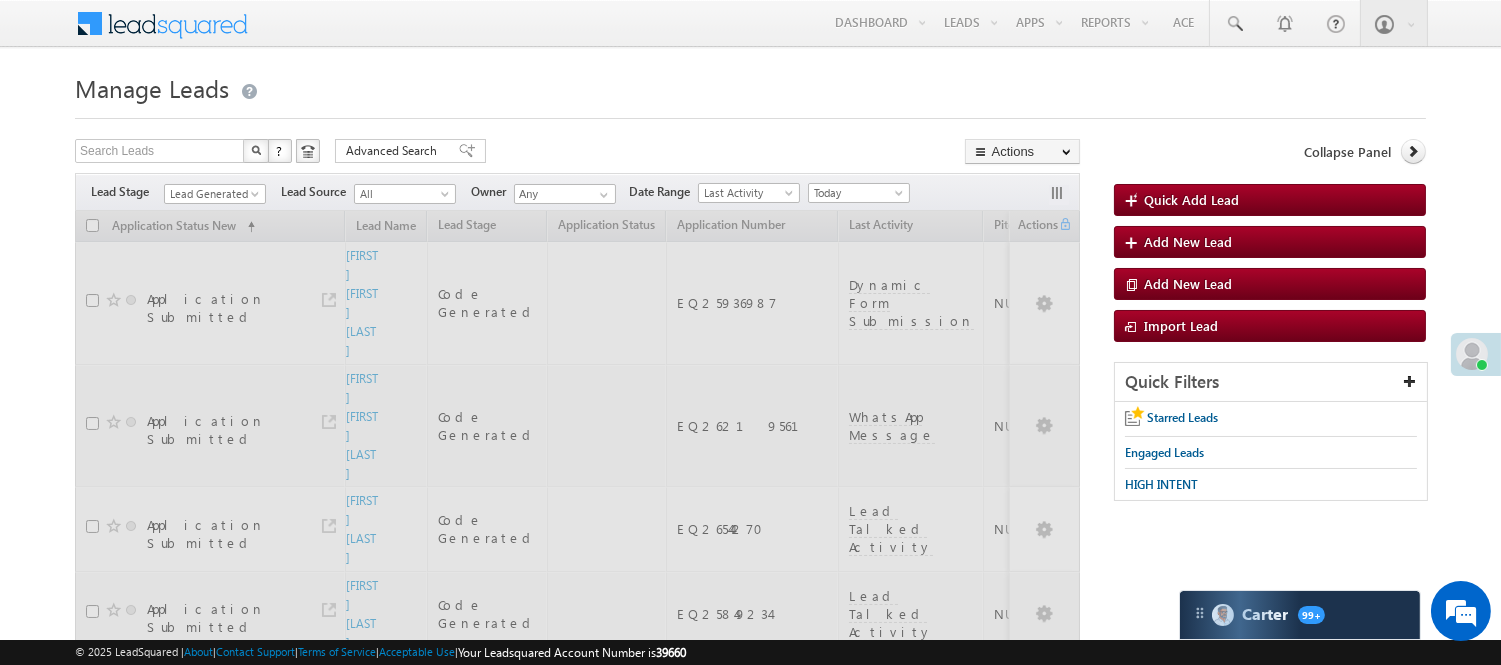 click on "Manage Leads" at bounding box center [750, 86] 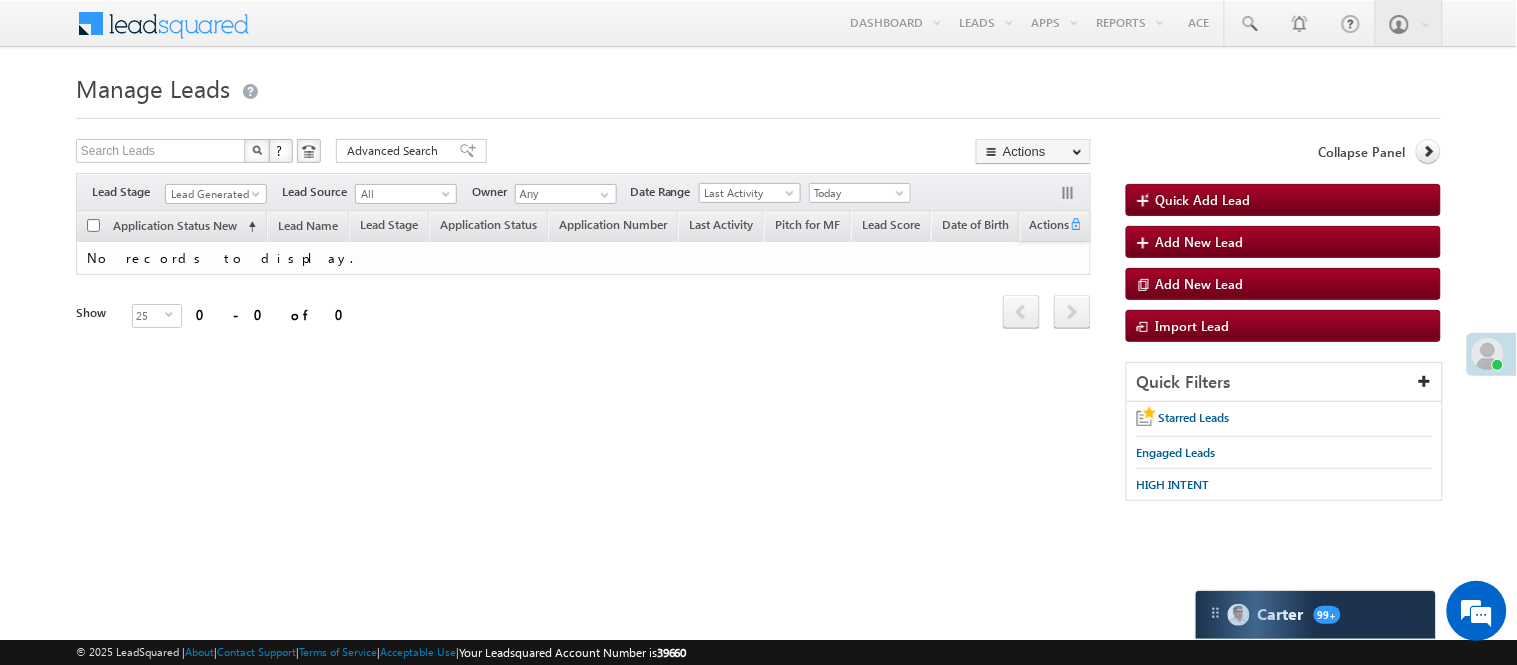 click on "Manage Leads
Quick Add Lead
Search Leads X ?   0 results found
Advanced Search
Advanced Search
Actions Actions" at bounding box center (758, 294) 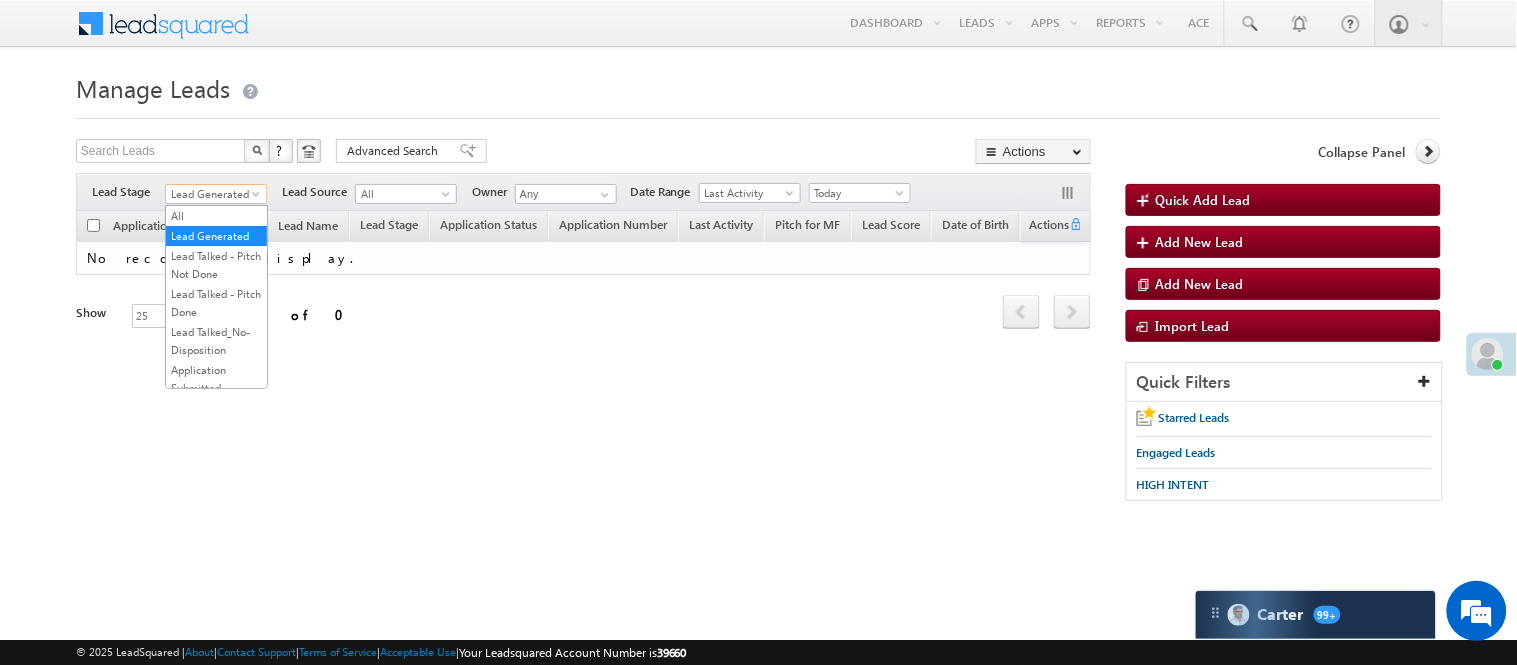 click on "Lead Generated" at bounding box center (213, 194) 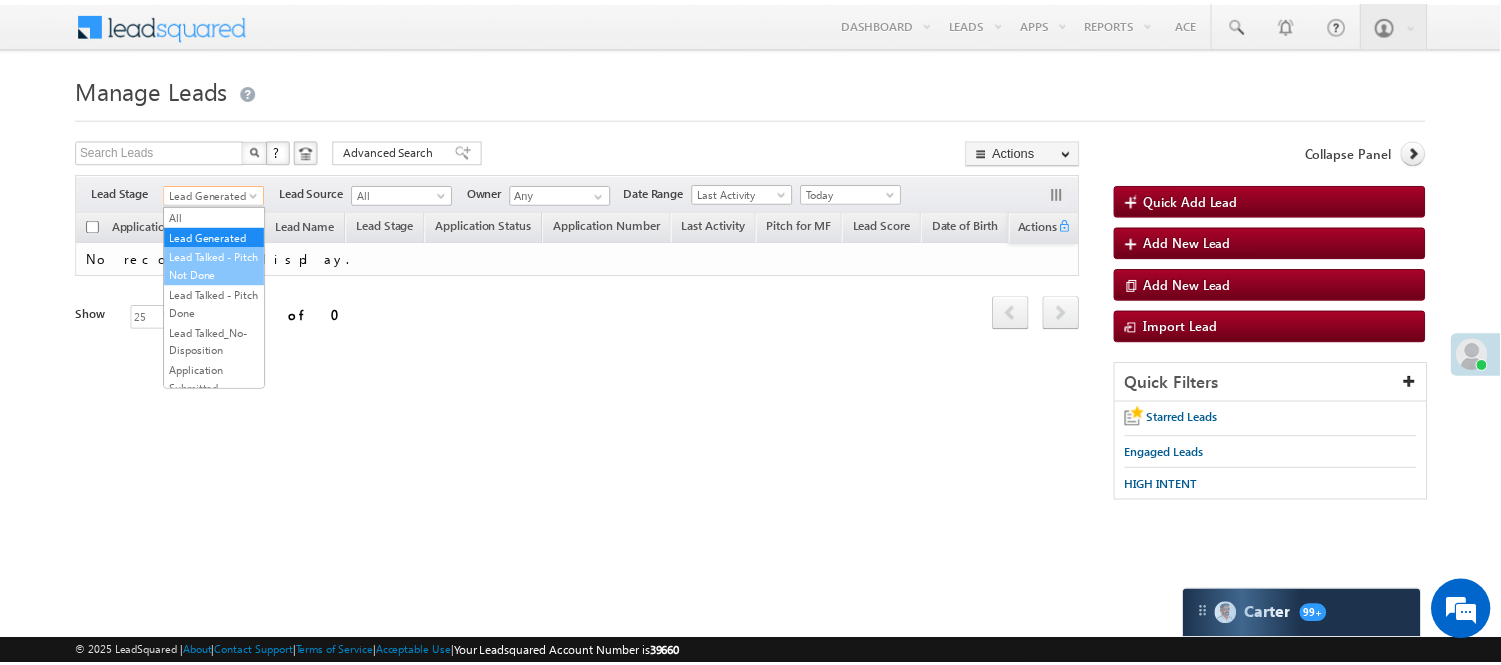 scroll, scrollTop: 496, scrollLeft: 0, axis: vertical 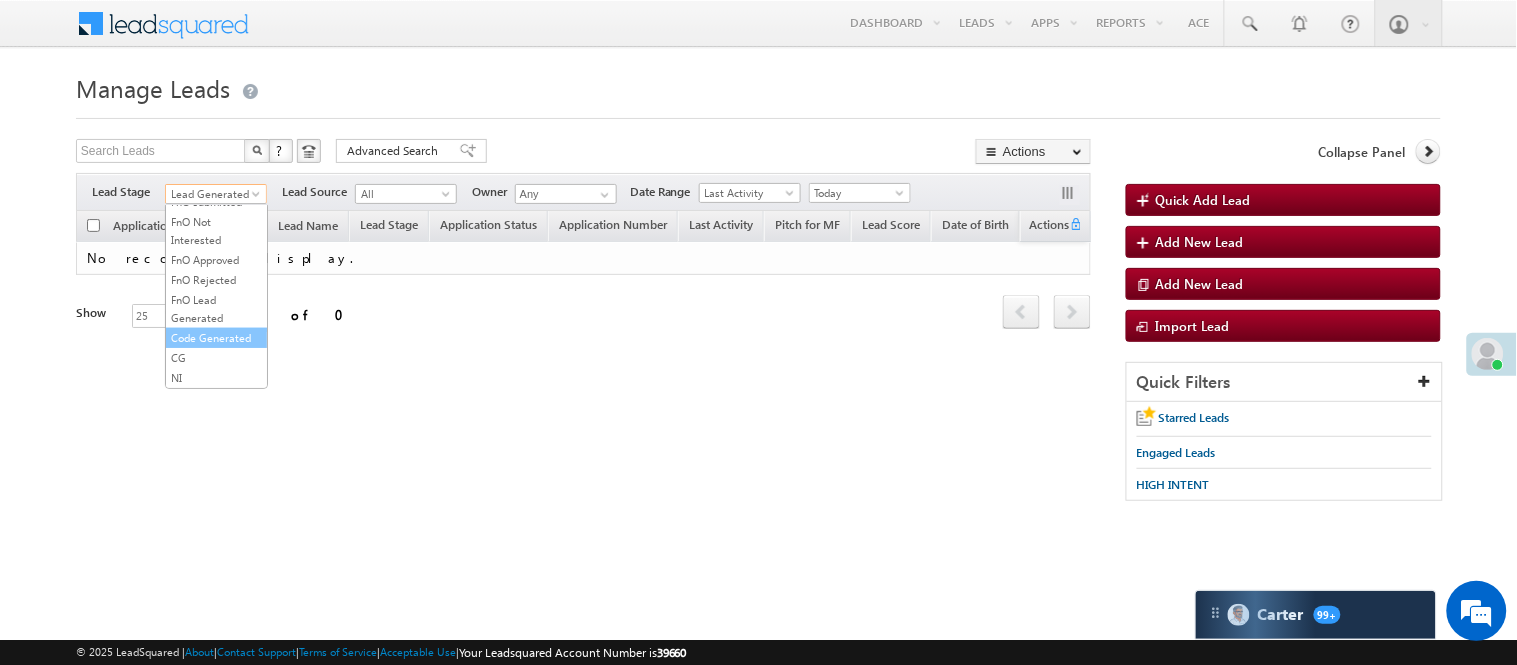 click on "Code Generated" at bounding box center [216, 338] 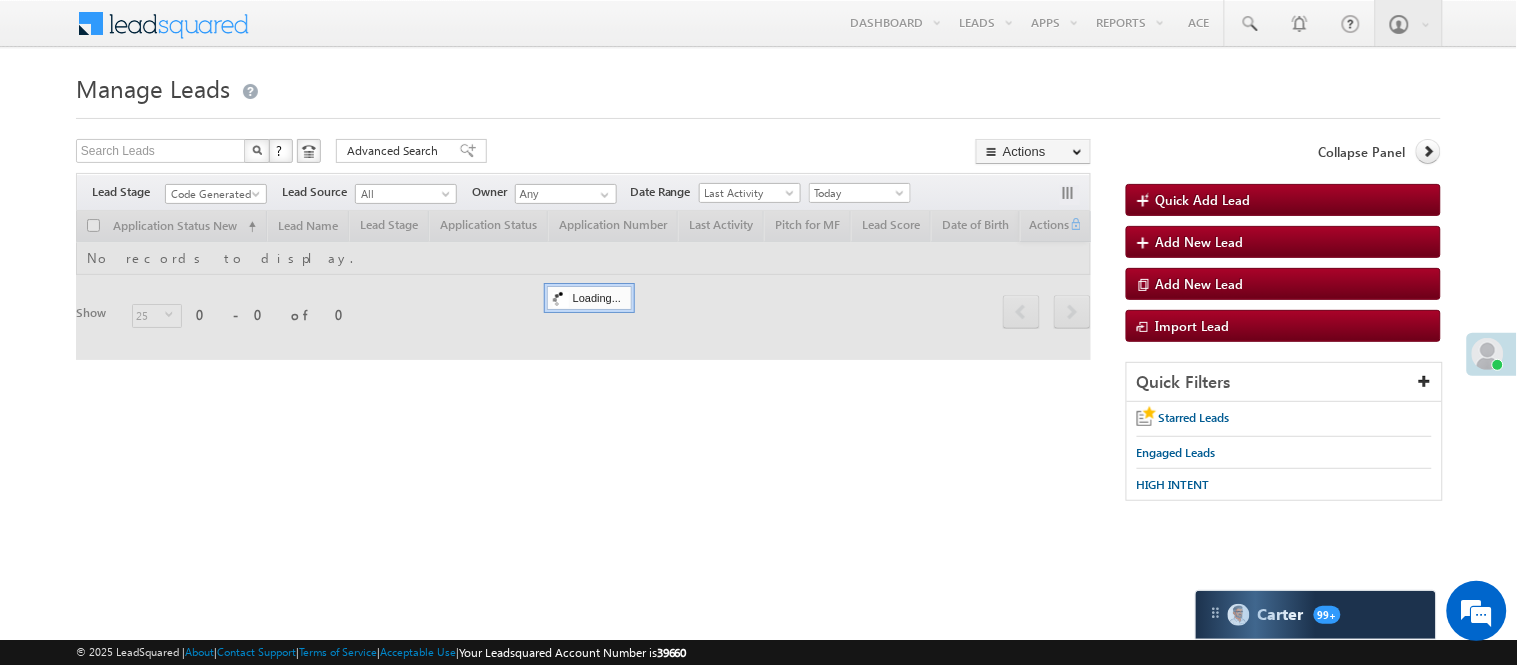 click at bounding box center [758, 112] 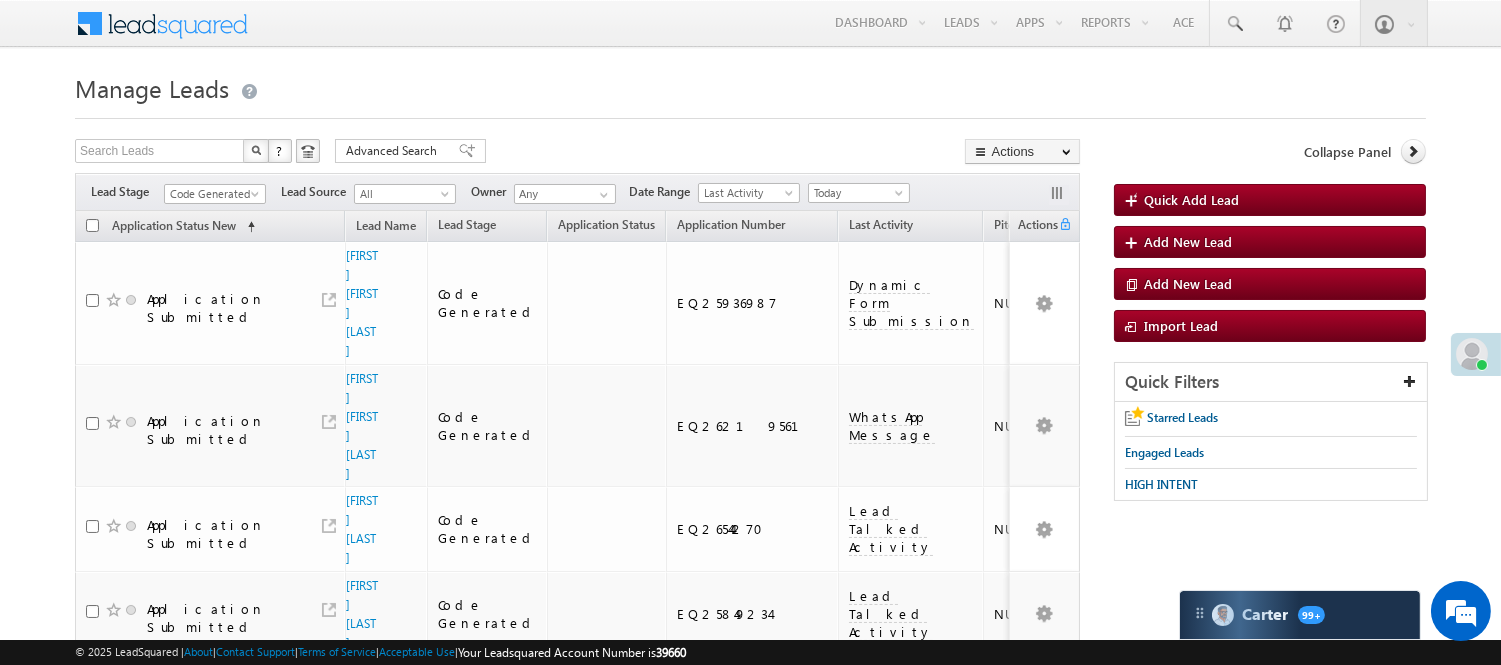 click on "Code Generated" at bounding box center [212, 194] 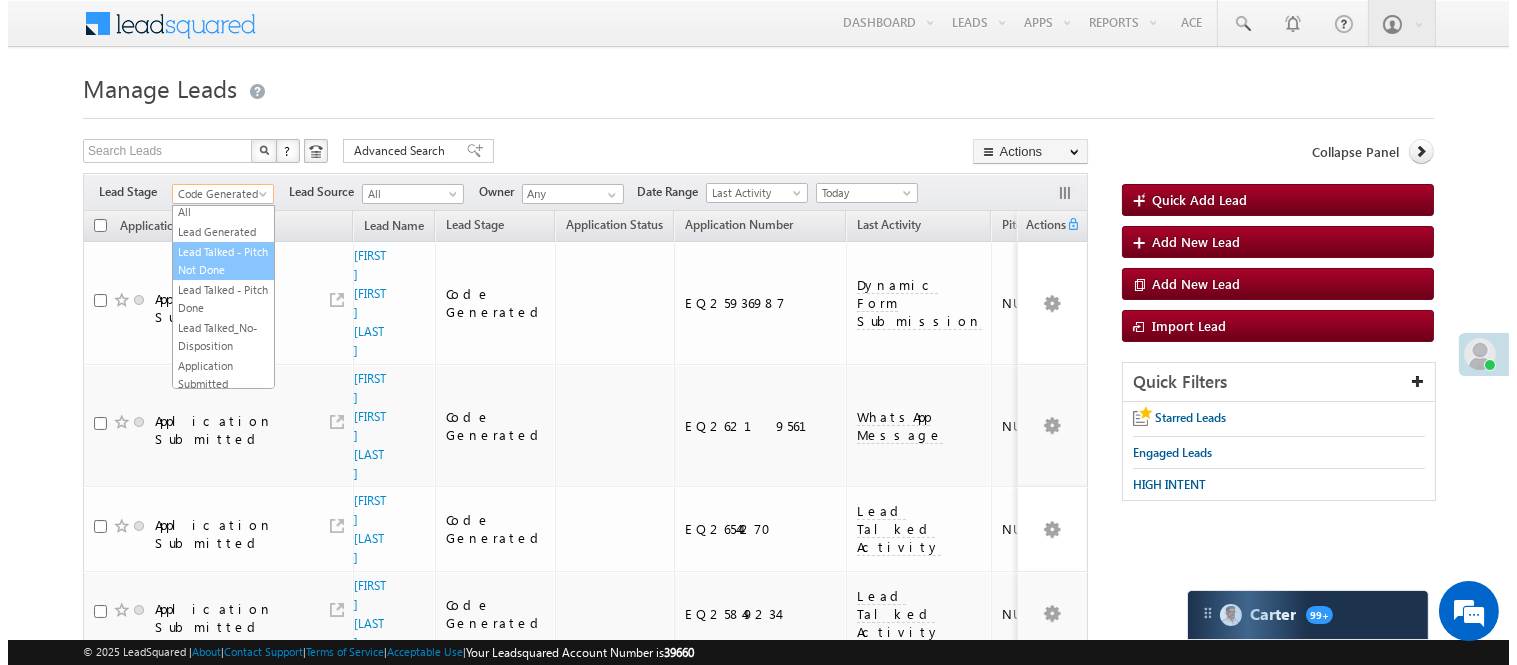 scroll, scrollTop: 0, scrollLeft: 0, axis: both 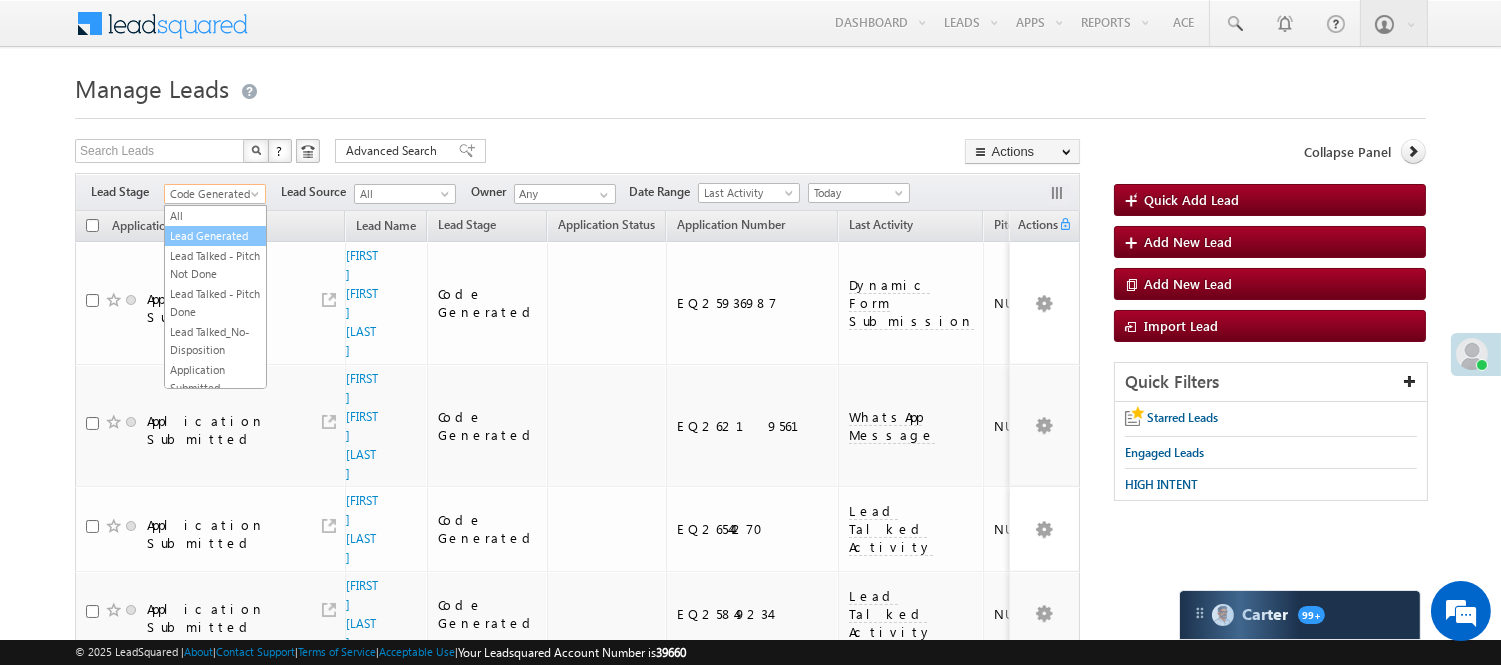 drag, startPoint x: 197, startPoint y: 264, endPoint x: 200, endPoint y: 240, distance: 24.186773 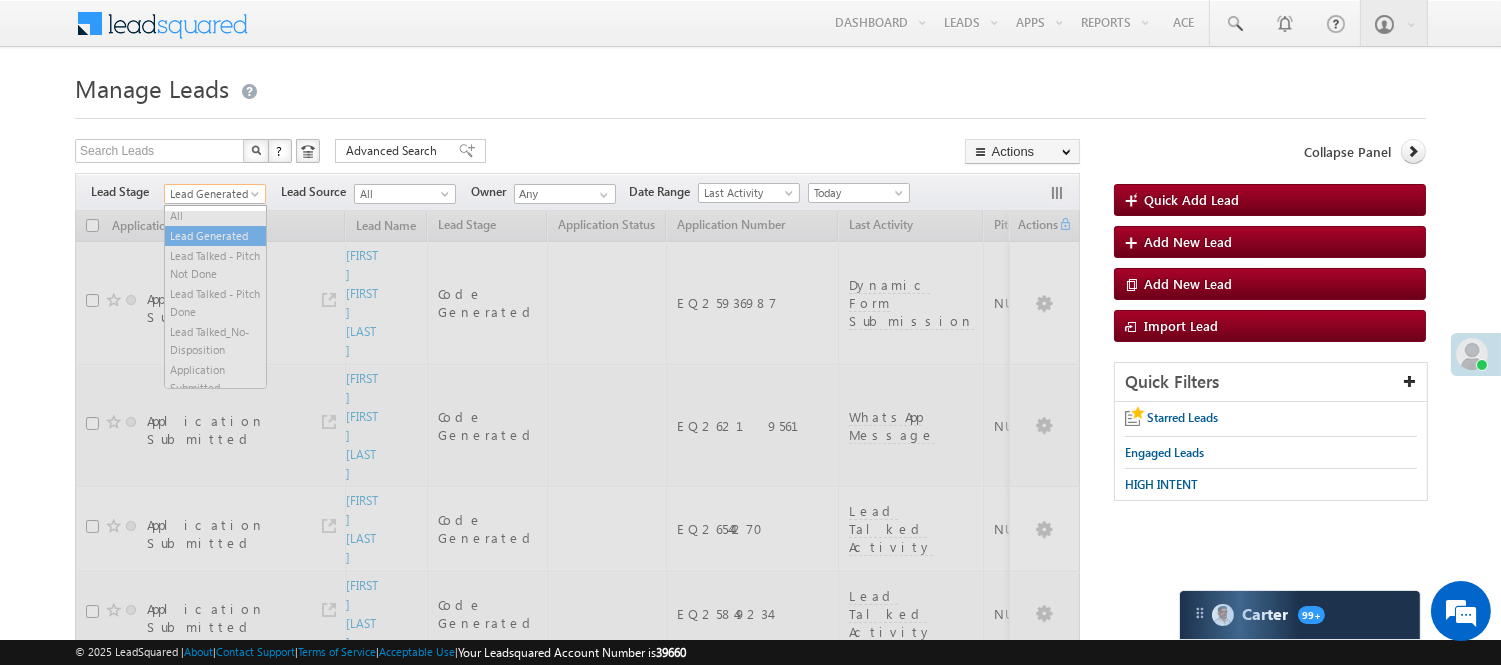 click on "Lead Generated" at bounding box center (212, 194) 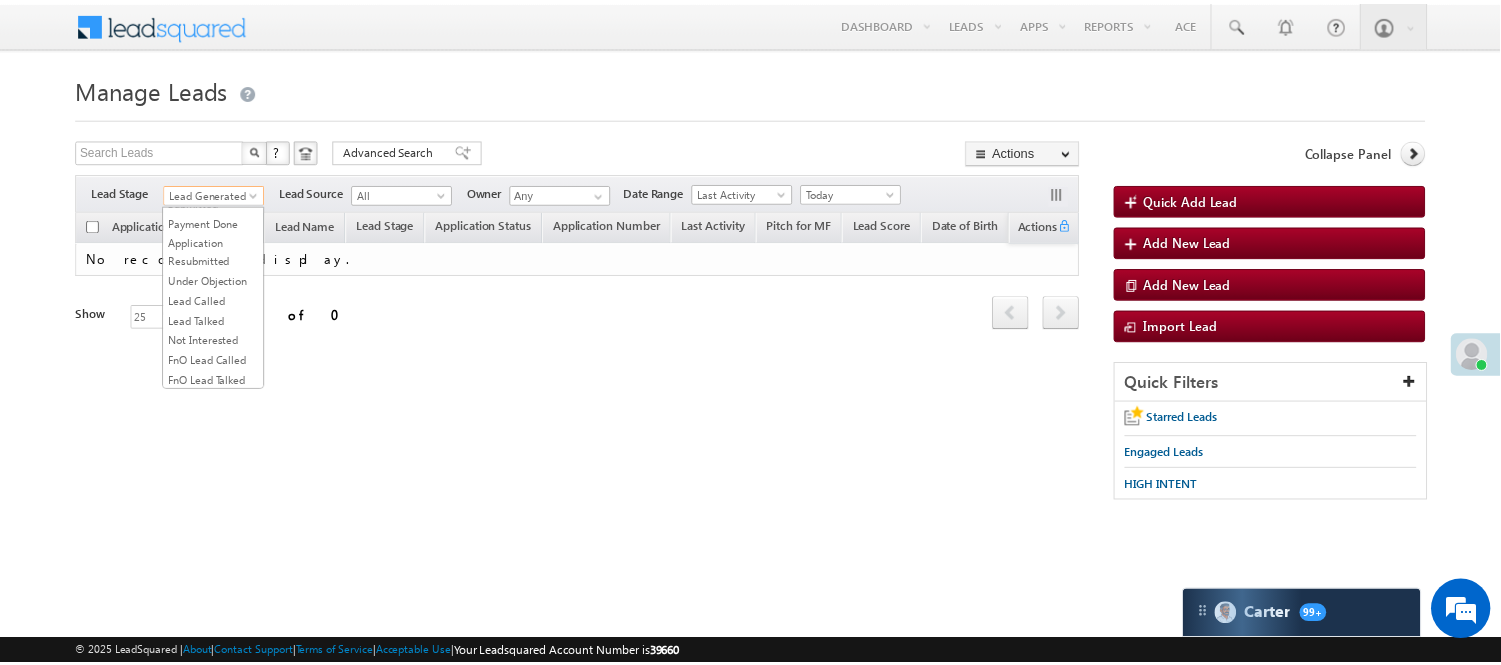 scroll, scrollTop: 496, scrollLeft: 0, axis: vertical 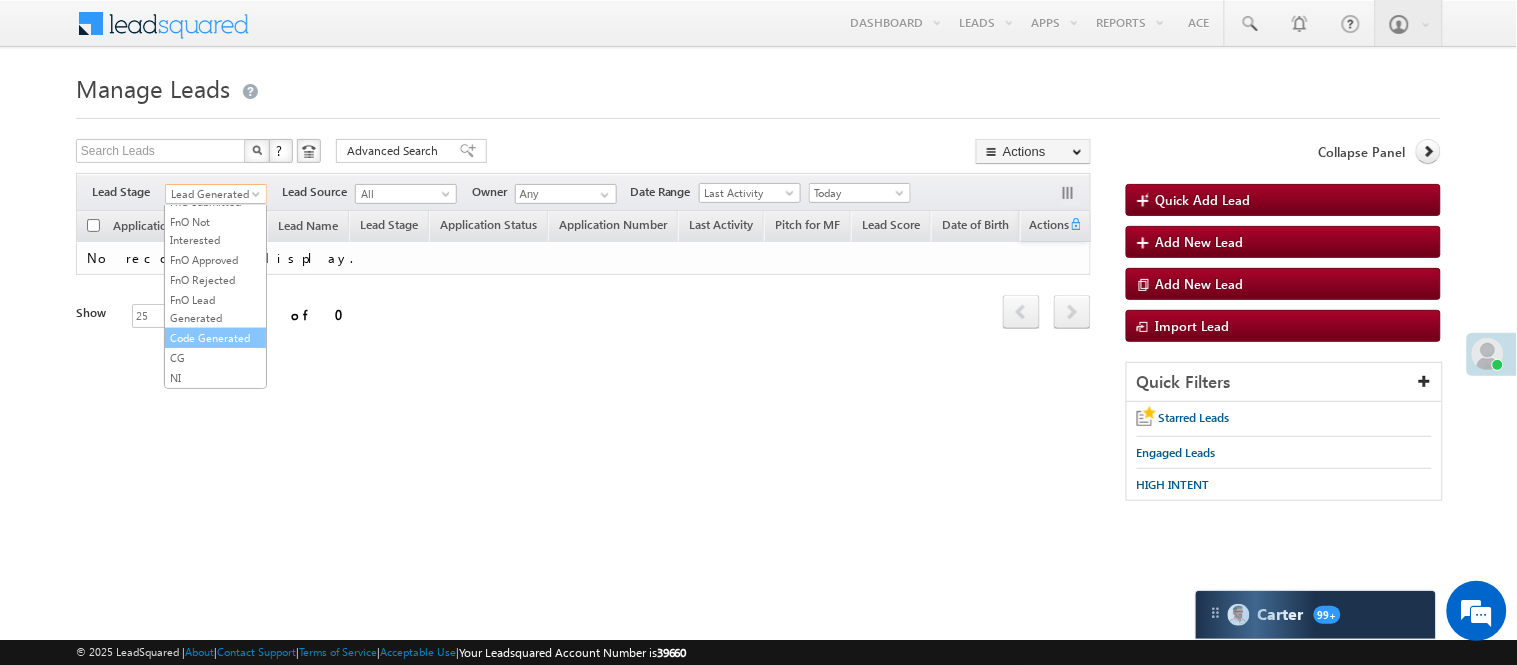 click on "Code Generated" at bounding box center (215, 338) 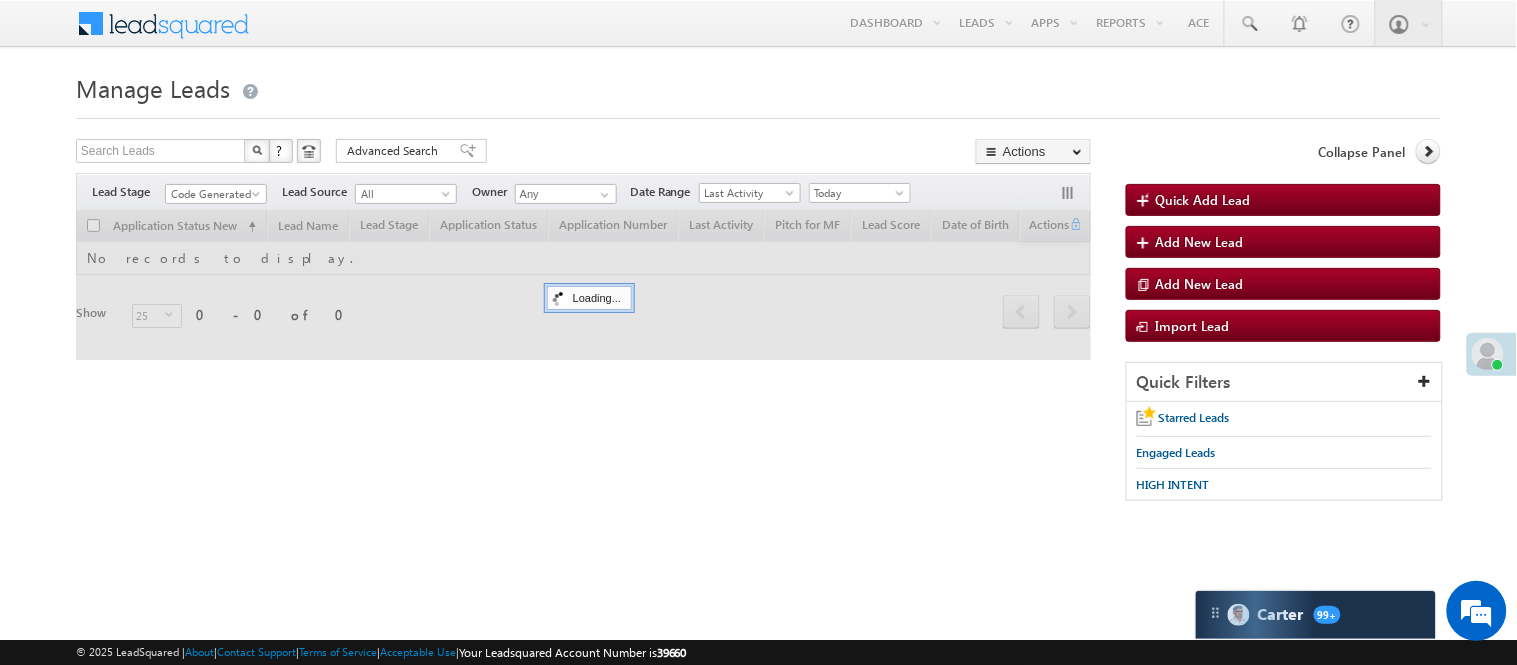 click on "Manage Leads
Quick Add Lead
Search Leads X ?   0 results found
Advanced Search
Advanced Search
Actions Actions" at bounding box center [758, 294] 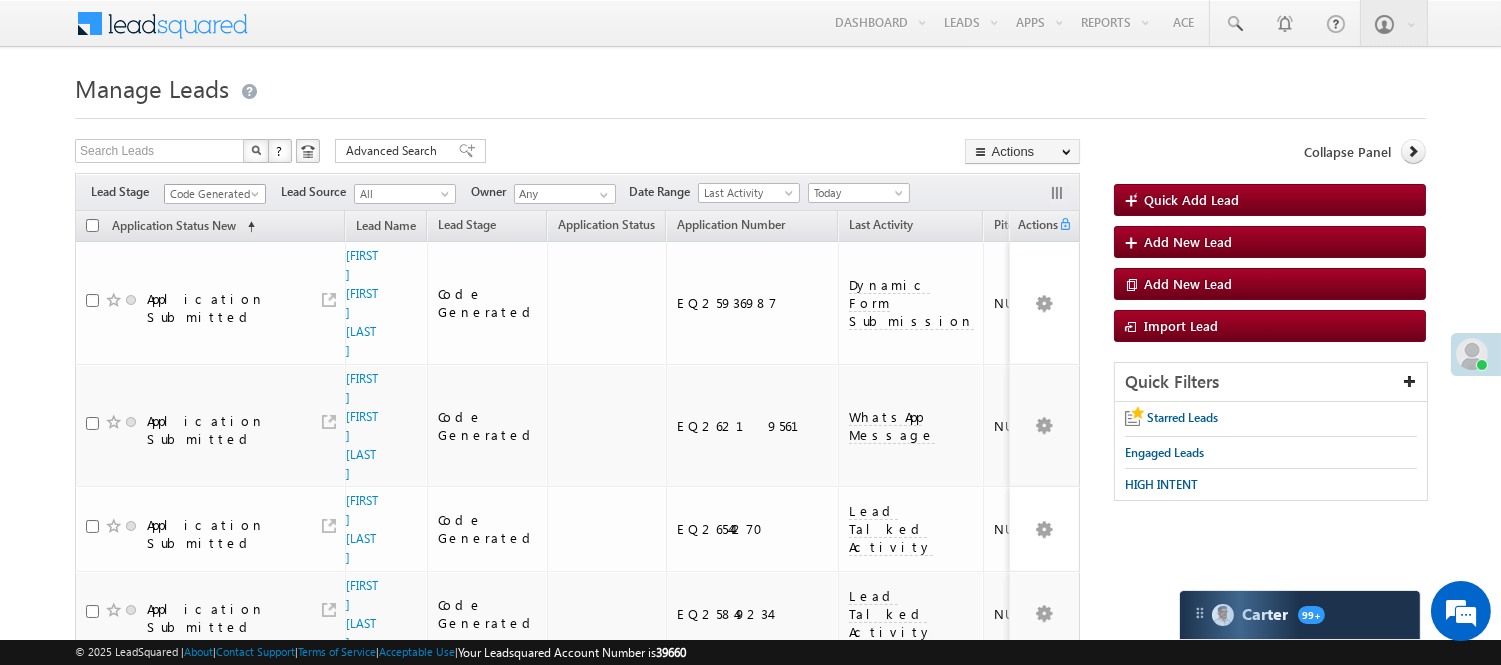 click on "Code Generated" at bounding box center [212, 194] 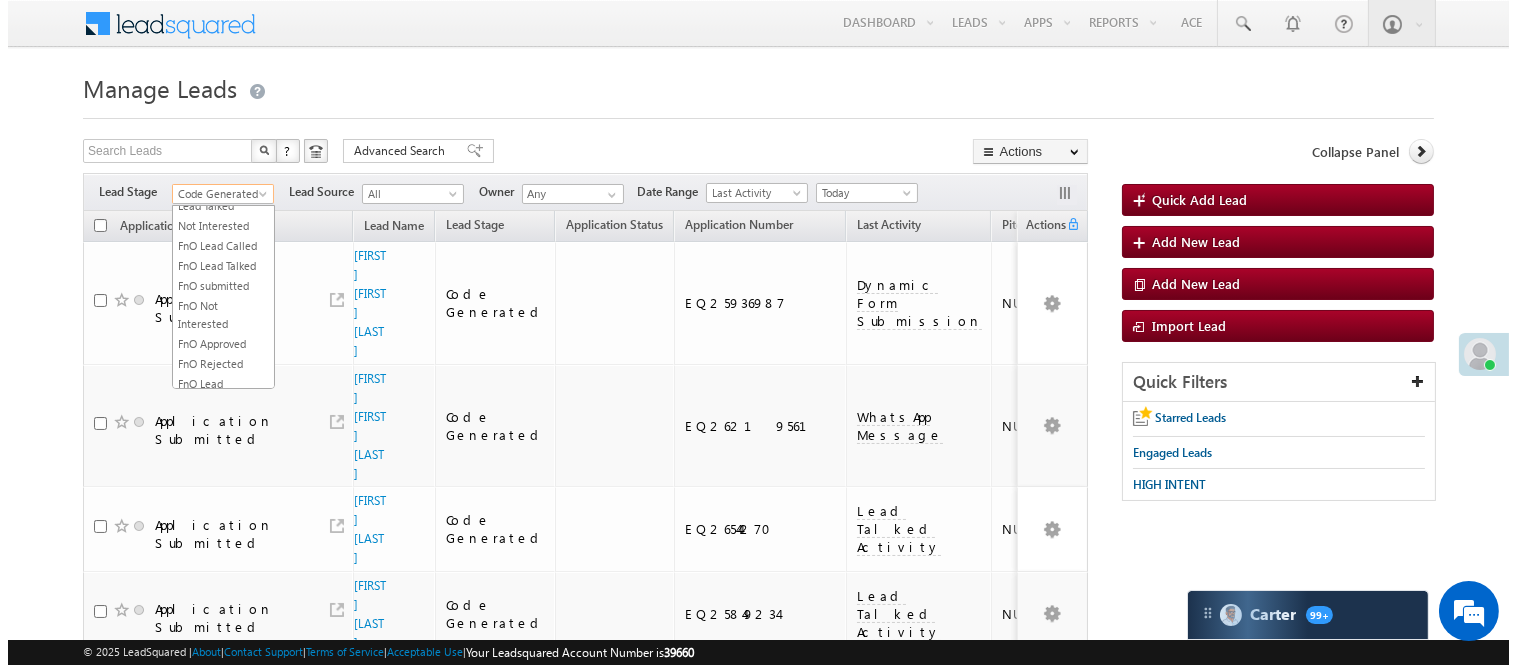 scroll, scrollTop: 0, scrollLeft: 0, axis: both 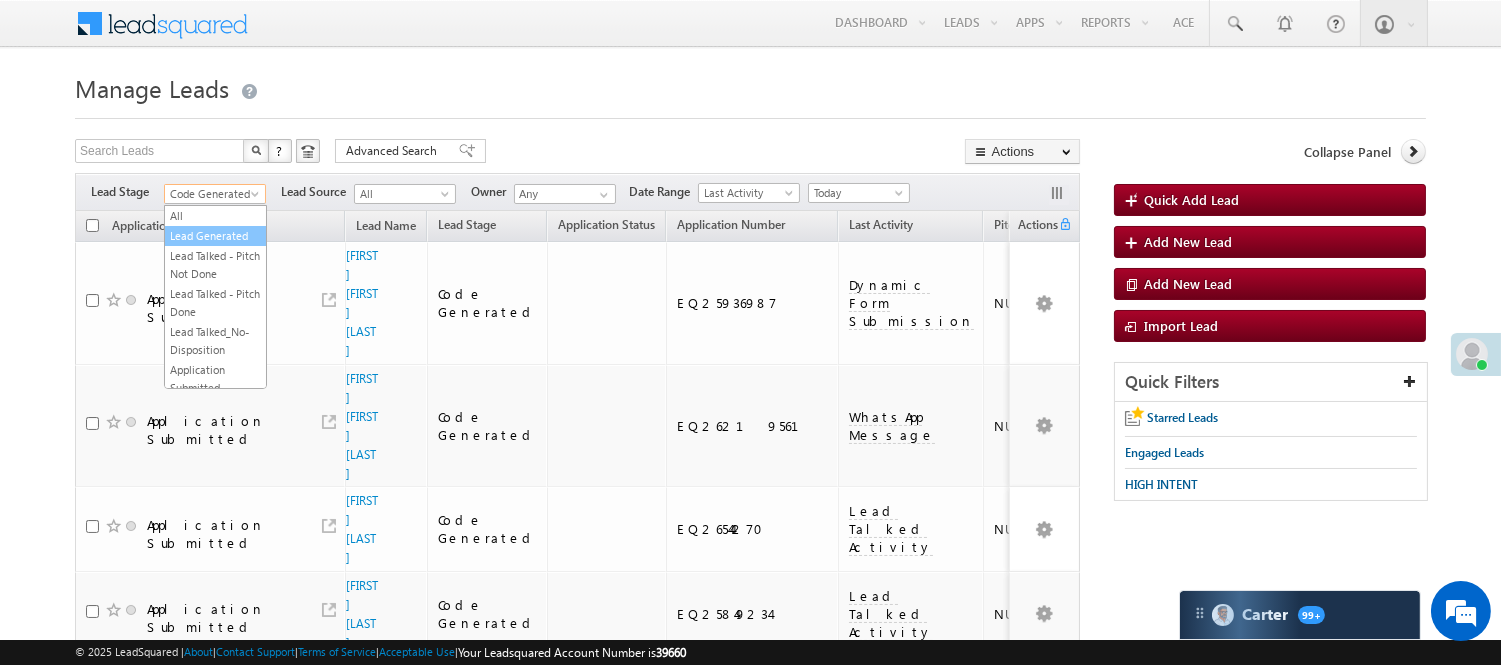 click on "Lead Generated" at bounding box center [215, 236] 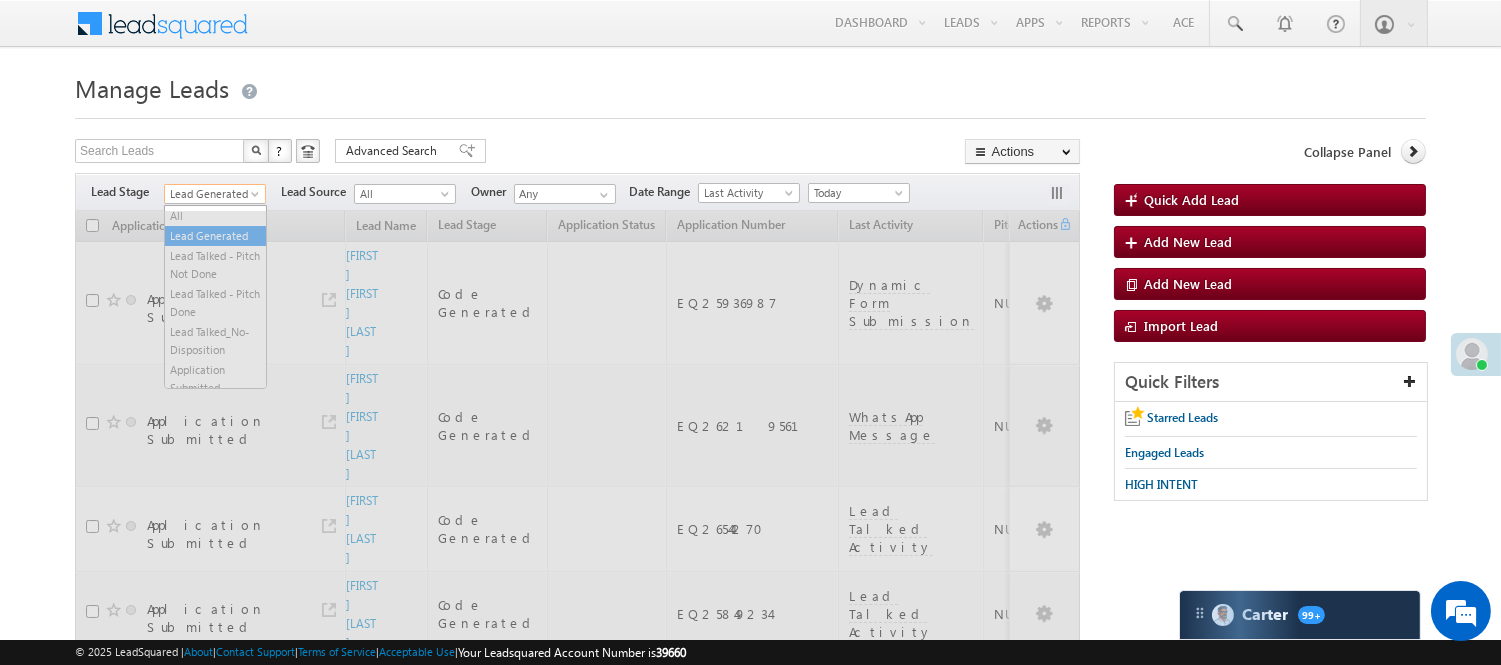 click on "Lead Generated" at bounding box center [212, 194] 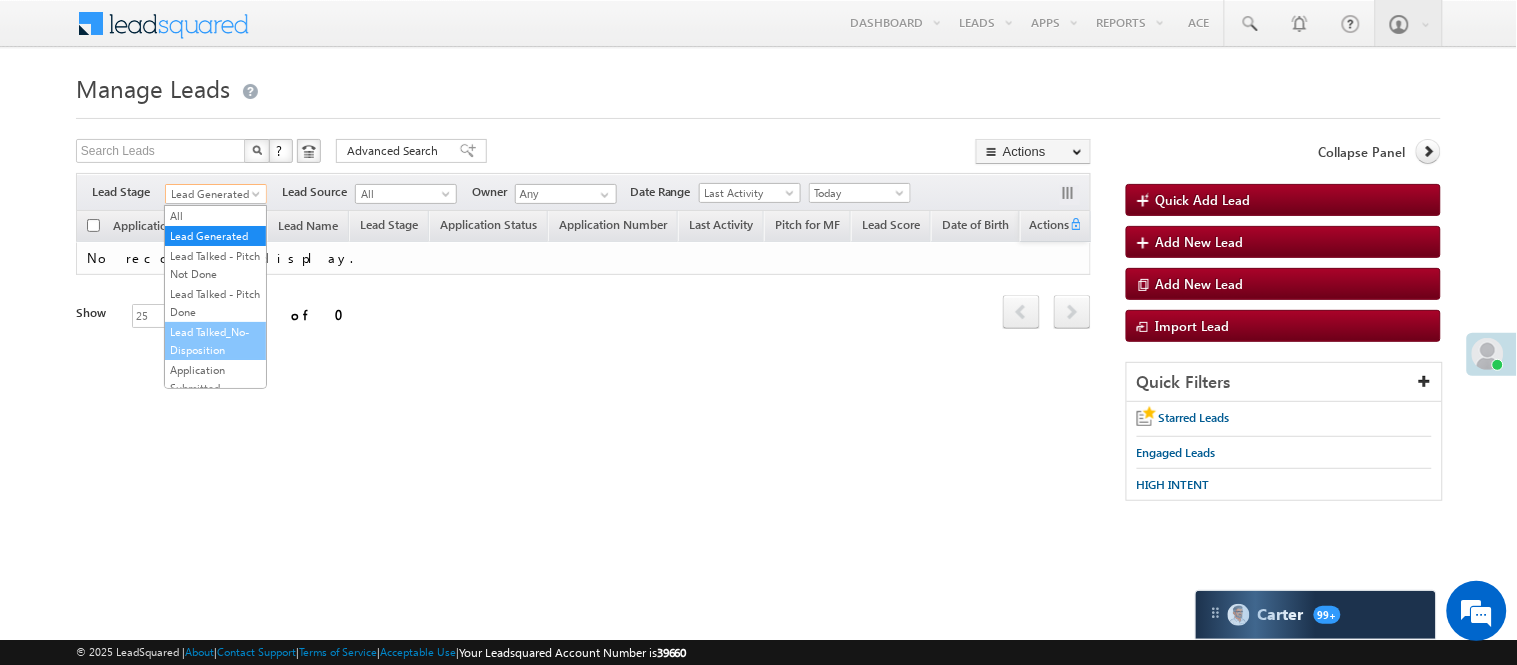 scroll, scrollTop: 333, scrollLeft: 0, axis: vertical 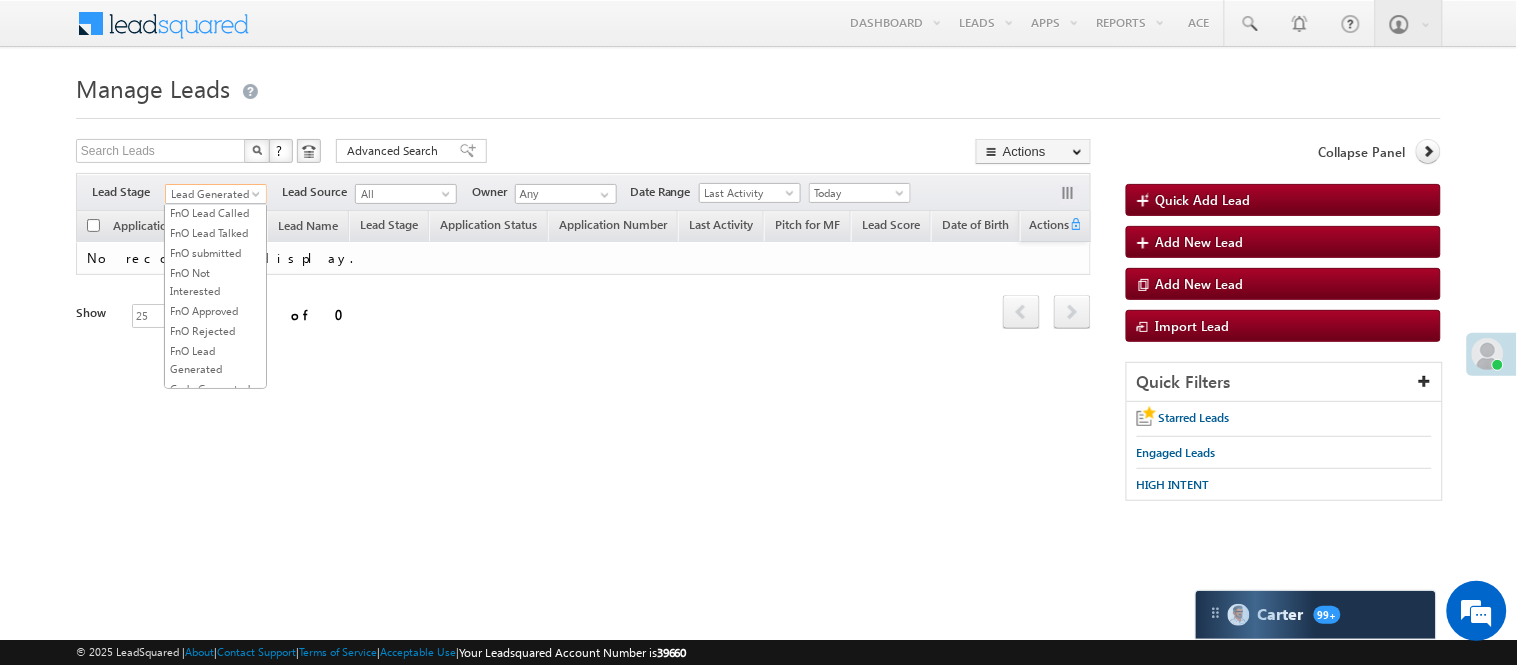 click on "Lead Called" at bounding box center [215, 153] 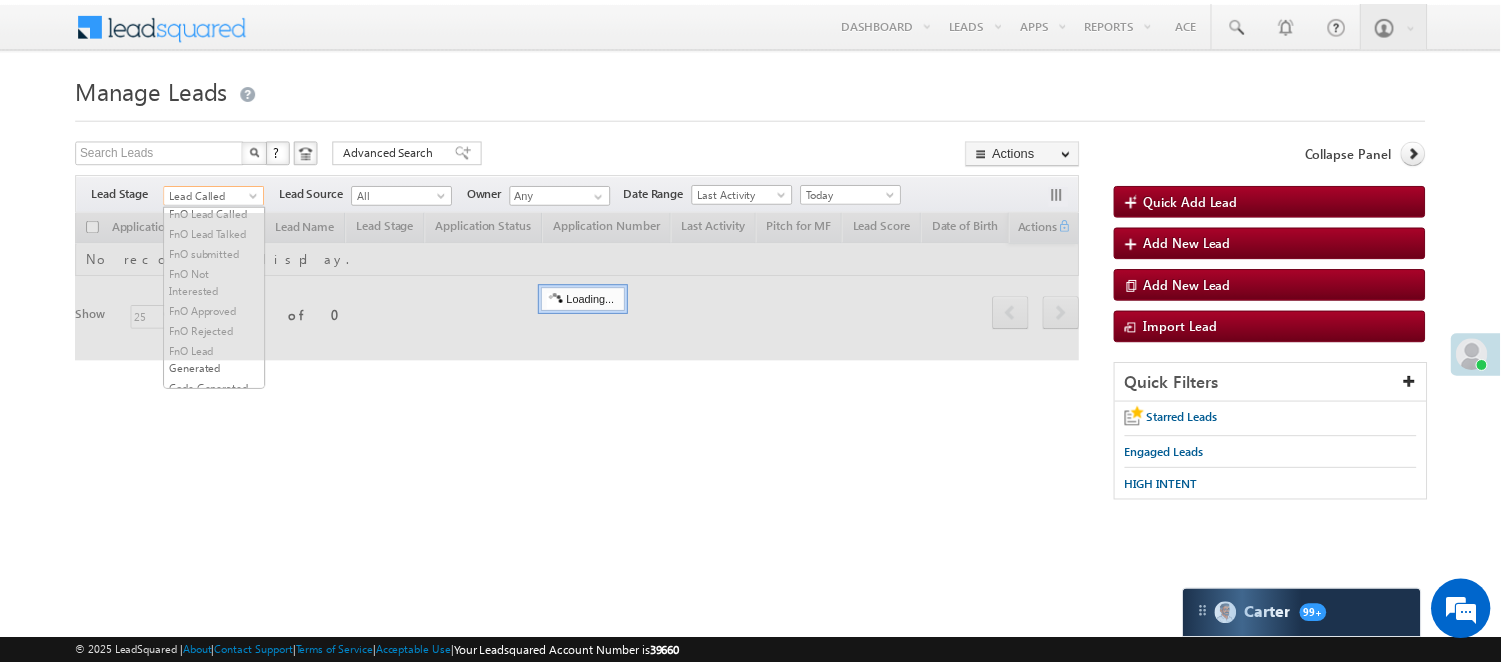 scroll, scrollTop: 326, scrollLeft: 0, axis: vertical 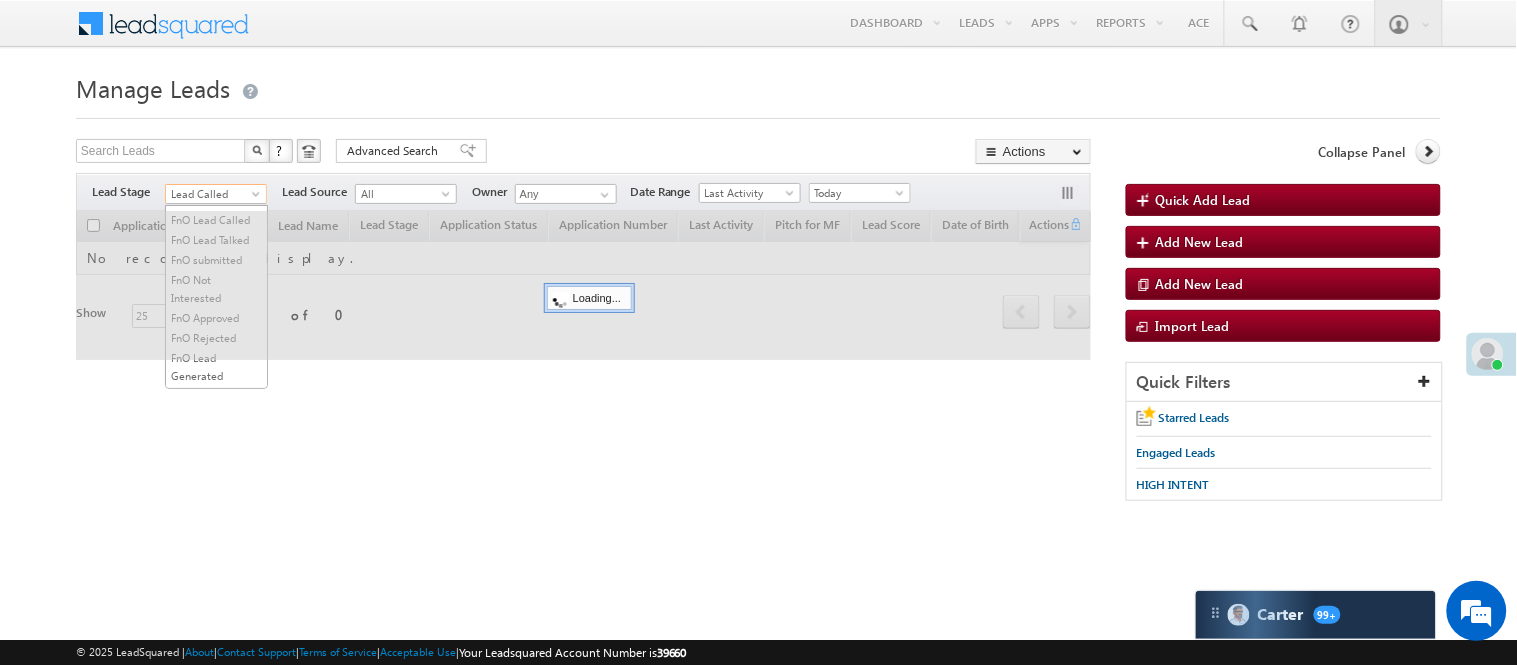 click on "Lead Called" at bounding box center (213, 194) 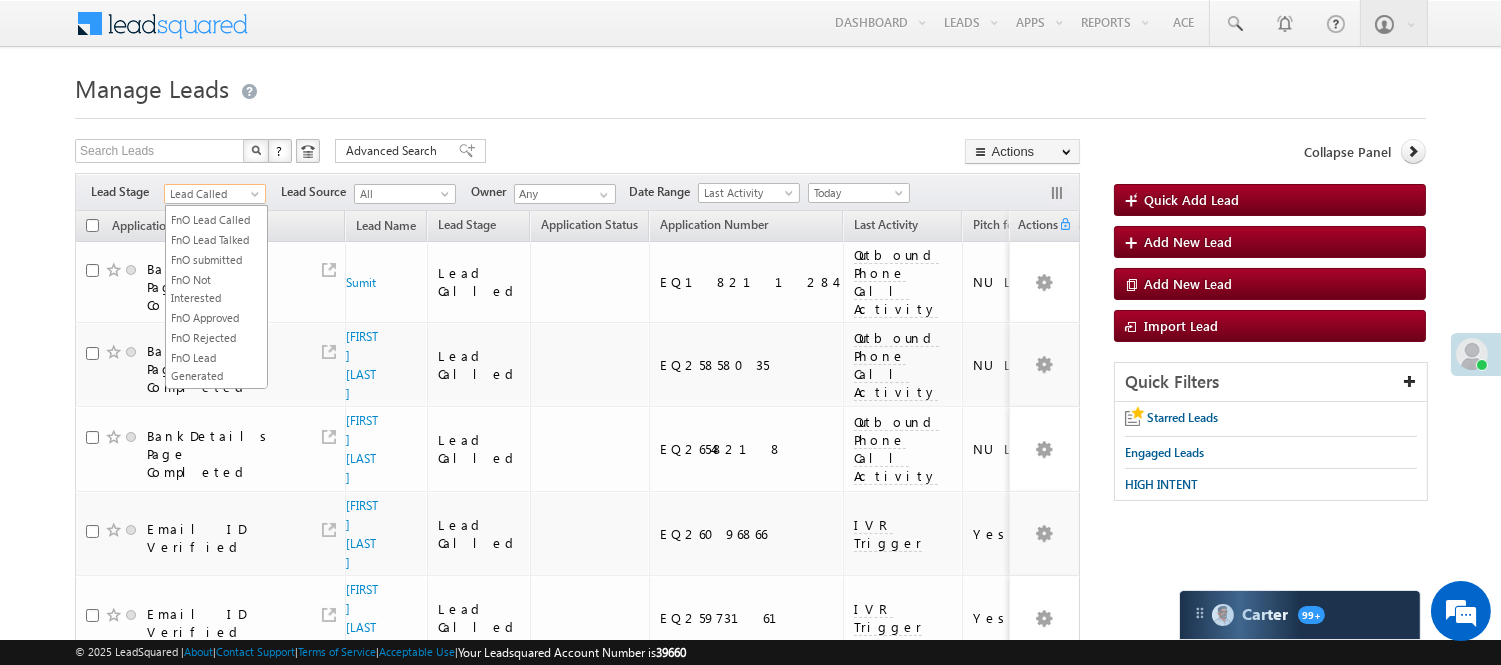 click on "Lead Talked" at bounding box center [216, 180] 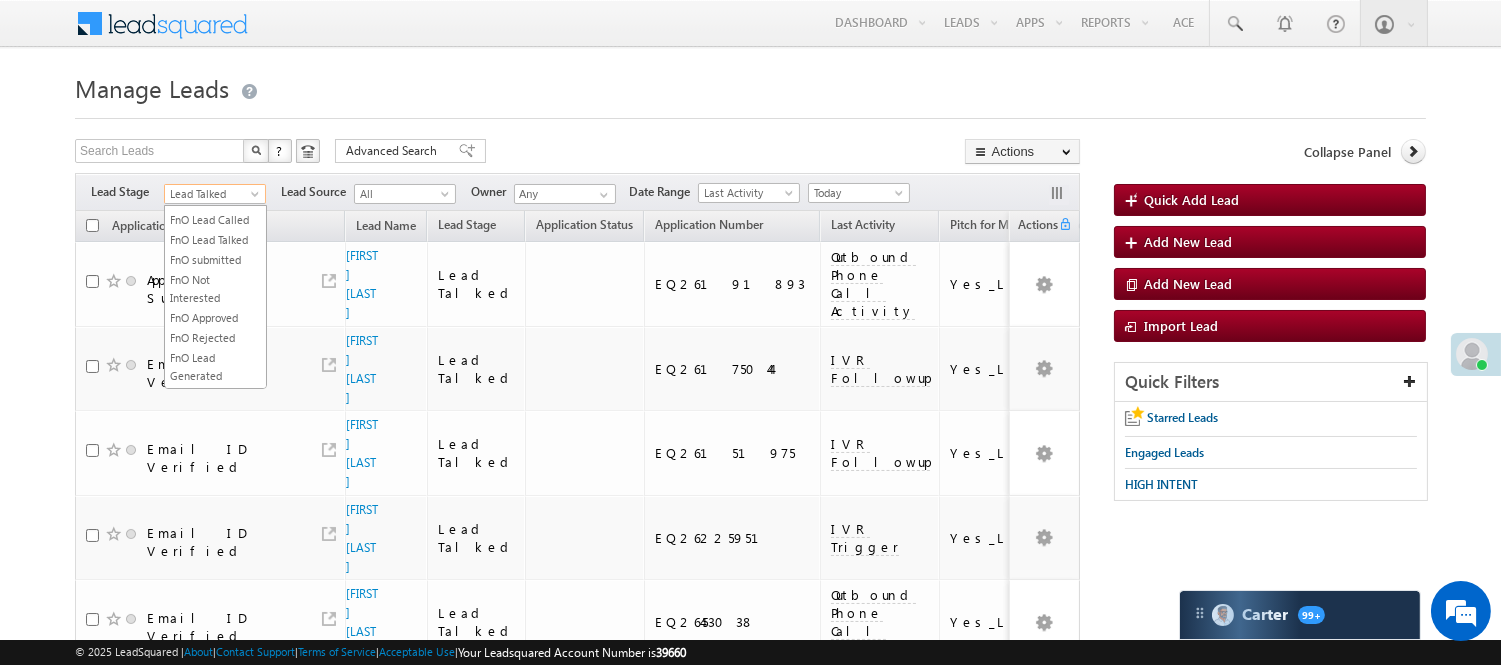 click on "Lead Talked" at bounding box center [212, 194] 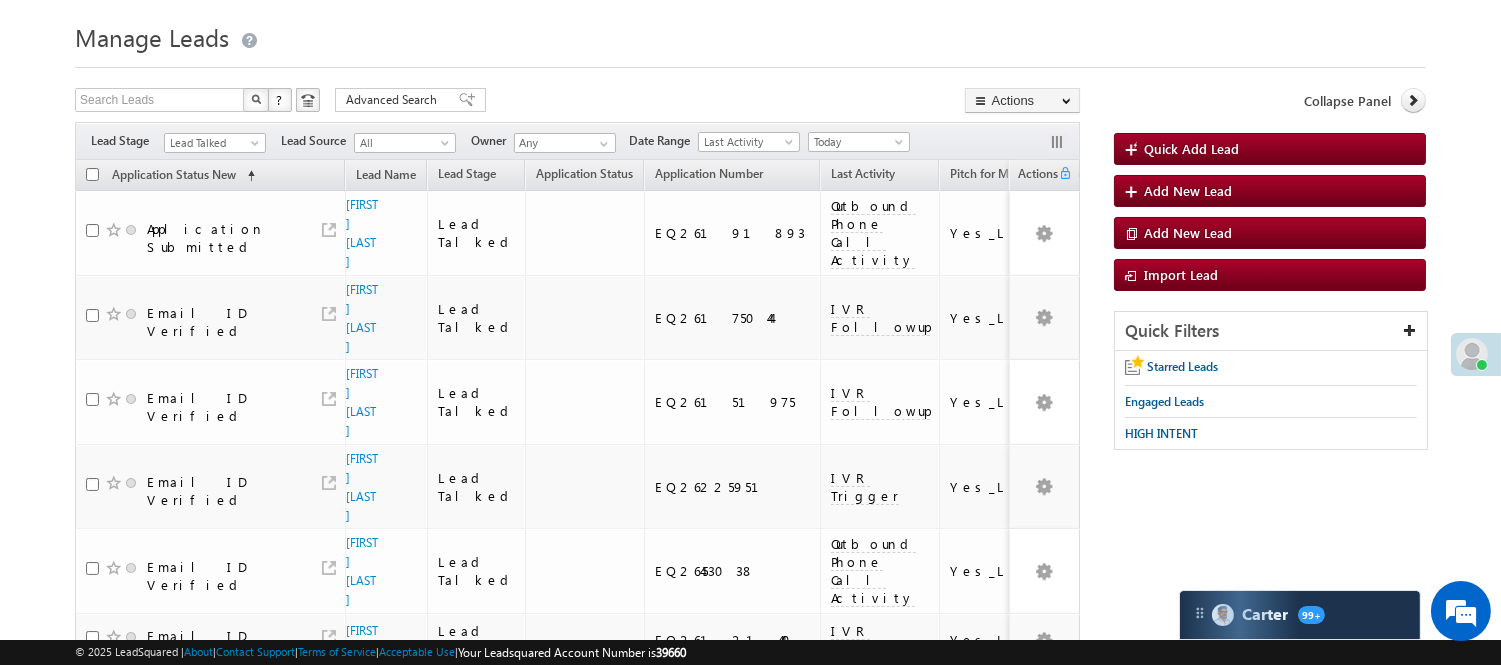 scroll, scrollTop: 0, scrollLeft: 0, axis: both 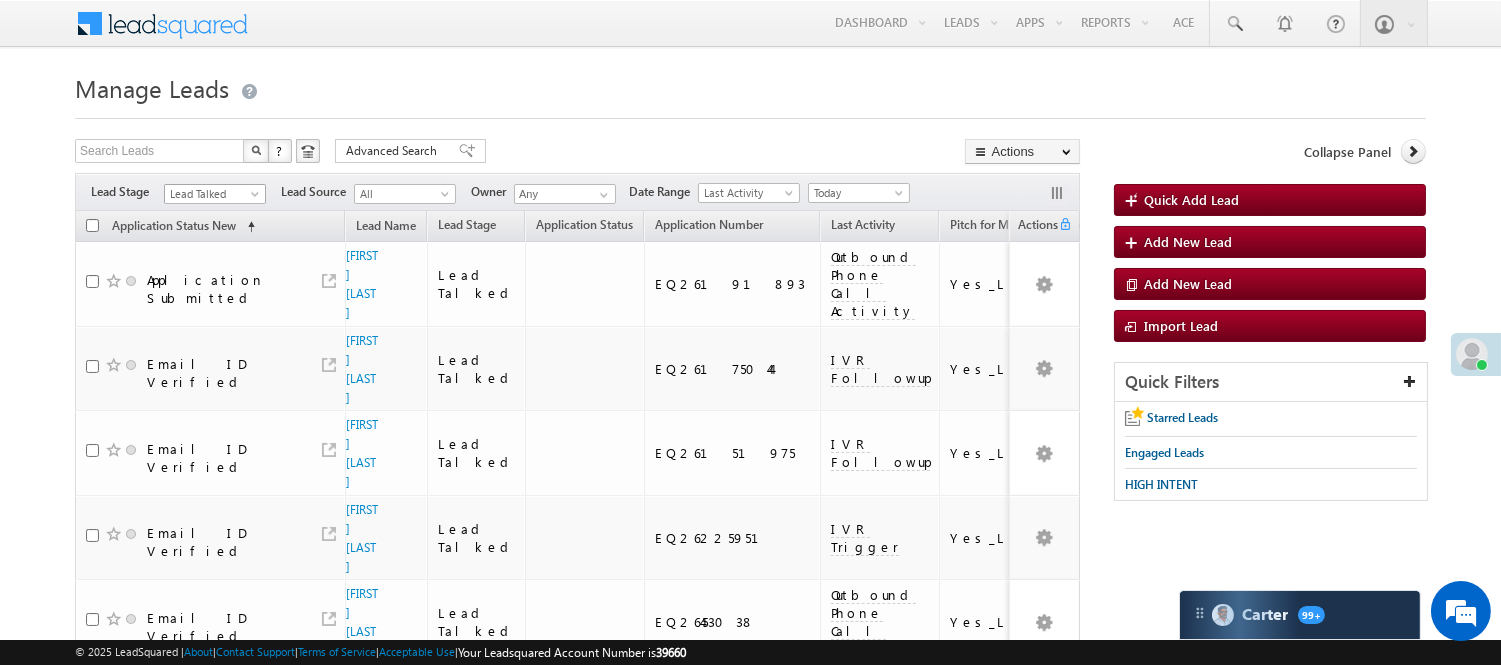 click on "Lead Talked" at bounding box center [212, 194] 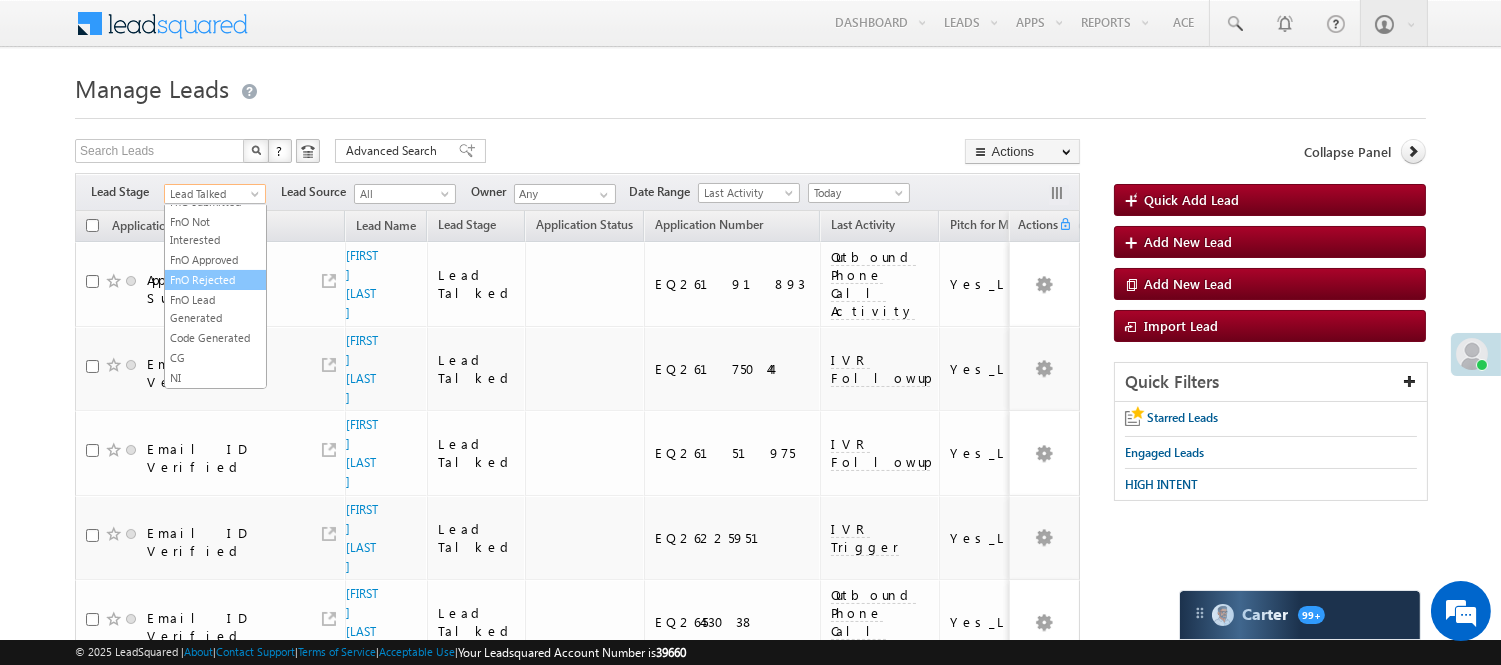 scroll, scrollTop: 496, scrollLeft: 0, axis: vertical 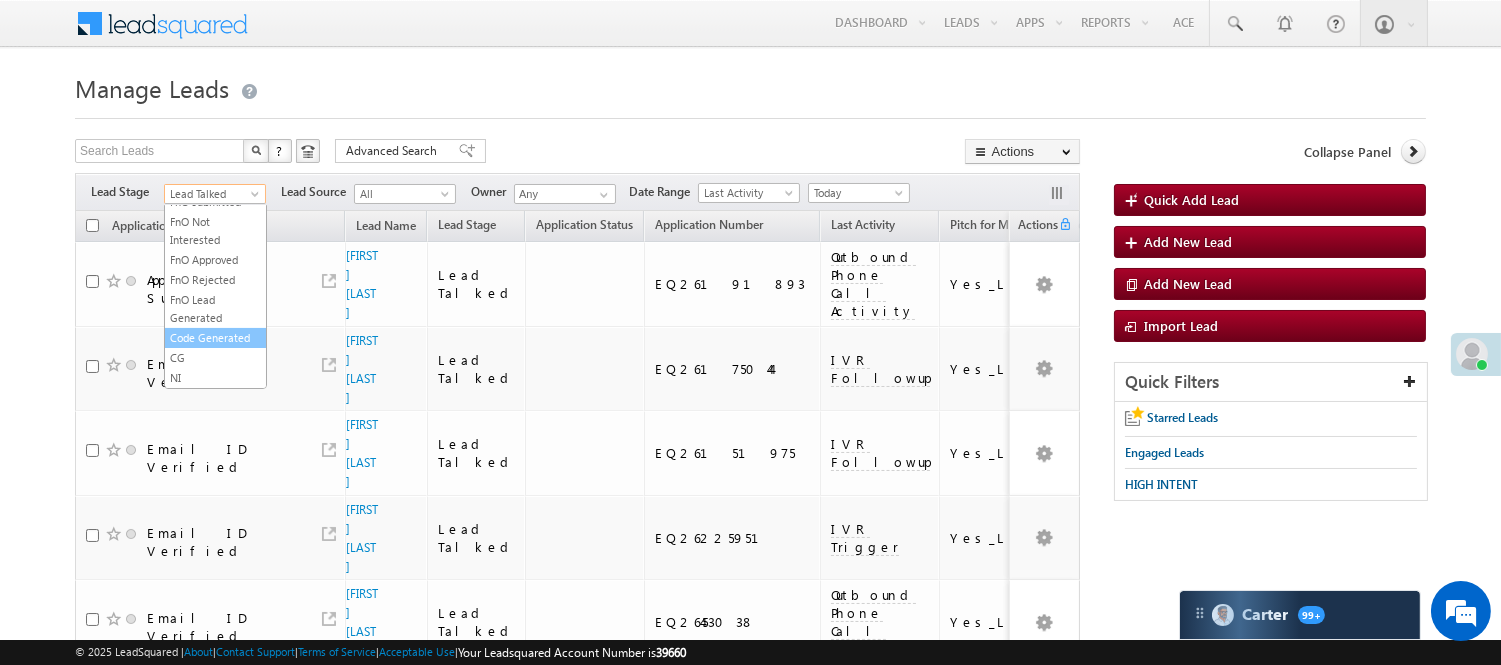 click on "Code Generated" at bounding box center (215, 338) 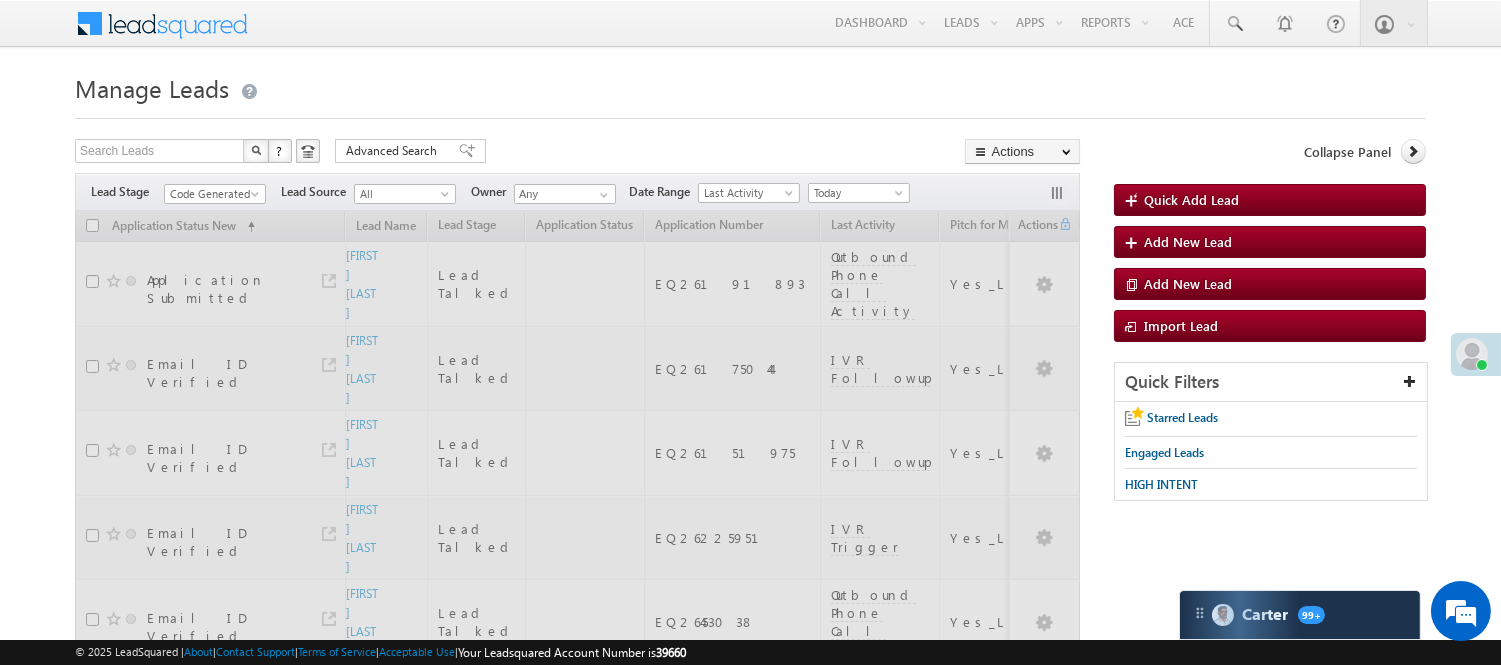 click on "Menu
Nisha Anand Yadav
Nisha .Yada v@ang elbro king. com
Angel Broki" at bounding box center [750, 24] 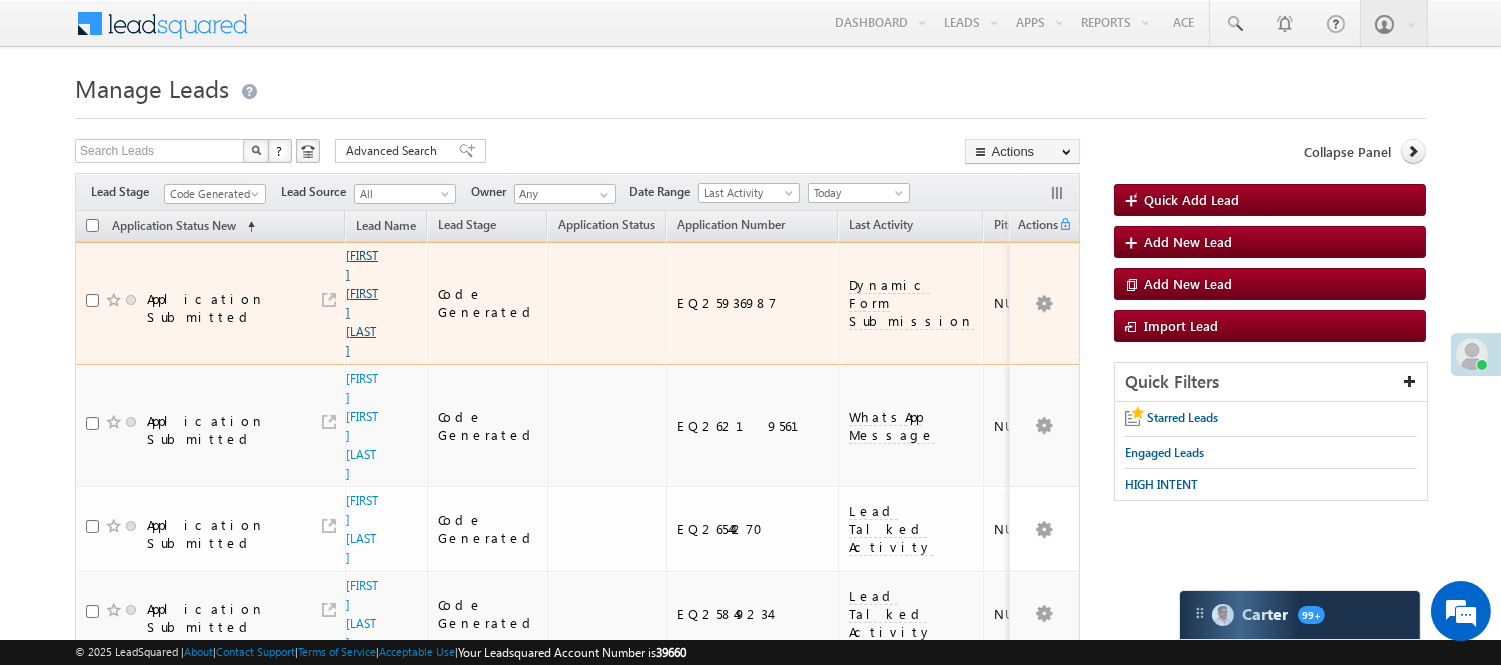click on "[FIRST] [LAST]" at bounding box center (362, 303) 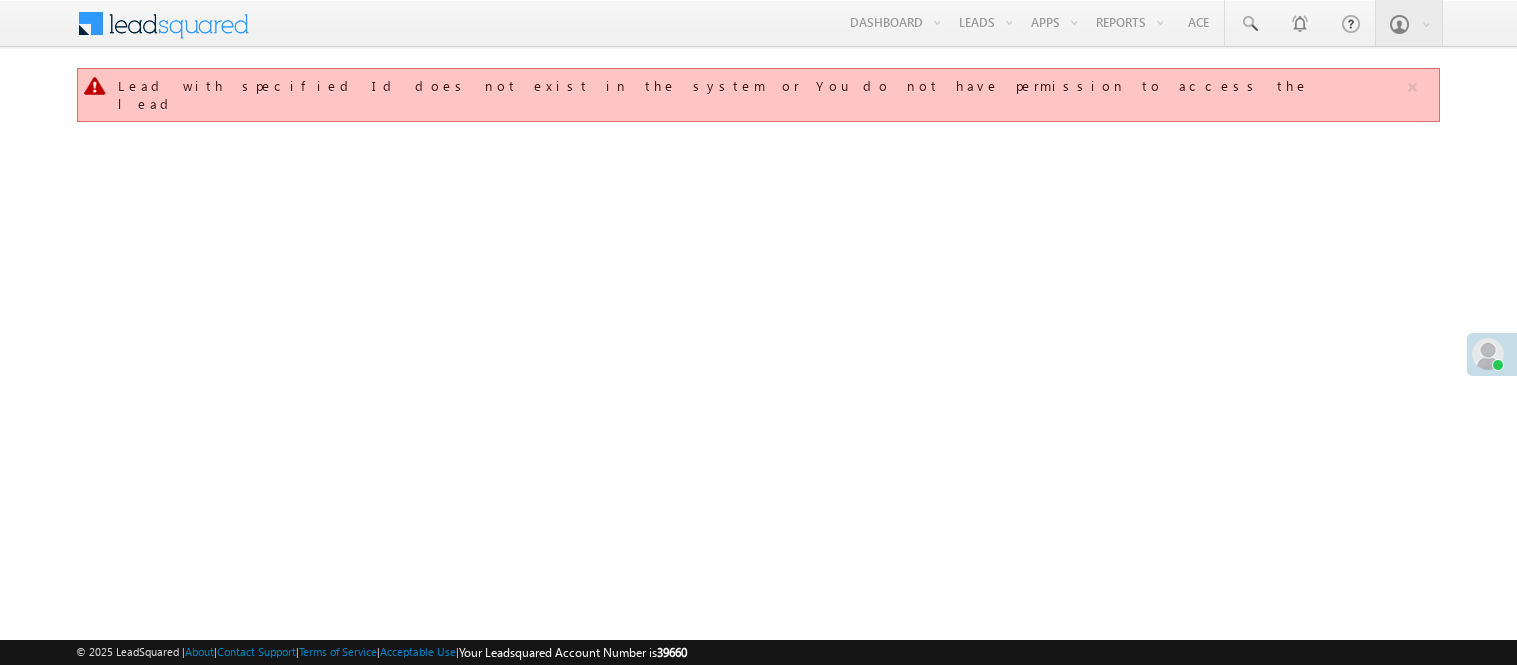 scroll, scrollTop: 0, scrollLeft: 0, axis: both 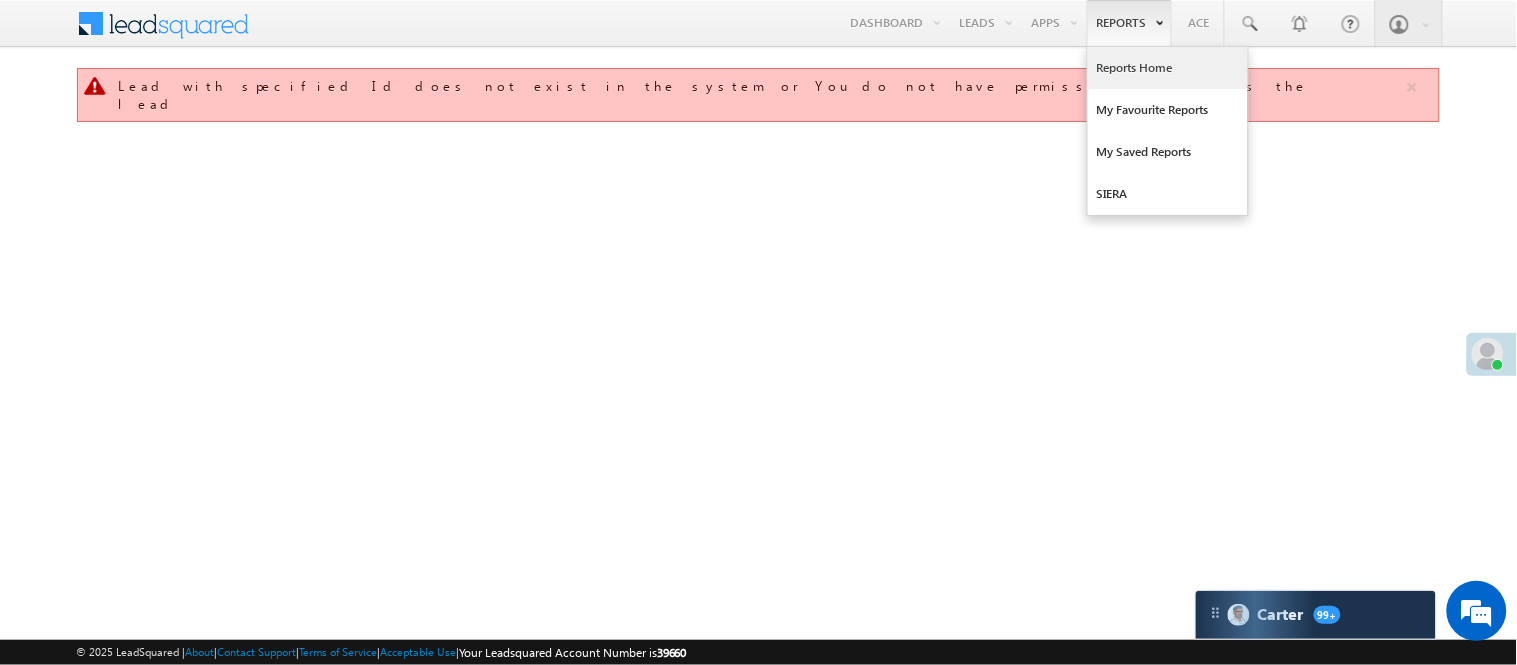 click on "Reports Home" at bounding box center (1168, 68) 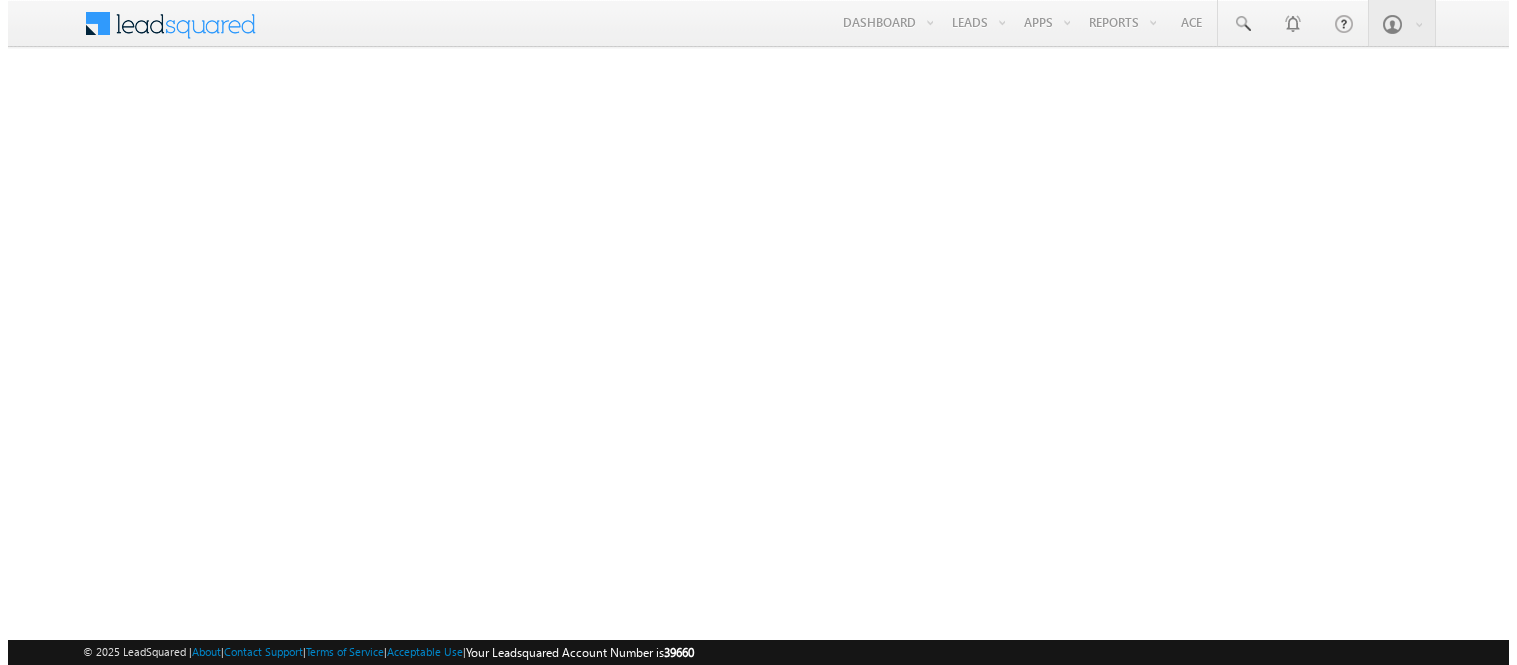 scroll, scrollTop: 0, scrollLeft: 0, axis: both 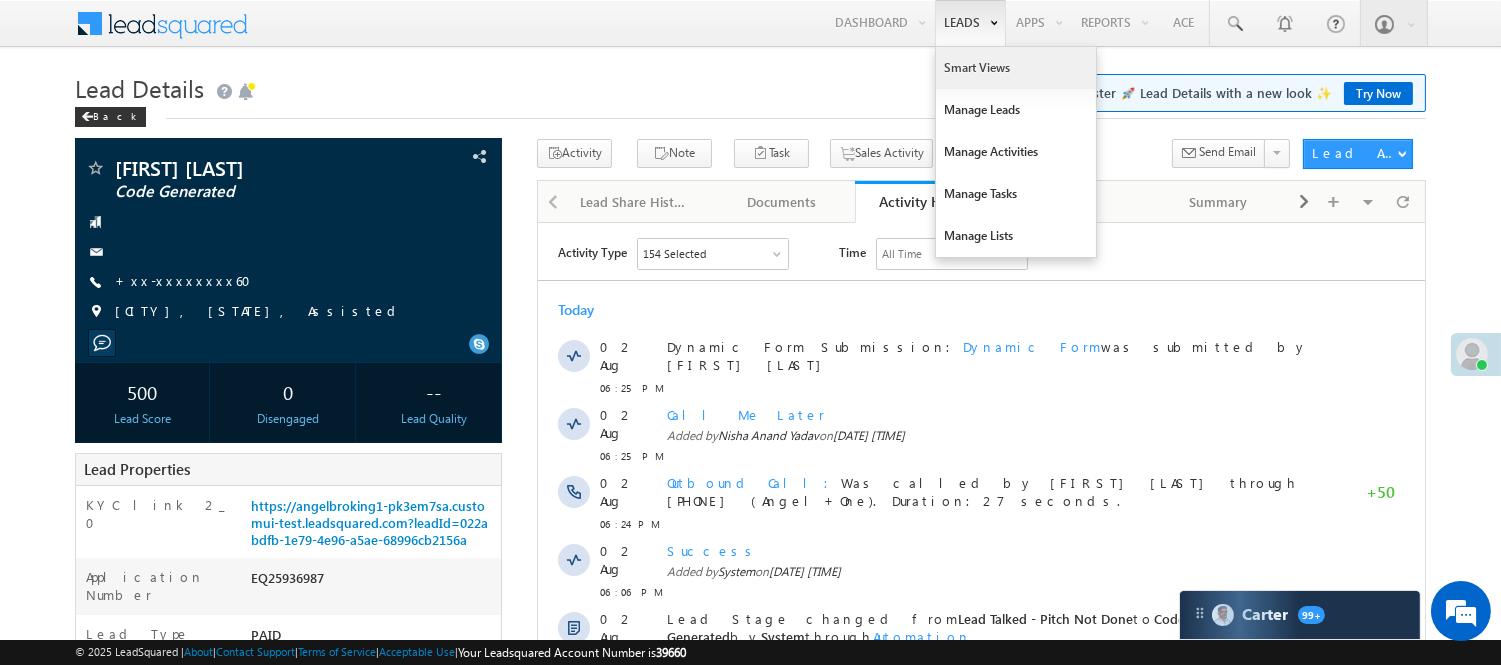 click on "Smart Views" at bounding box center (1016, 68) 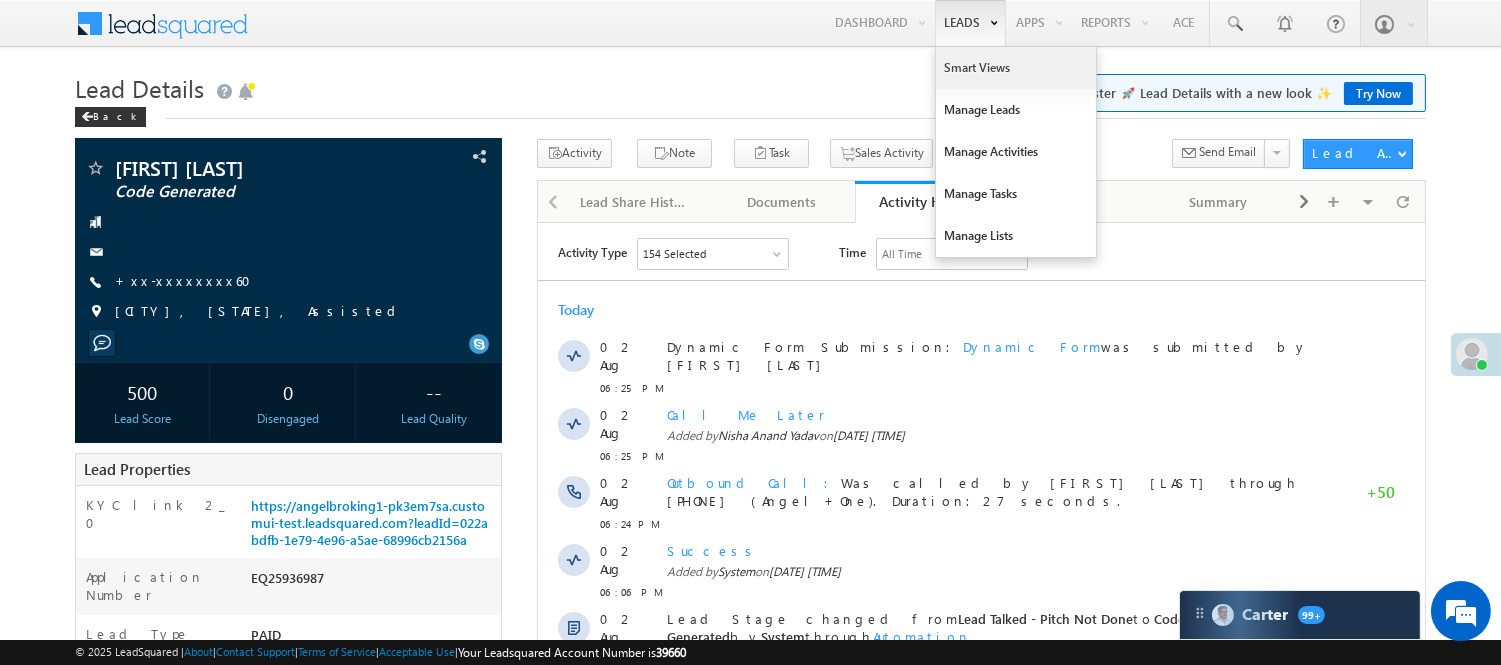 scroll, scrollTop: 0, scrollLeft: 0, axis: both 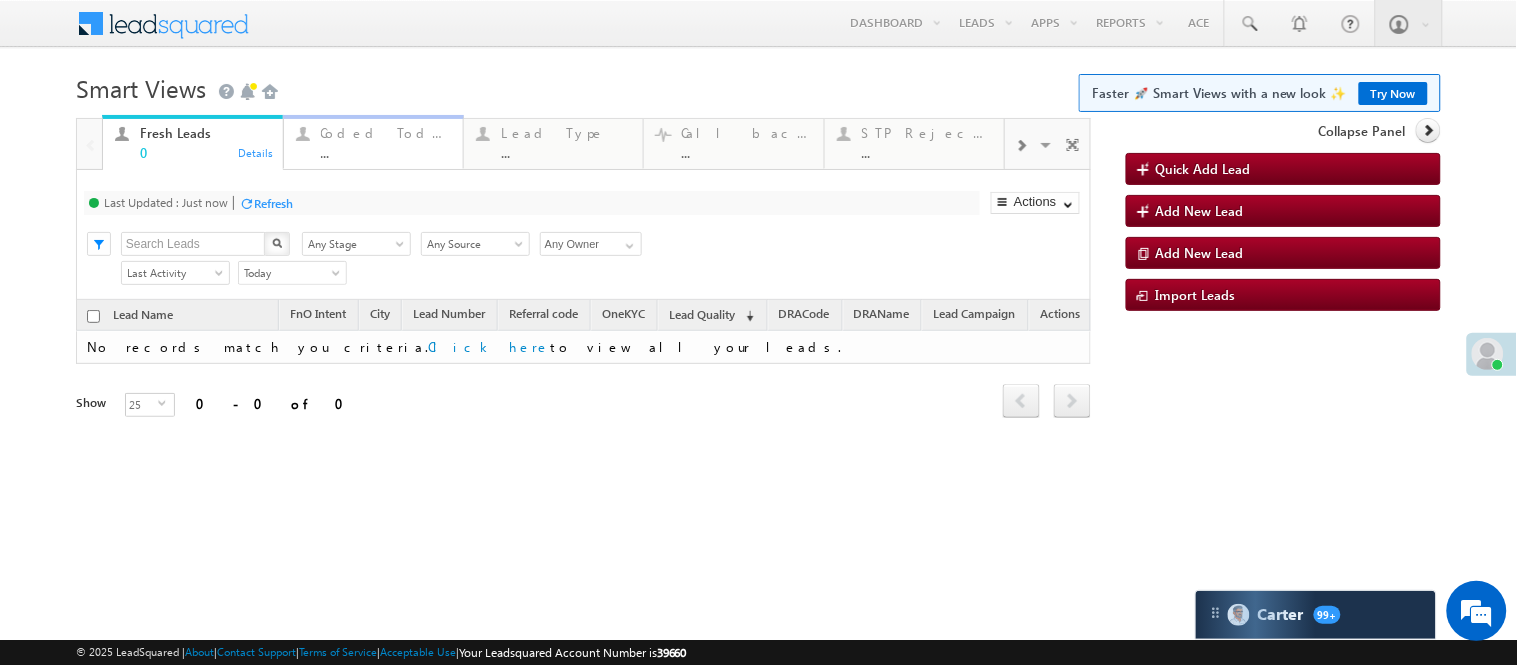 click on "..." at bounding box center (386, 152) 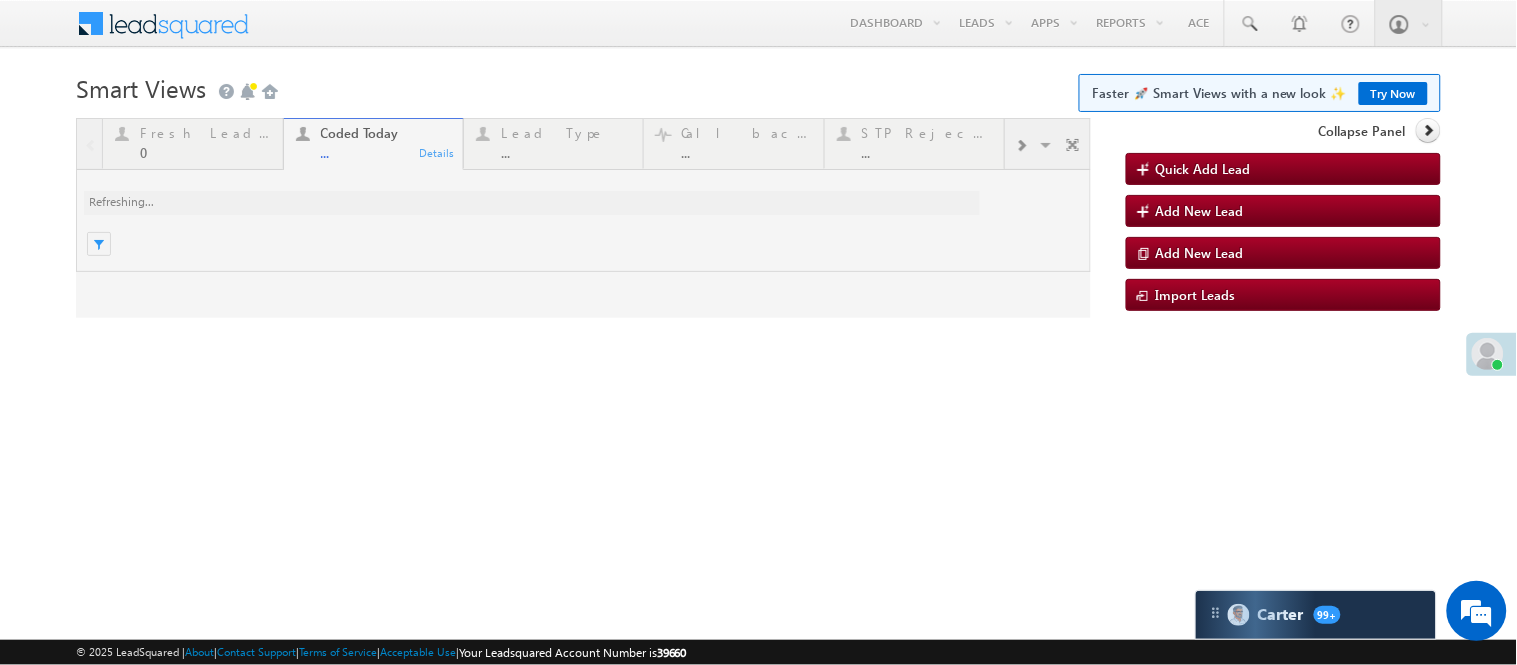 scroll, scrollTop: 0, scrollLeft: 0, axis: both 